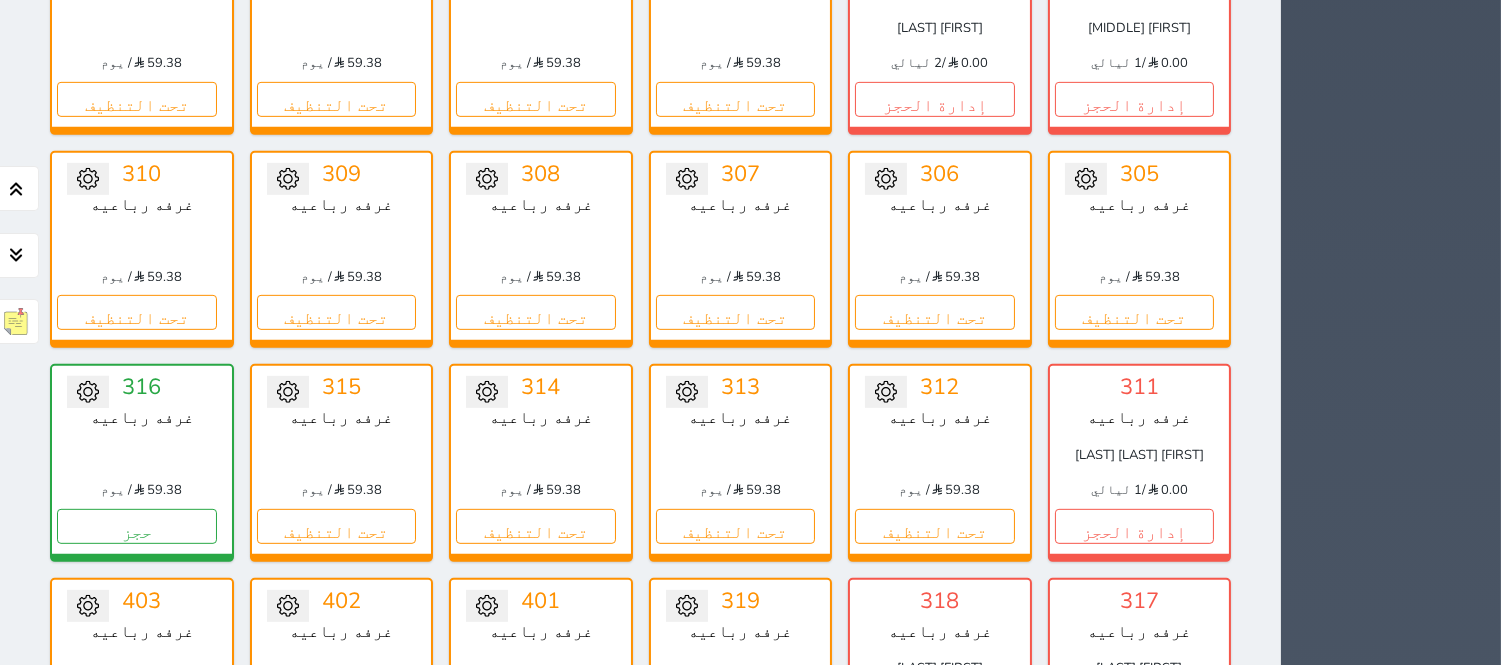 scroll, scrollTop: 1707, scrollLeft: 0, axis: vertical 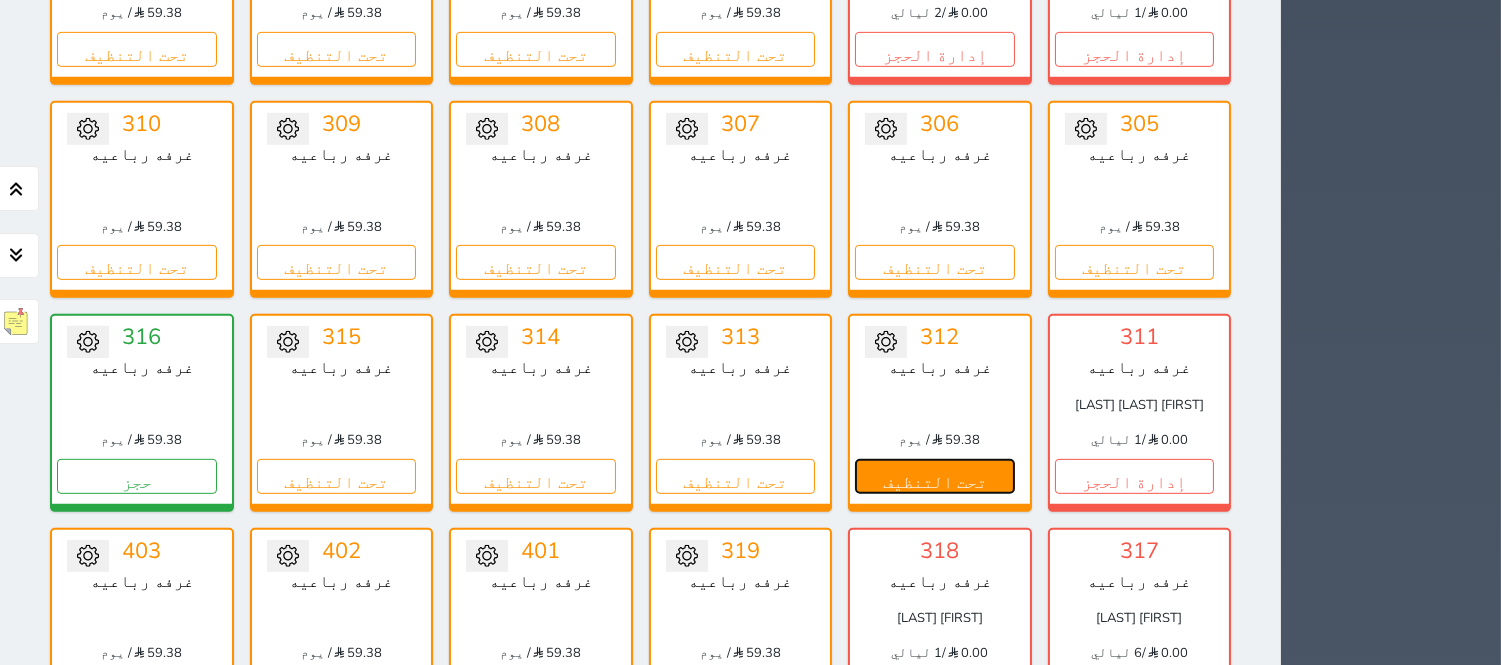 click on "تحت التنظيف" at bounding box center (935, 476) 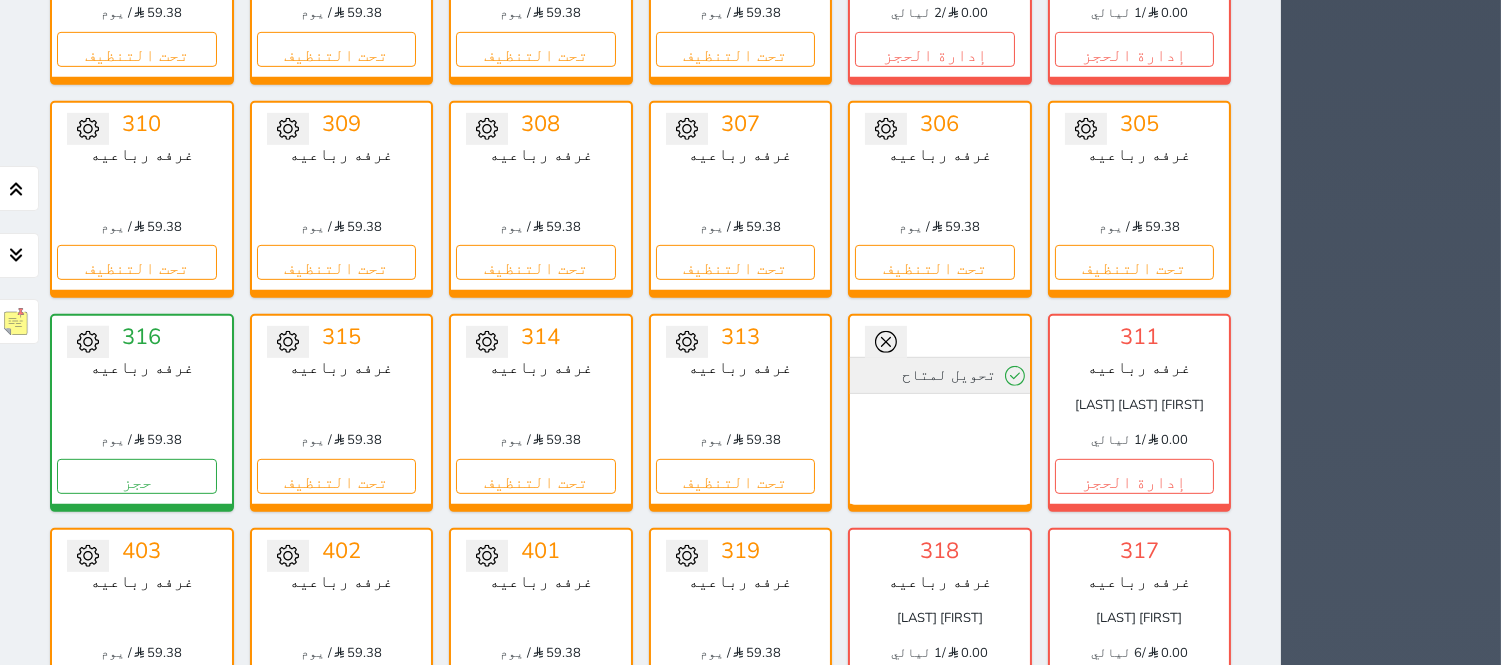 click on "تحويل لمتاح" at bounding box center (940, 375) 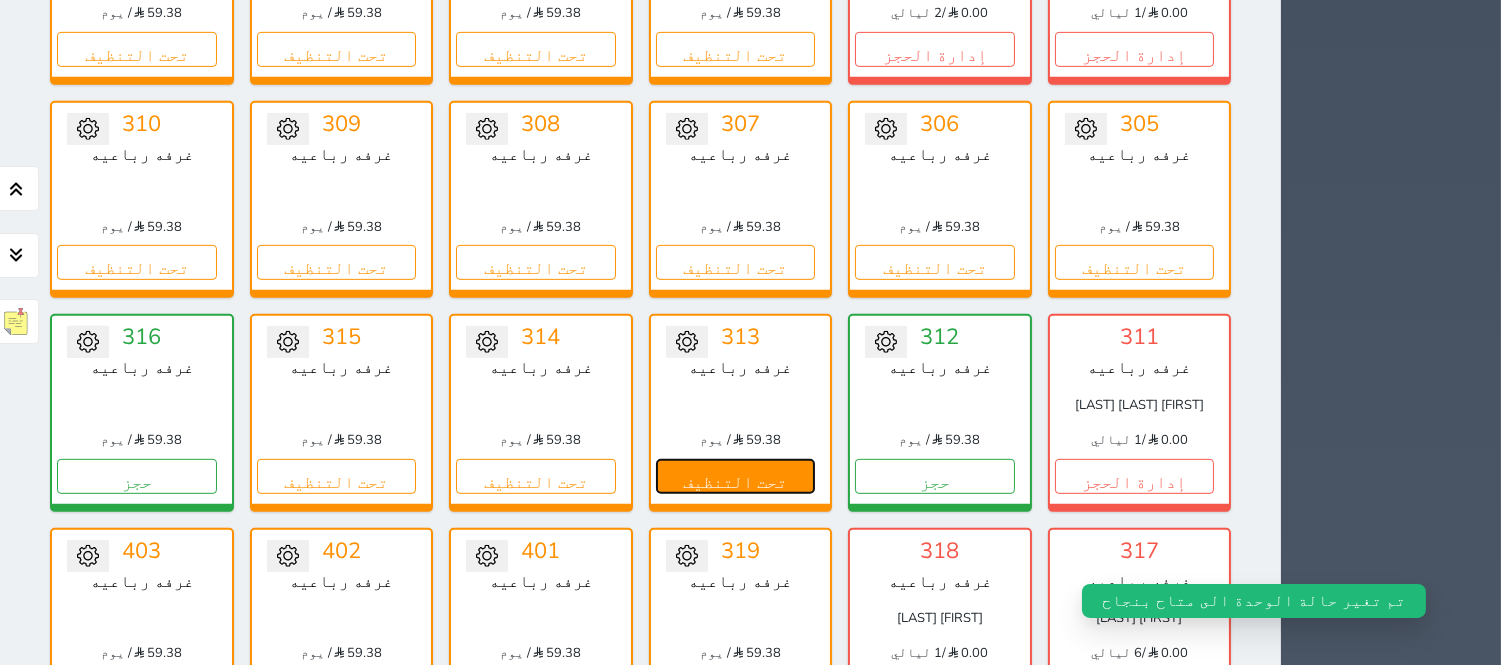 click on "تحت التنظيف" at bounding box center [736, 476] 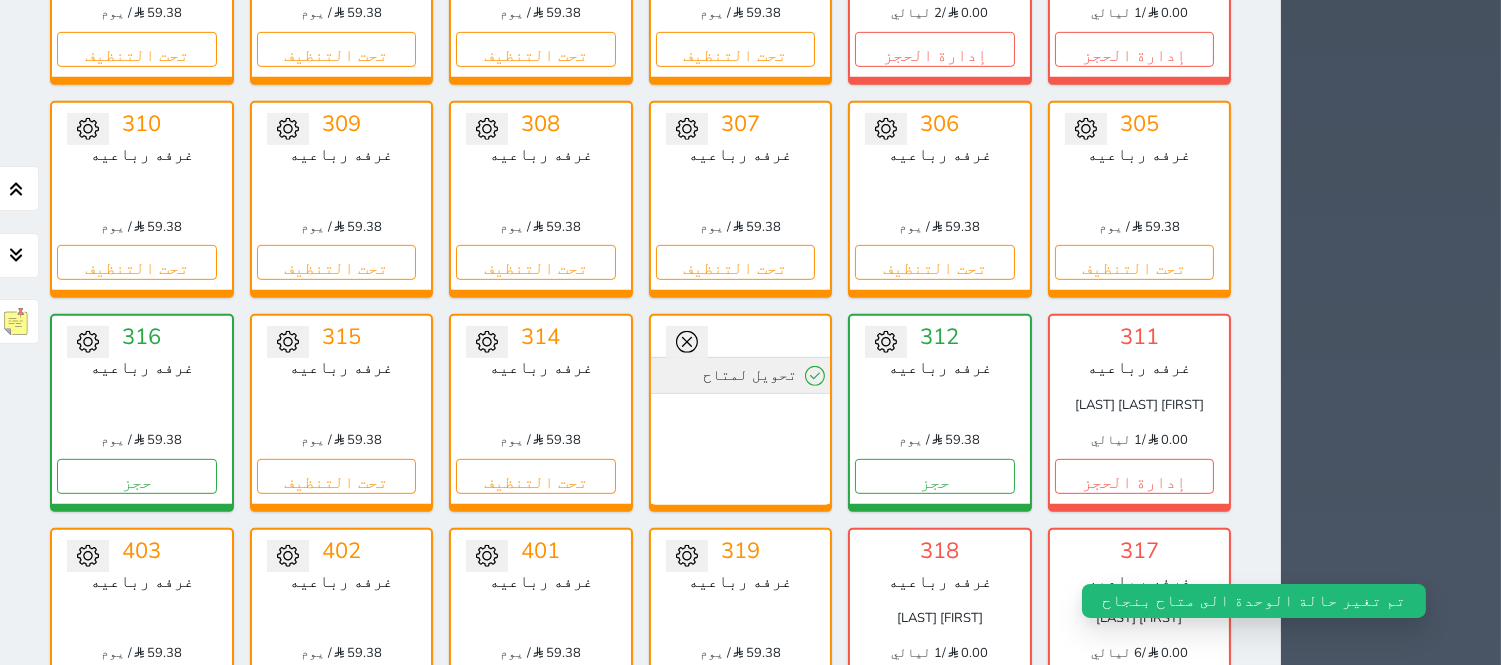 click on "تحويل لمتاح" at bounding box center (741, 375) 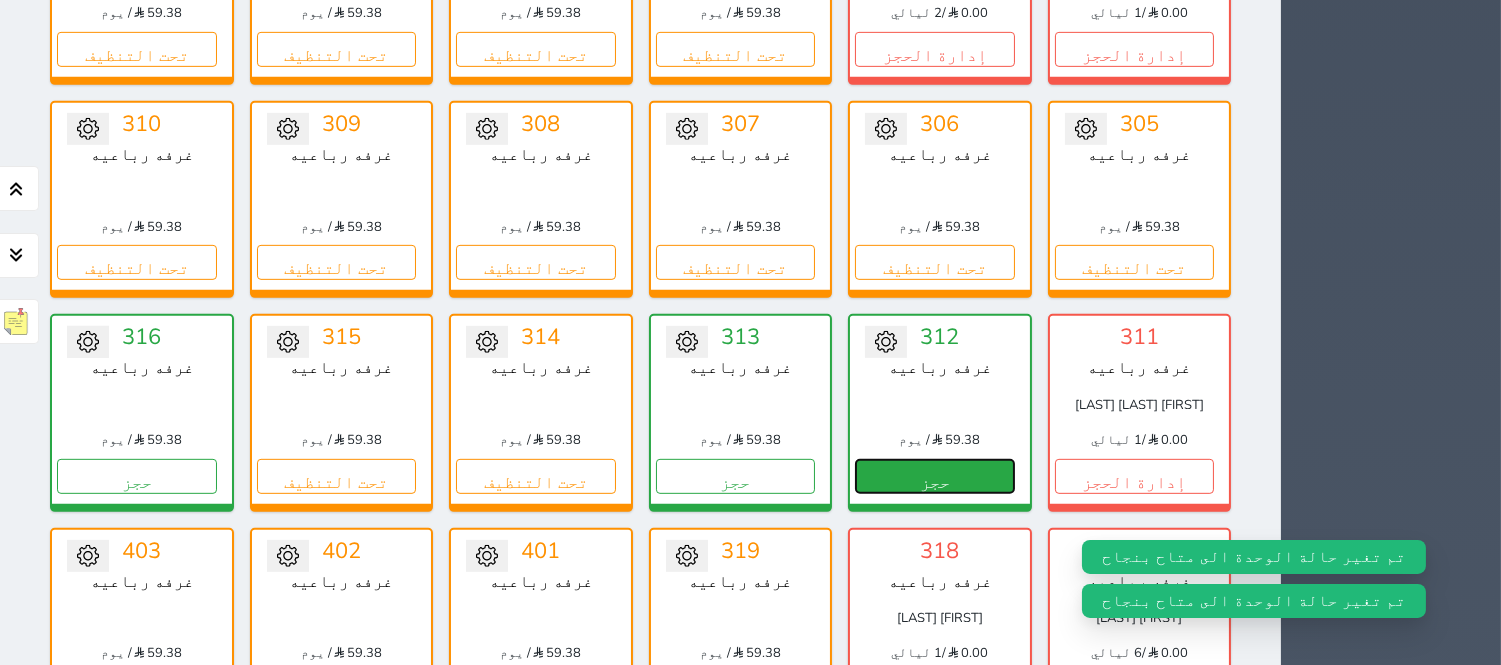 click on "حجز" at bounding box center (935, 476) 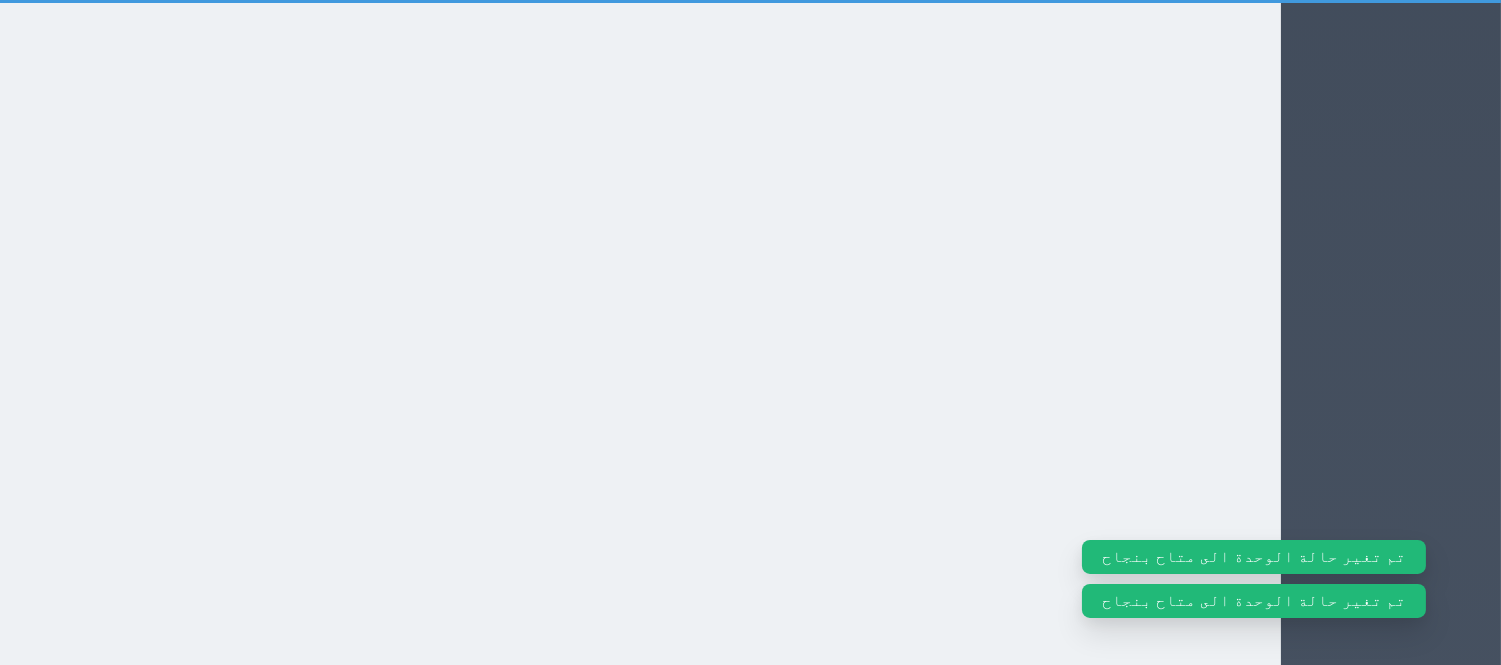 select on "1" 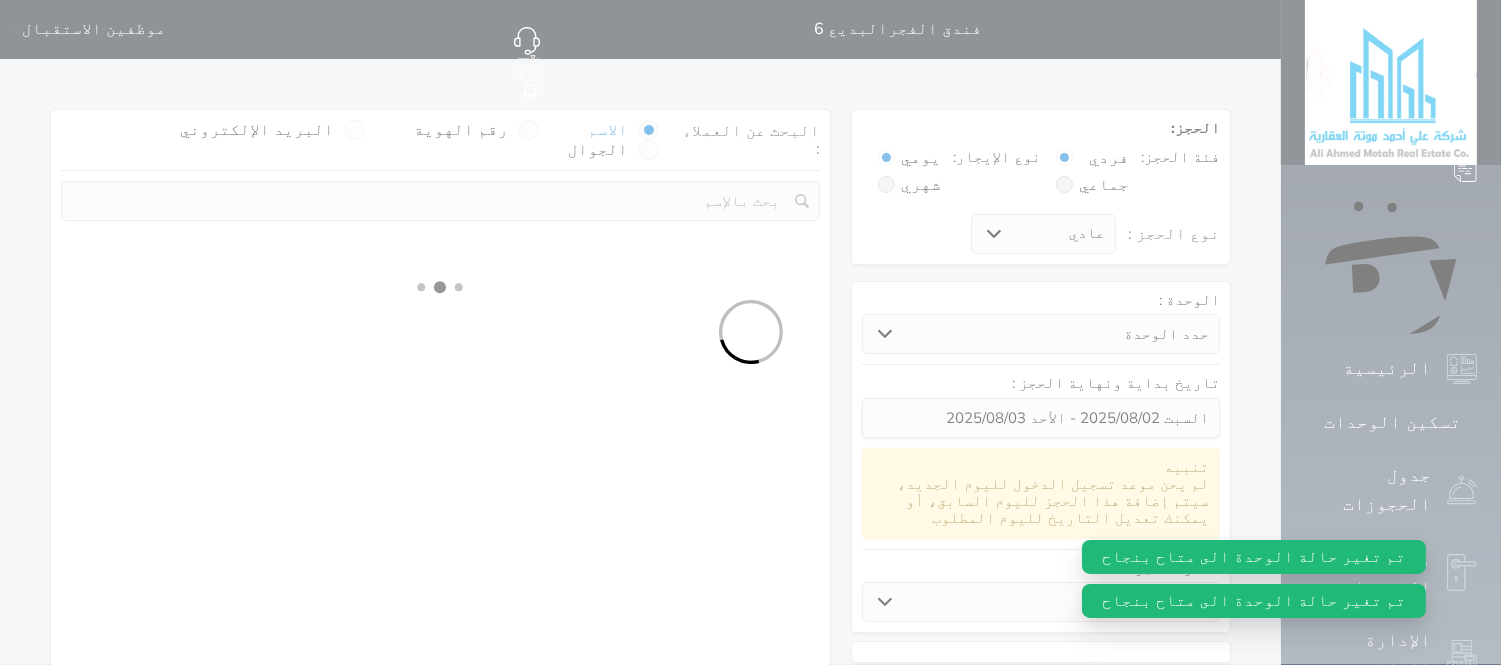 scroll, scrollTop: 0, scrollLeft: 0, axis: both 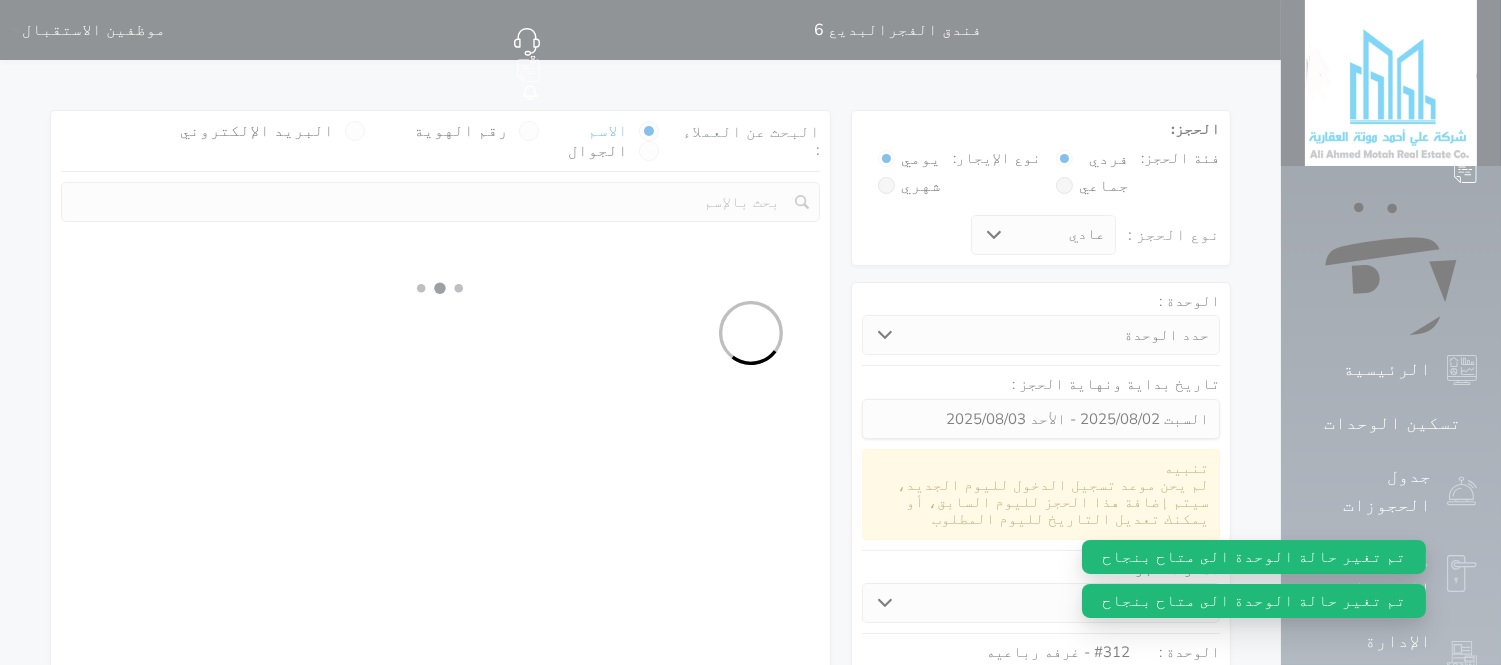 select 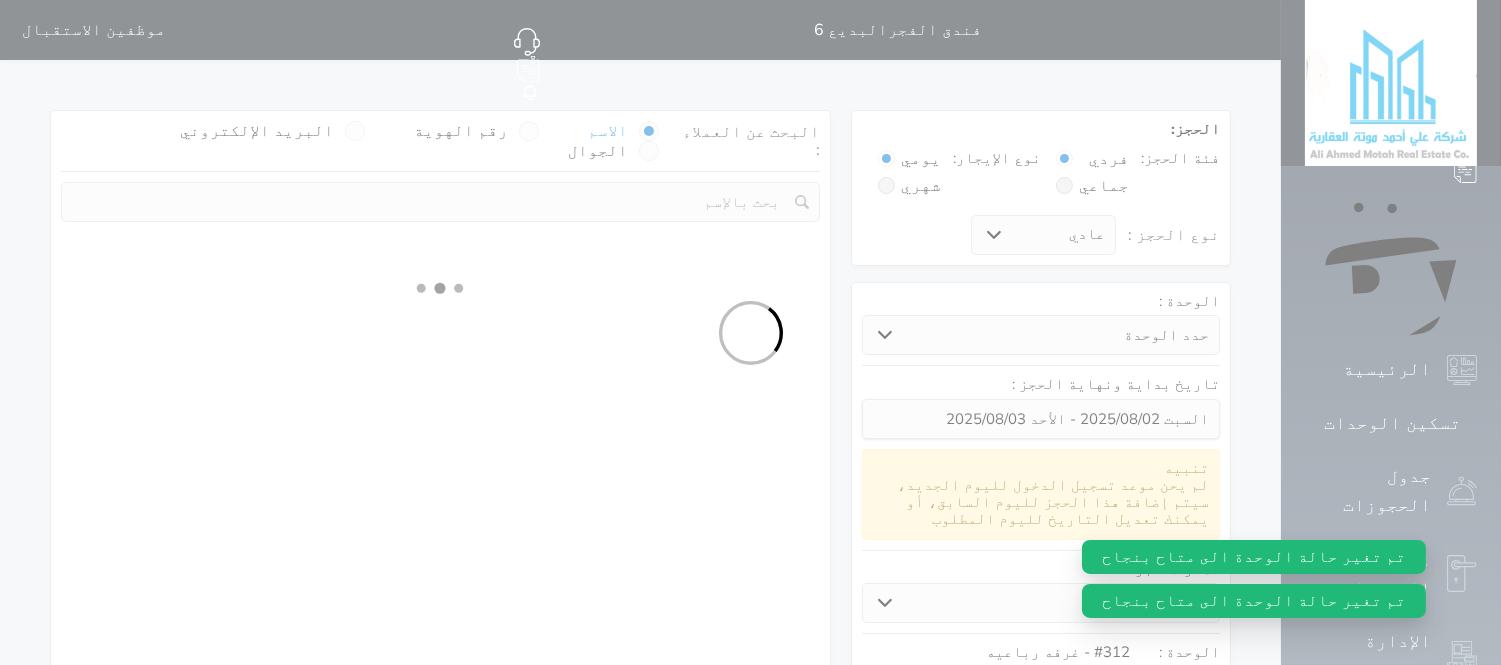 select on "113" 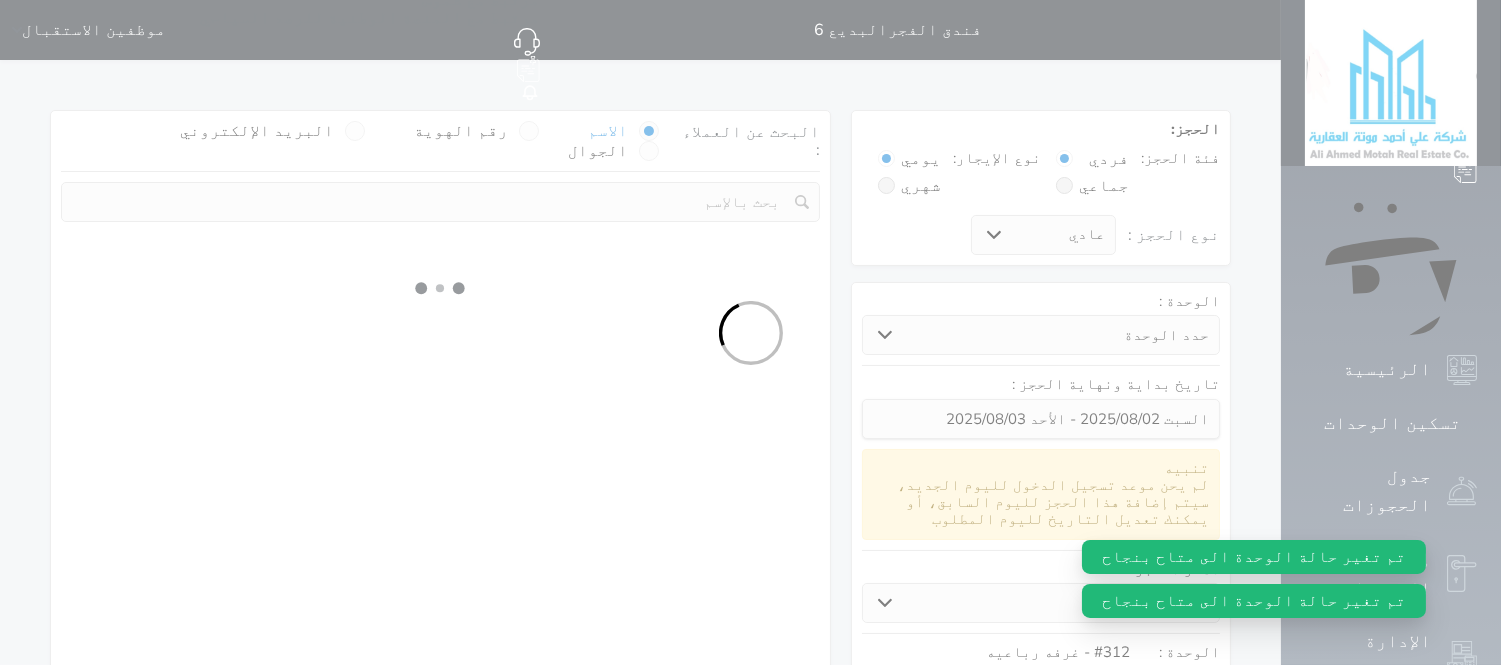 select on "1" 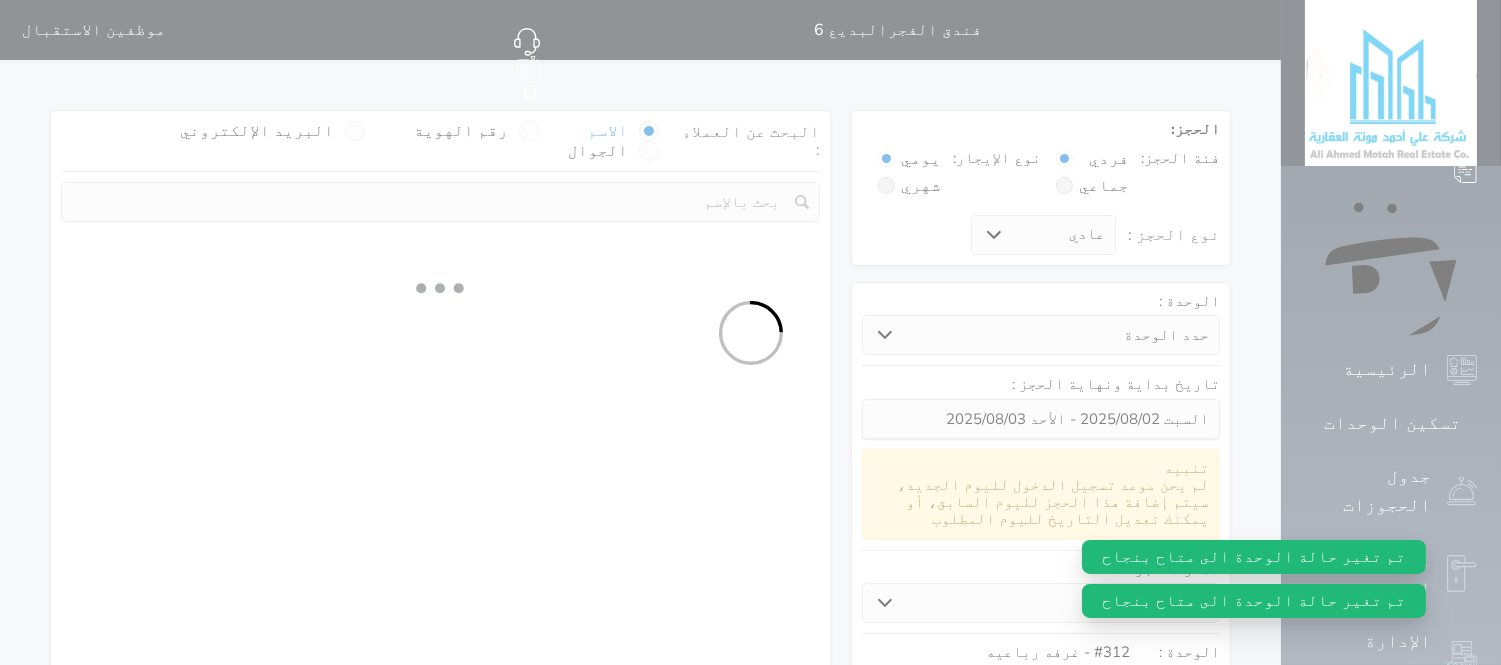 select 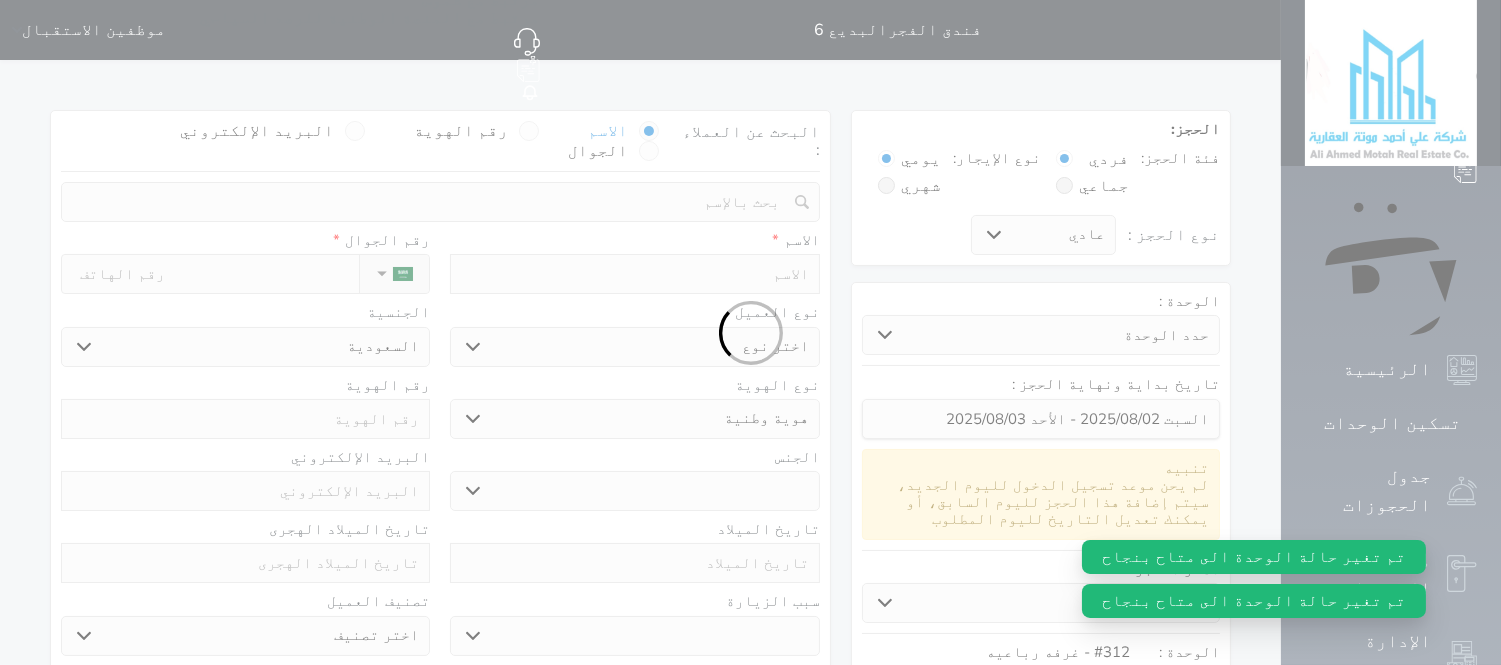 select 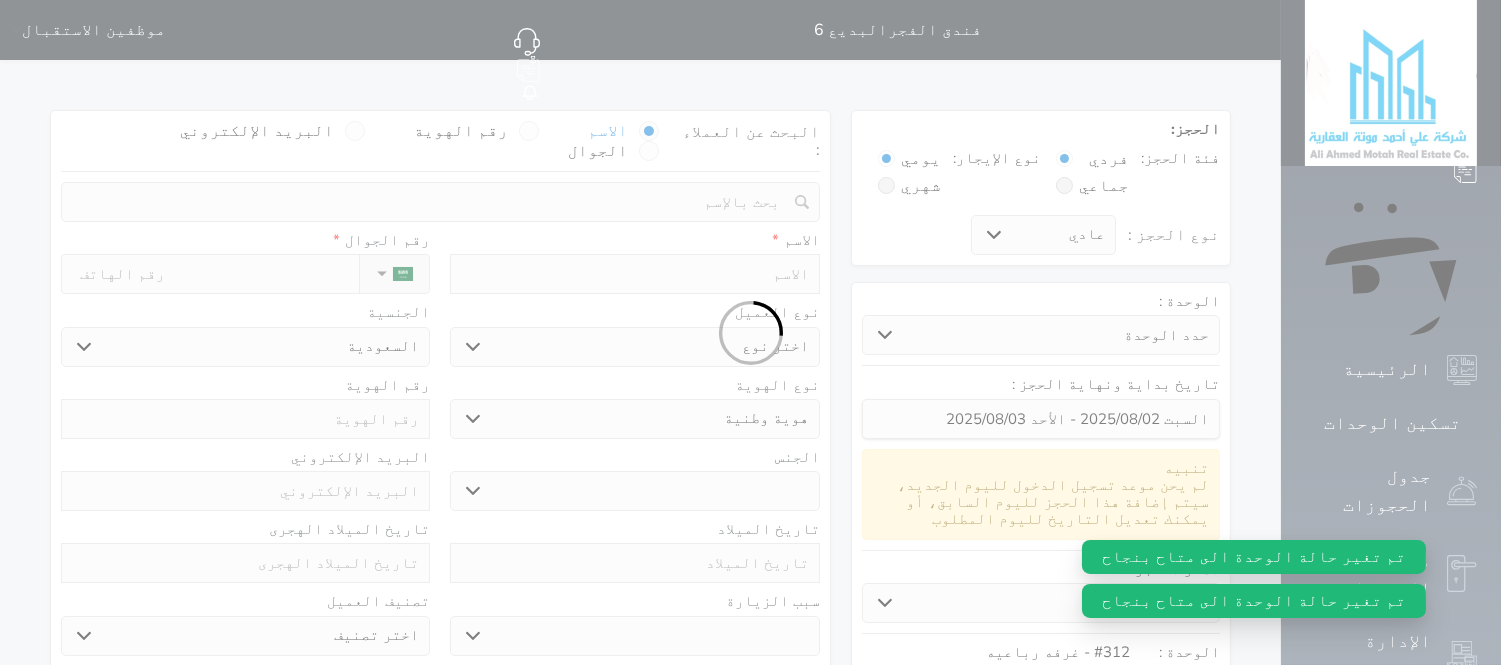 select 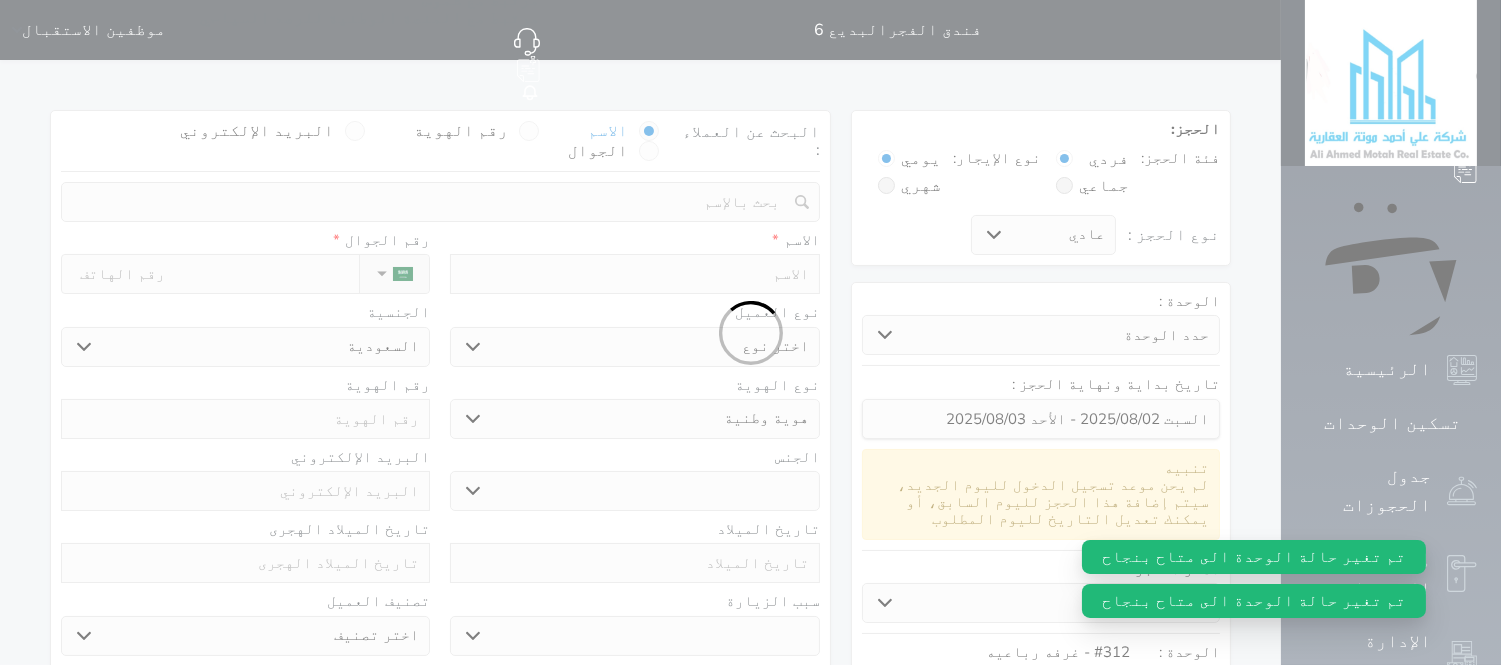 select 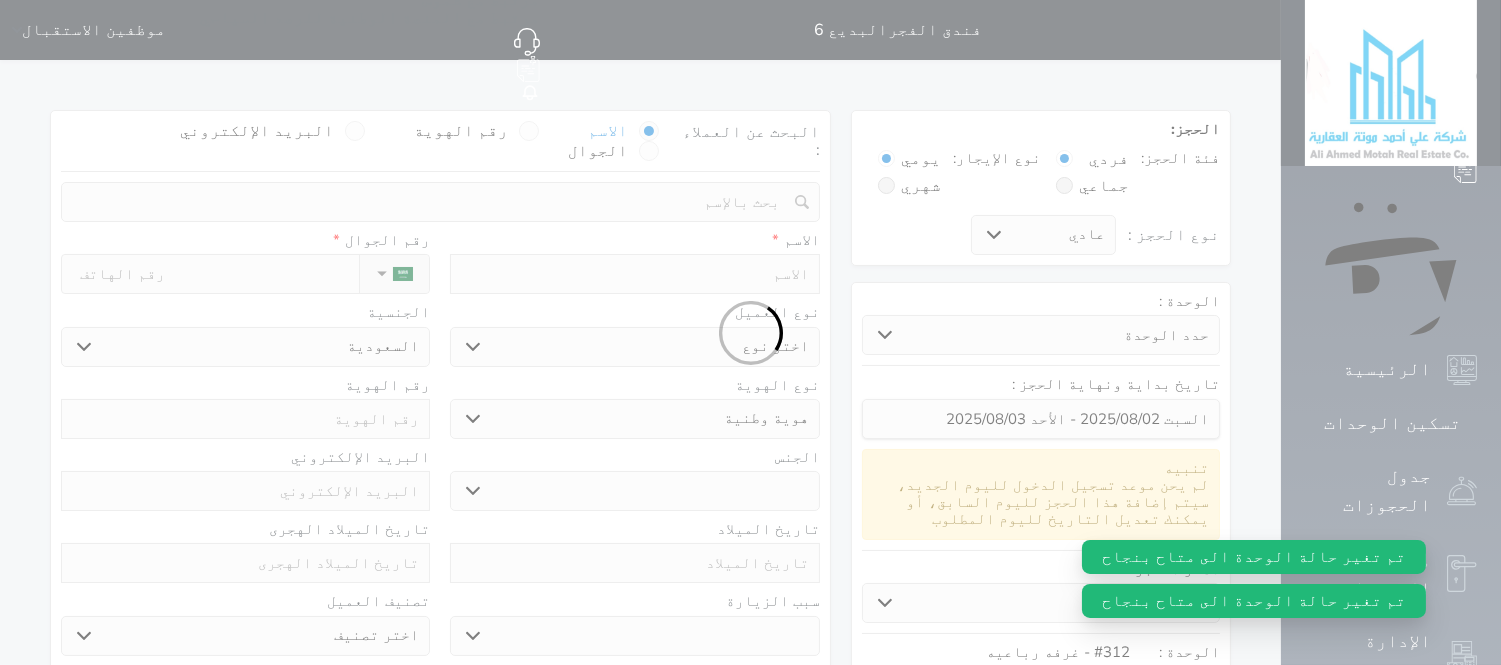 select 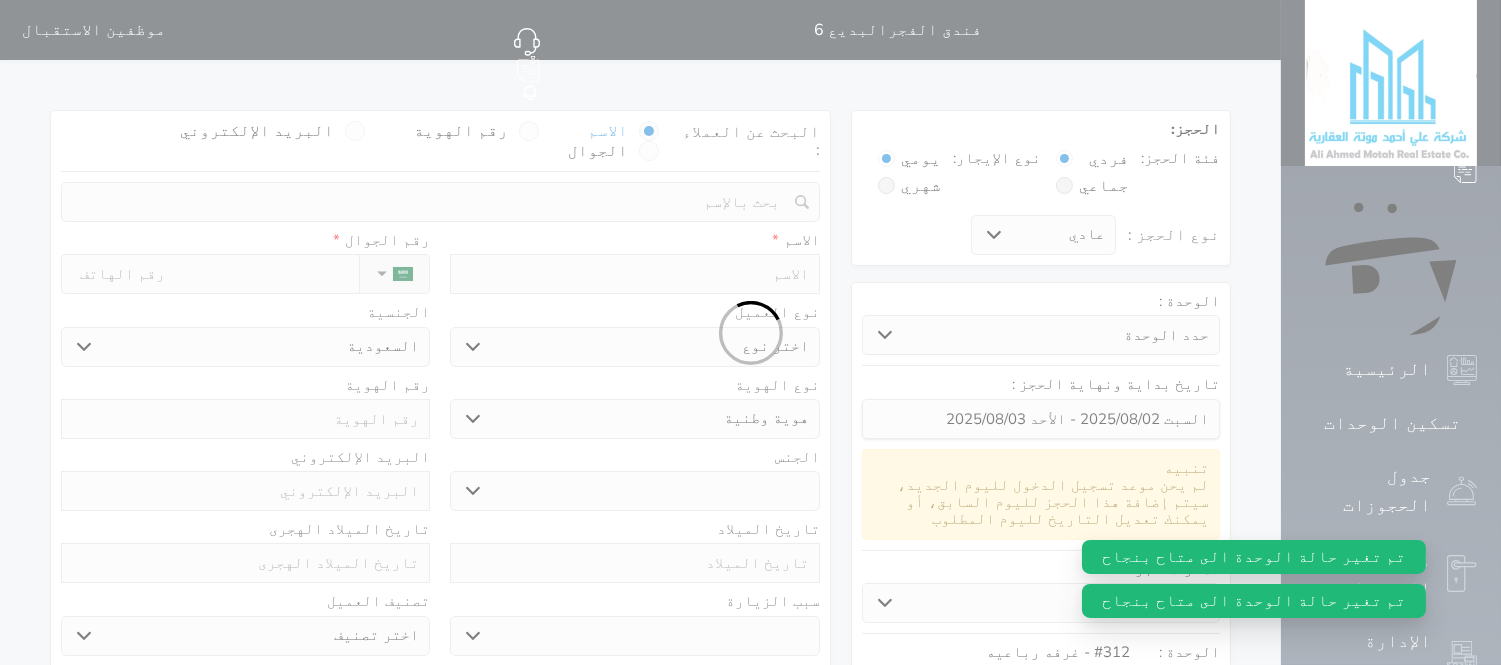select 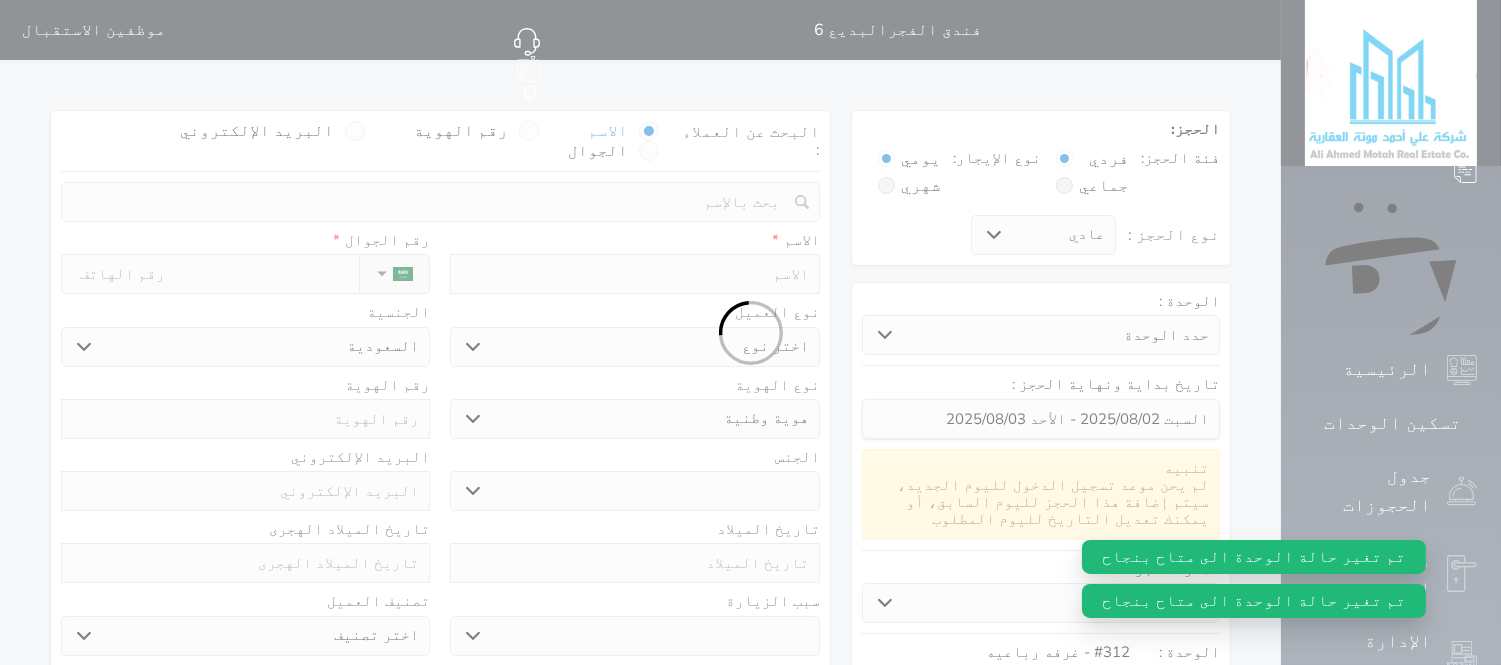 select 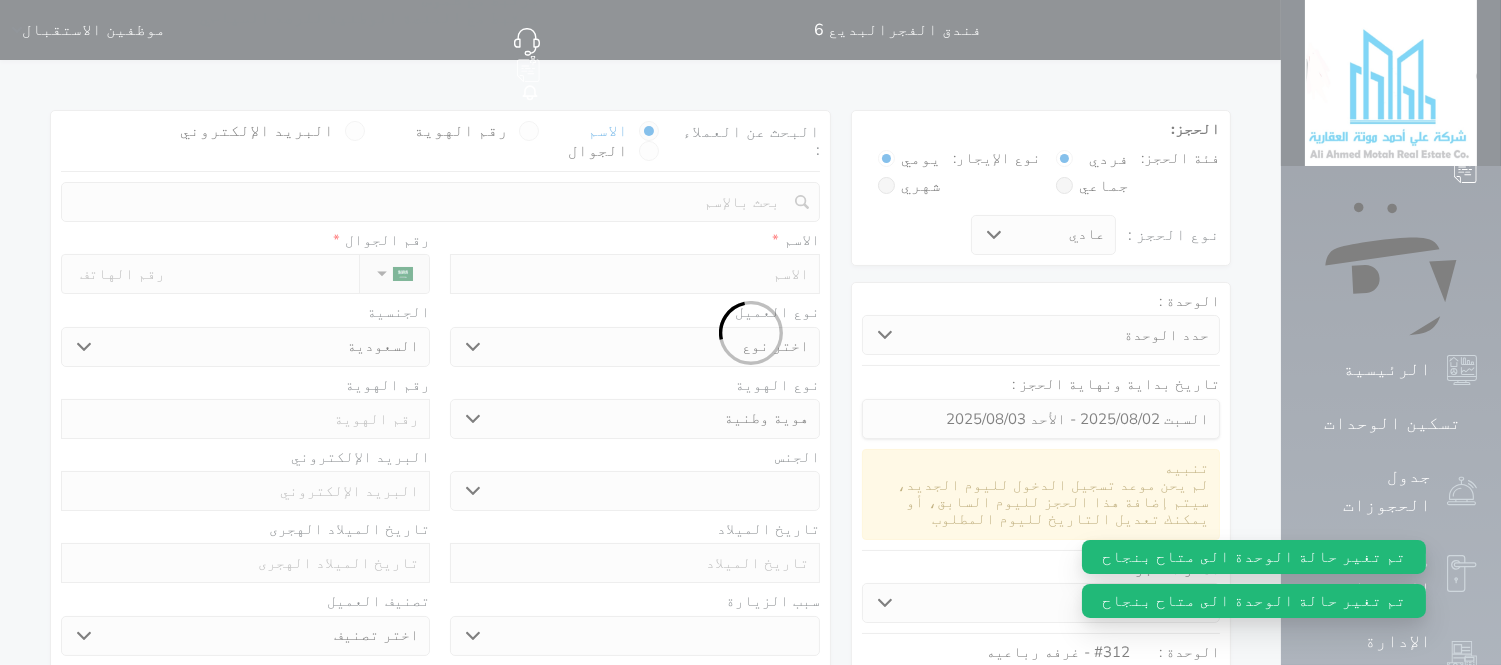 select 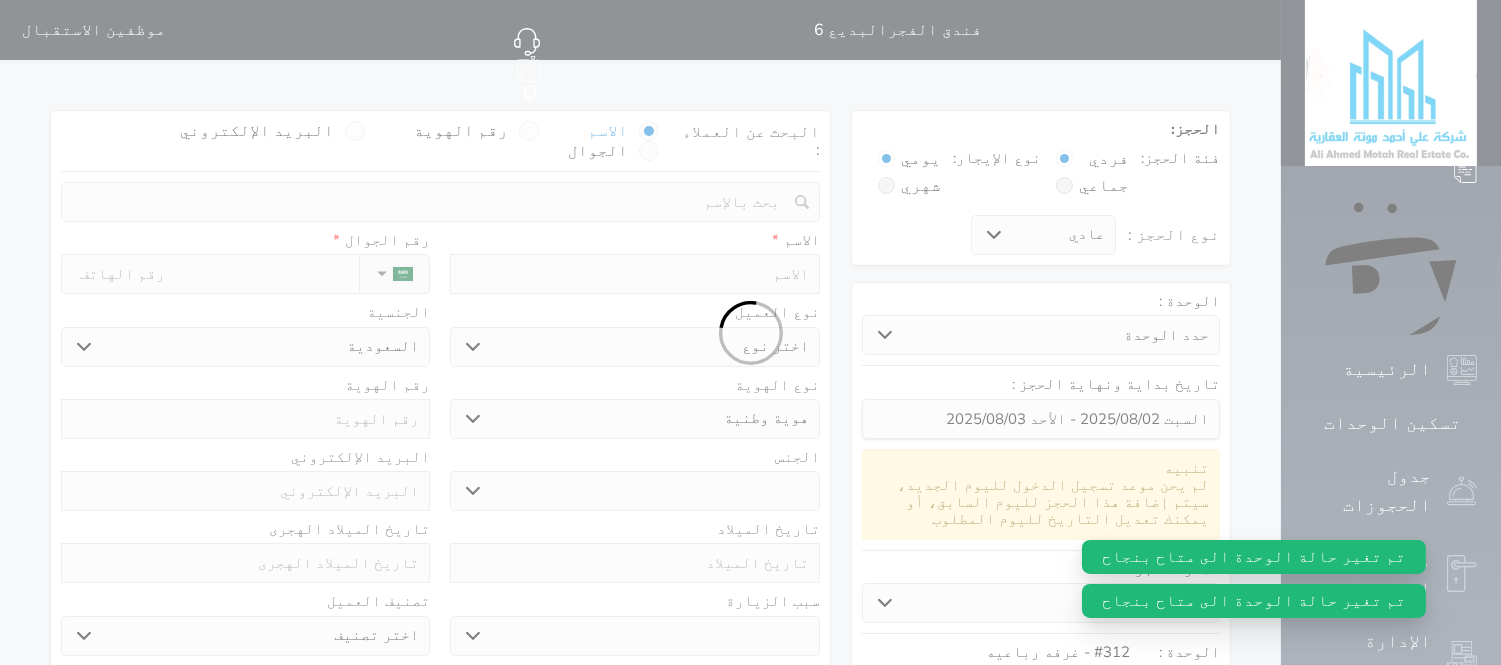 select on "1" 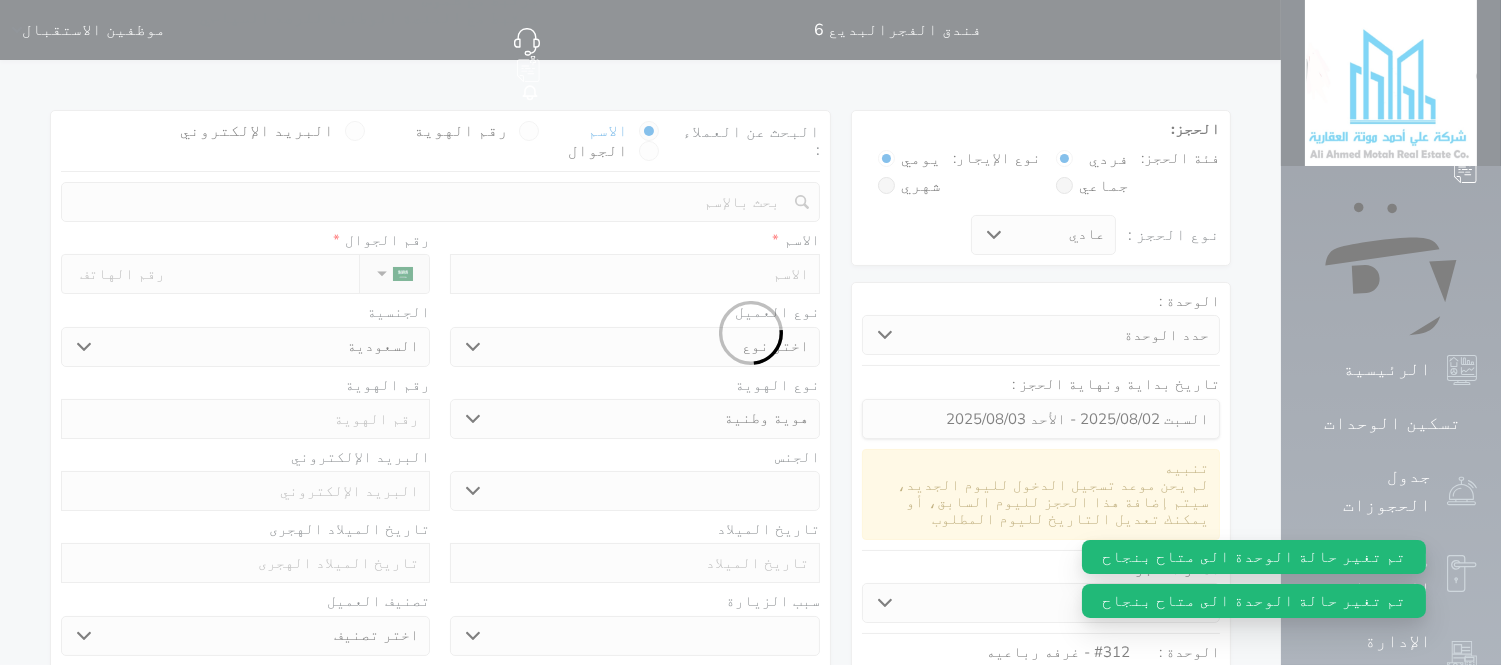 select on "7" 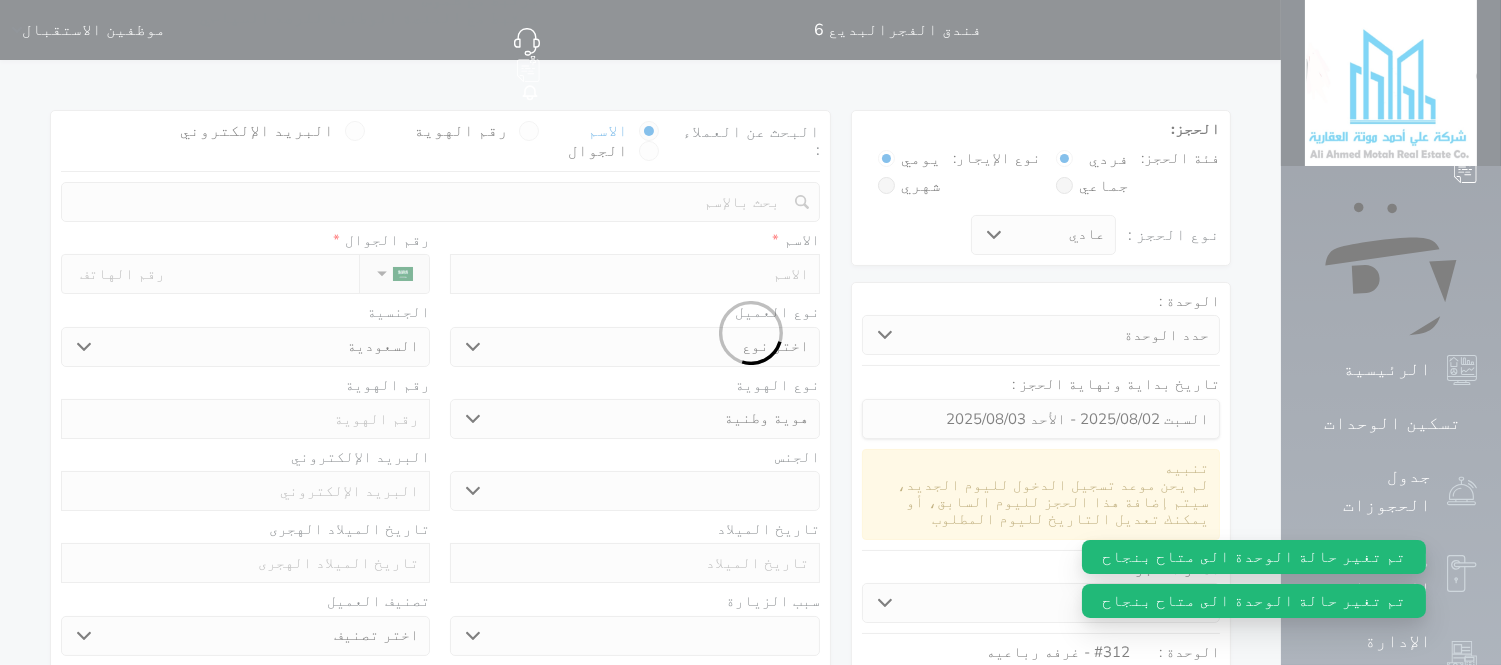 select 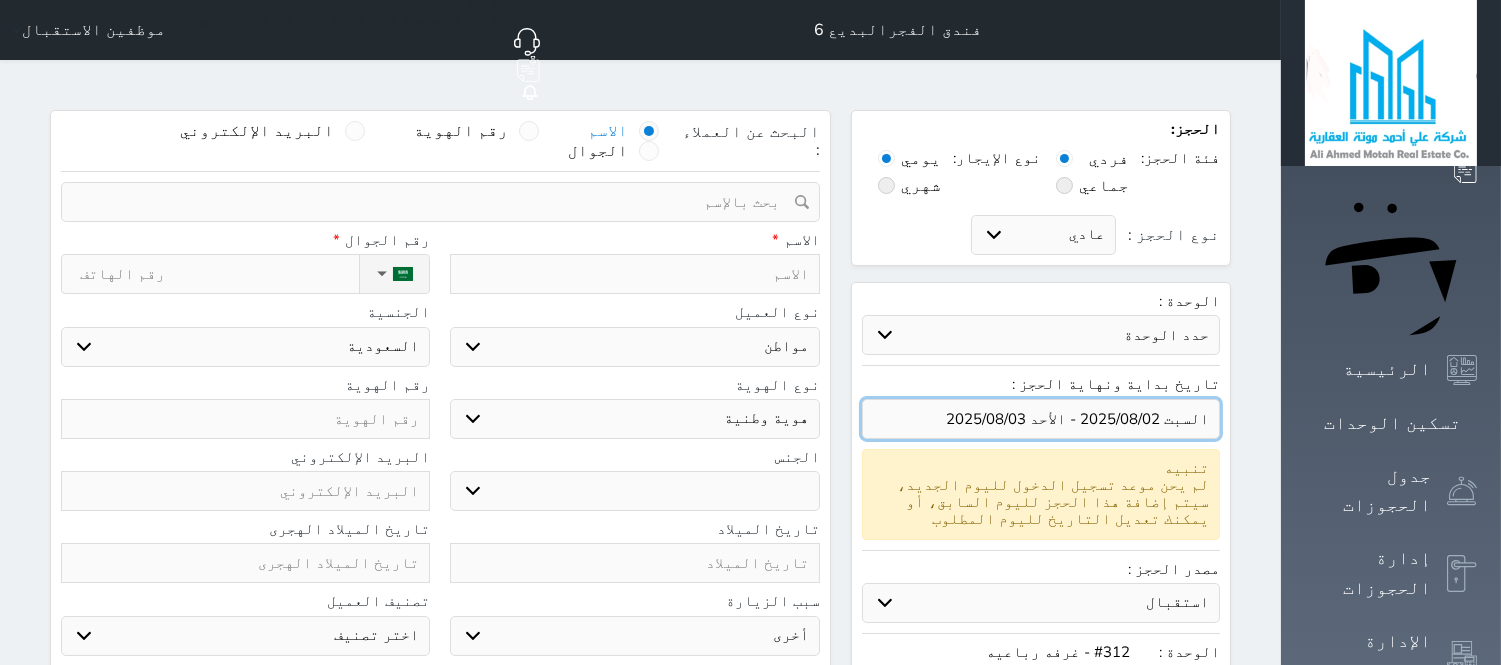 click at bounding box center (1041, 419) 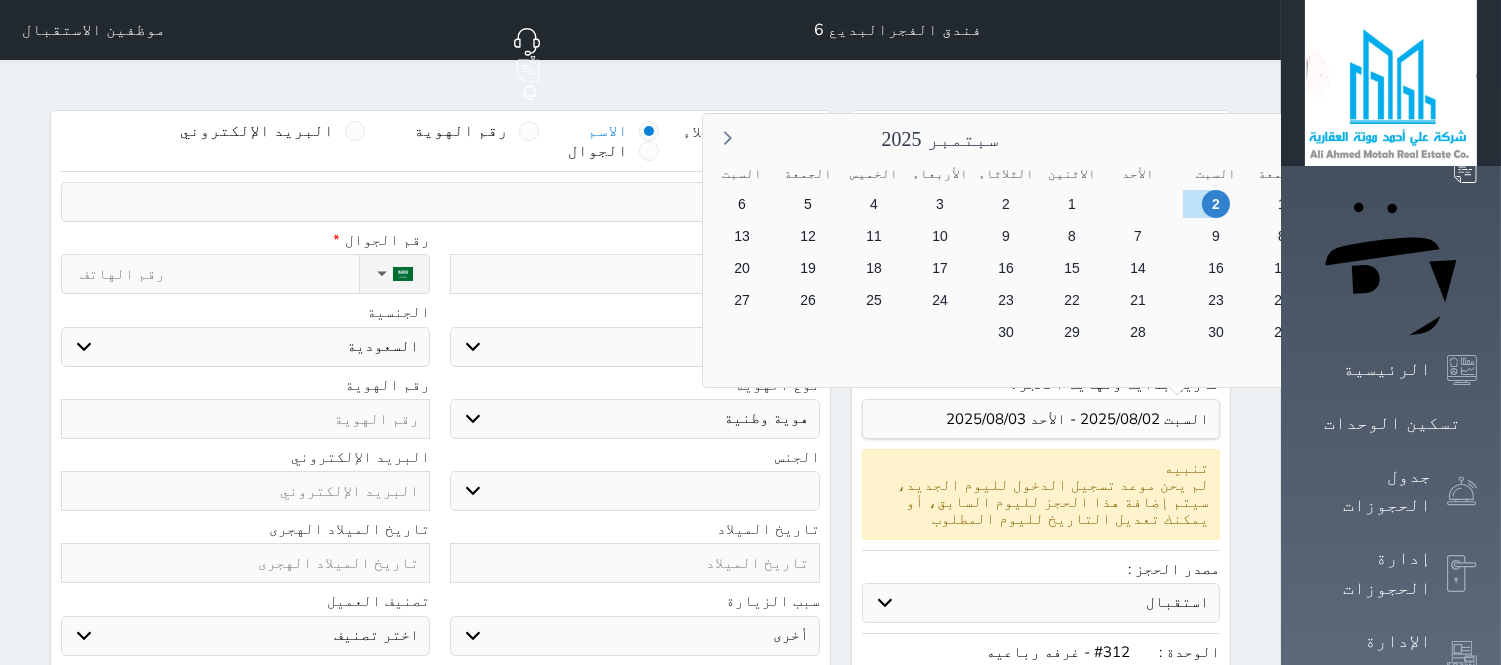 click on "3" at bounding box center [1611, 236] 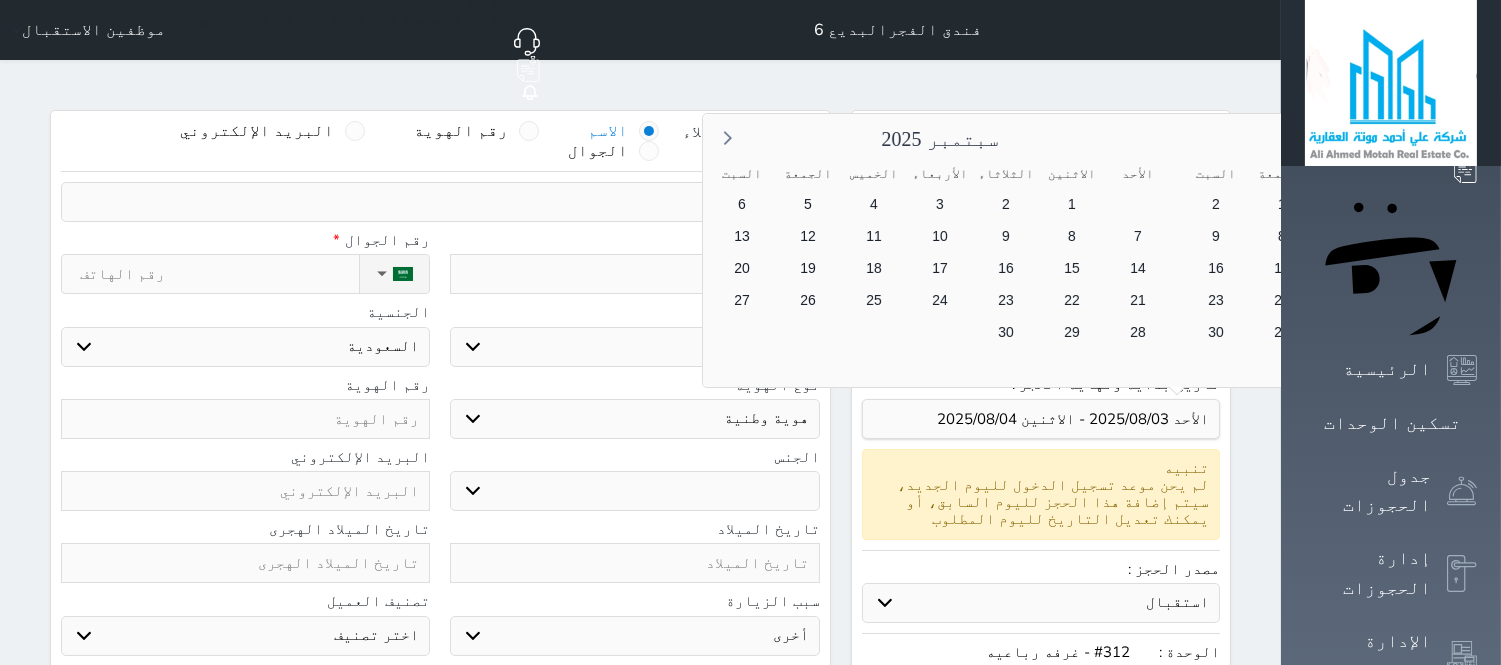 click on "4" at bounding box center [1545, 236] 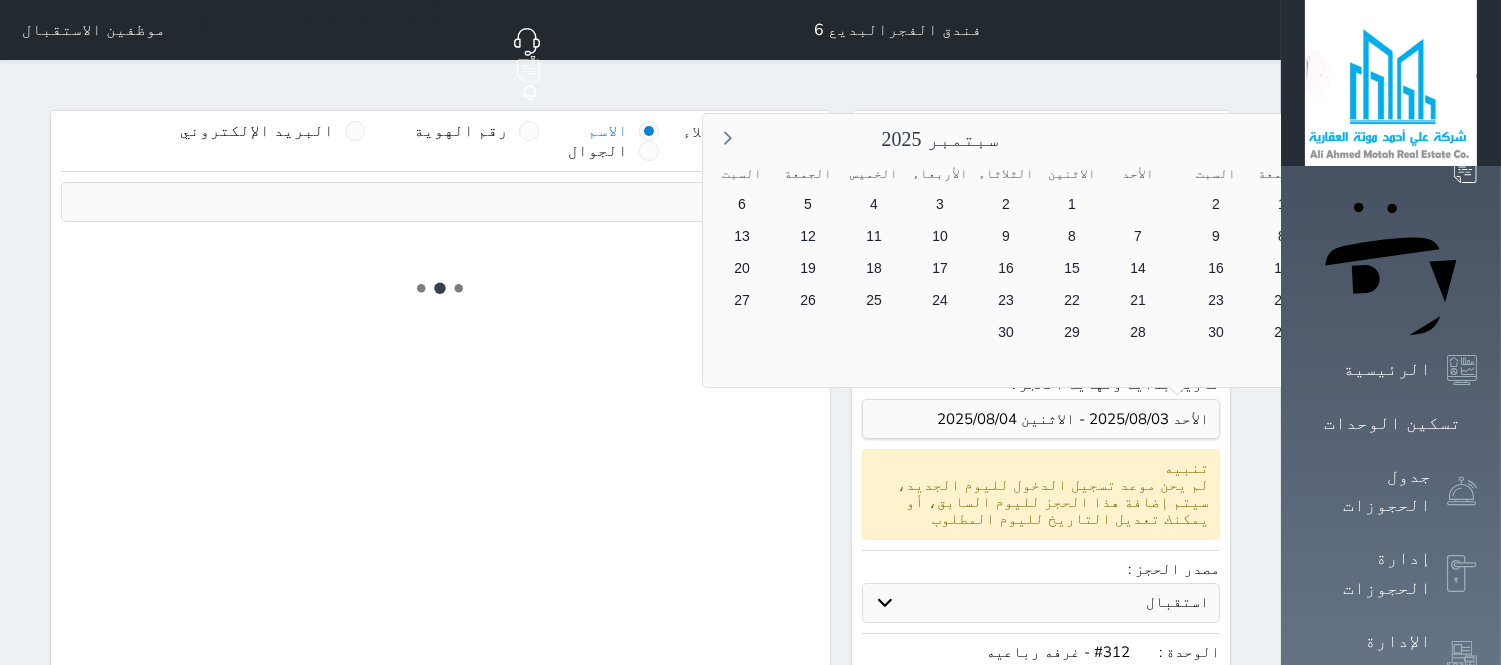 select on "1" 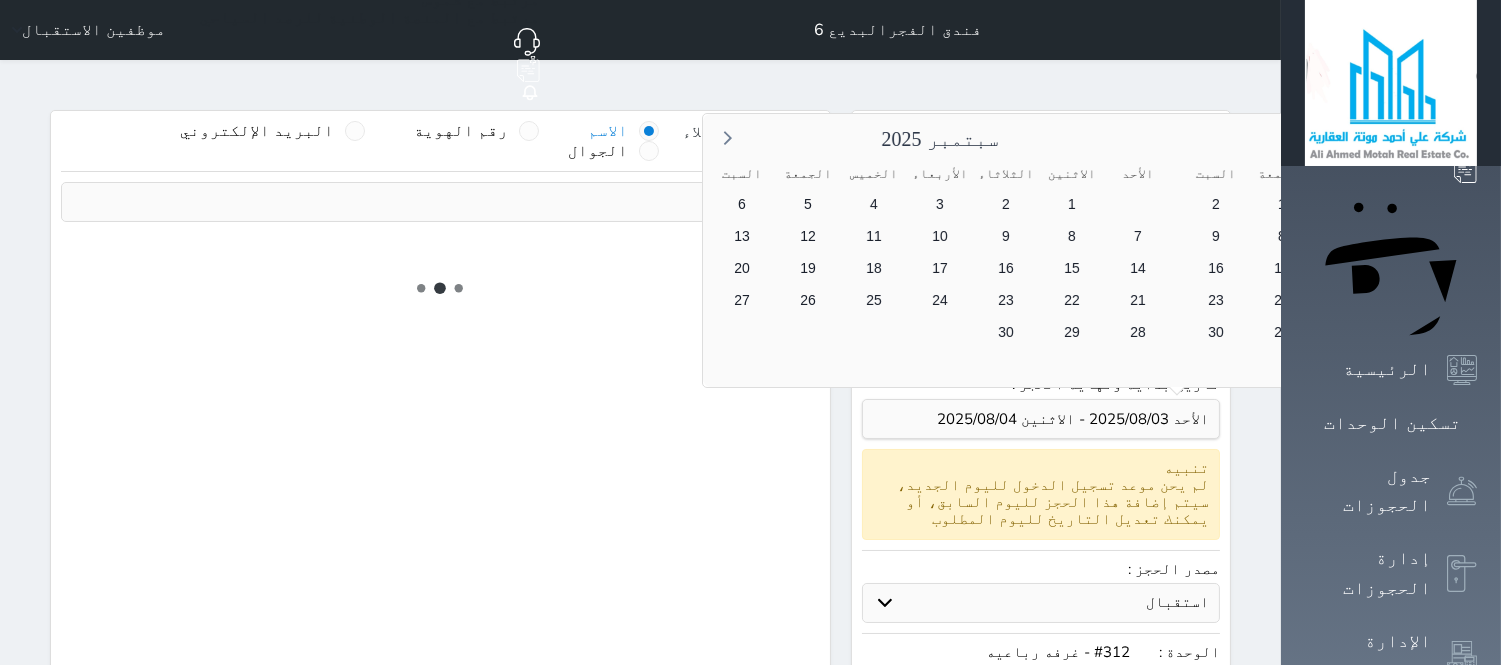 select on "113" 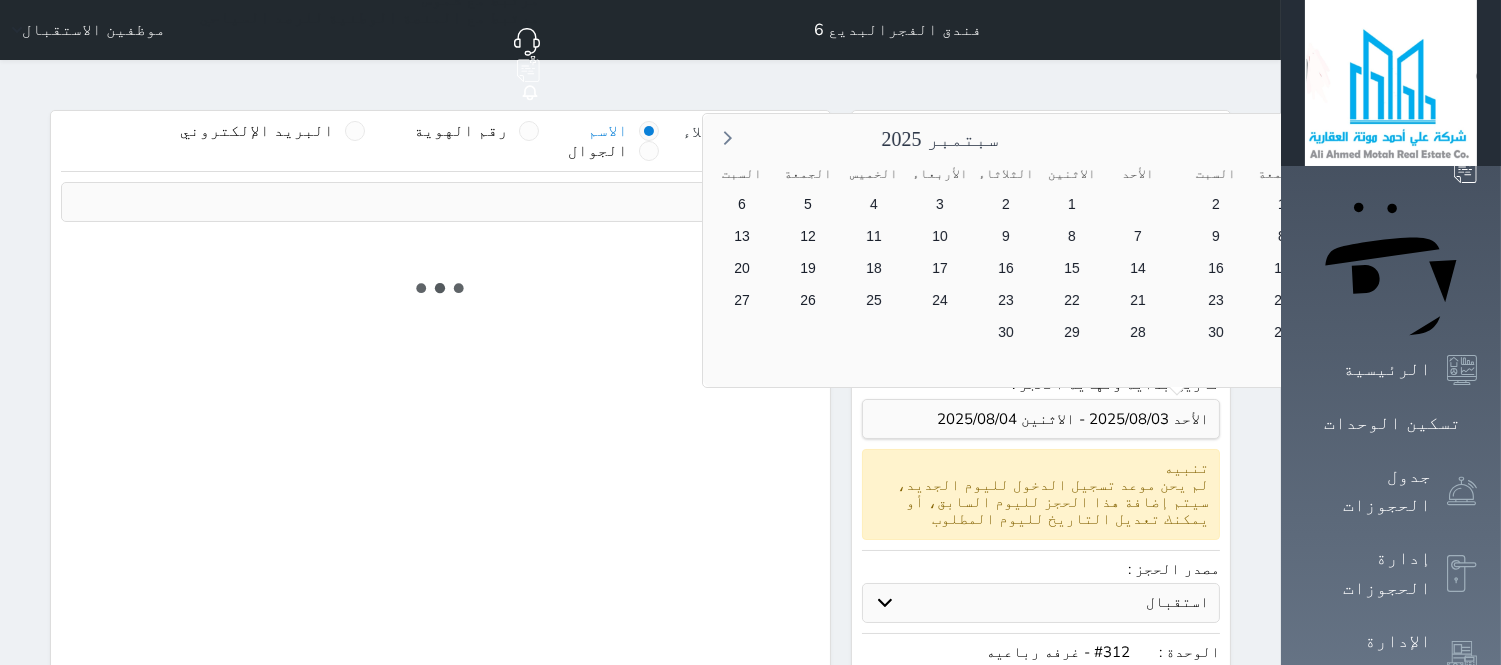select on "1" 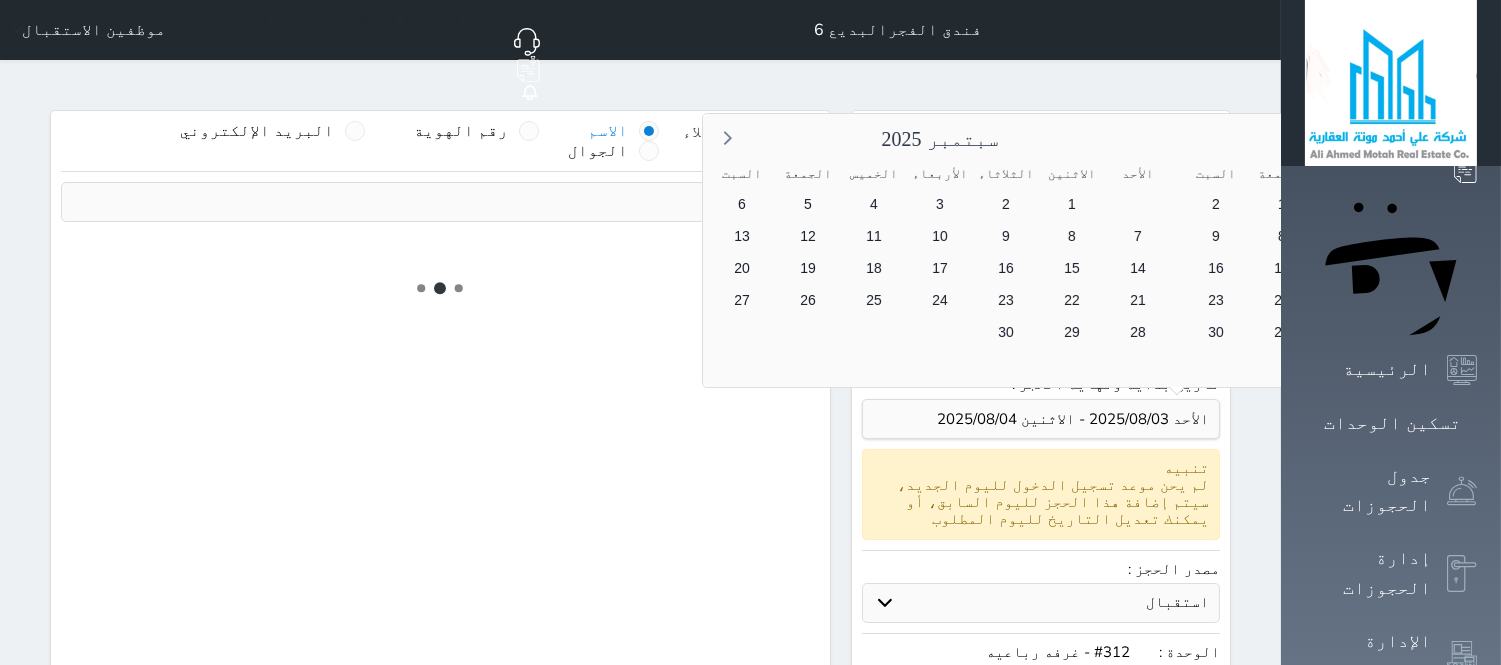select 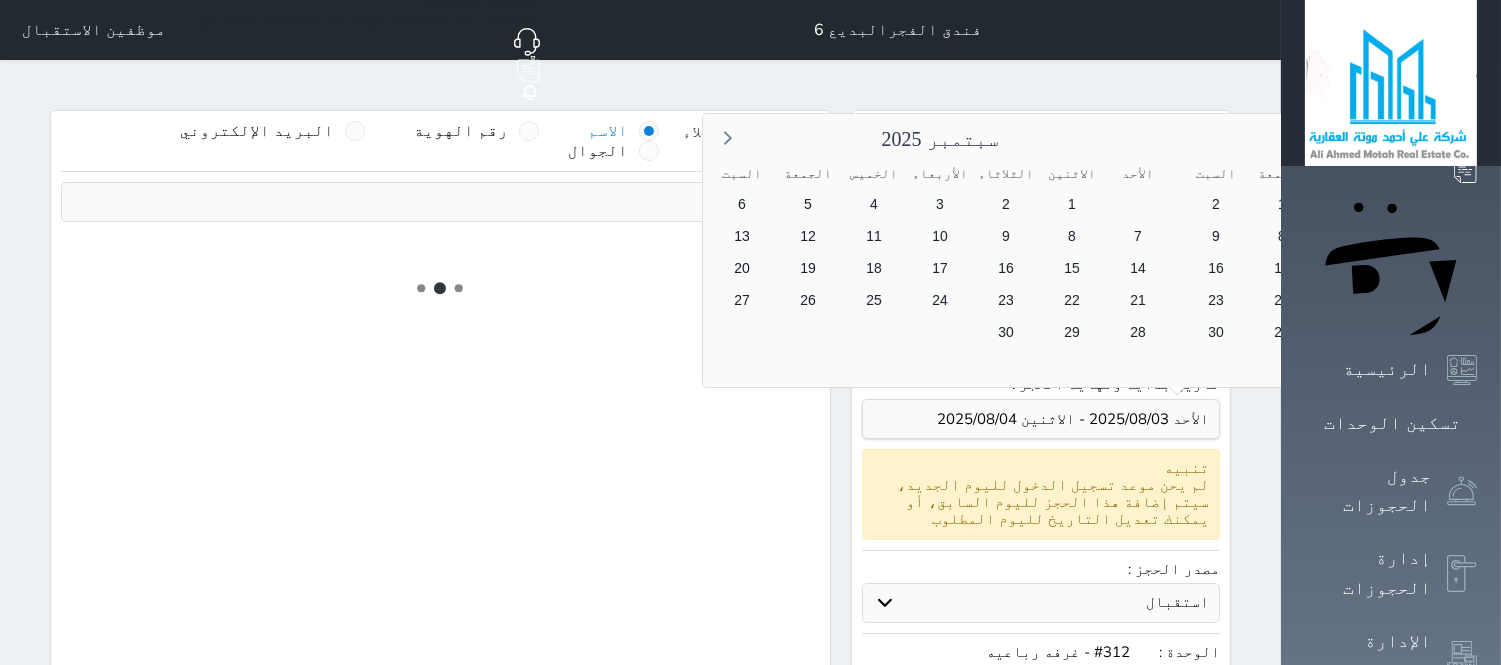 select on "7" 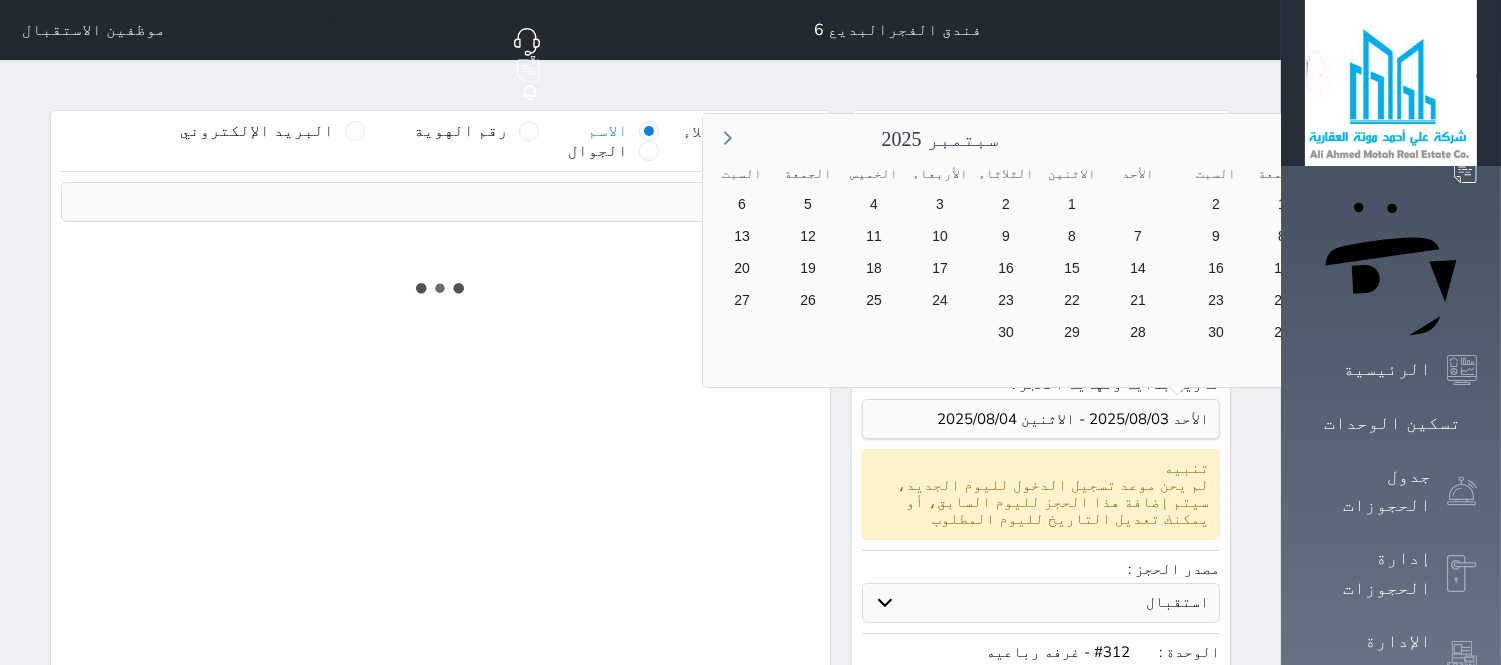 select 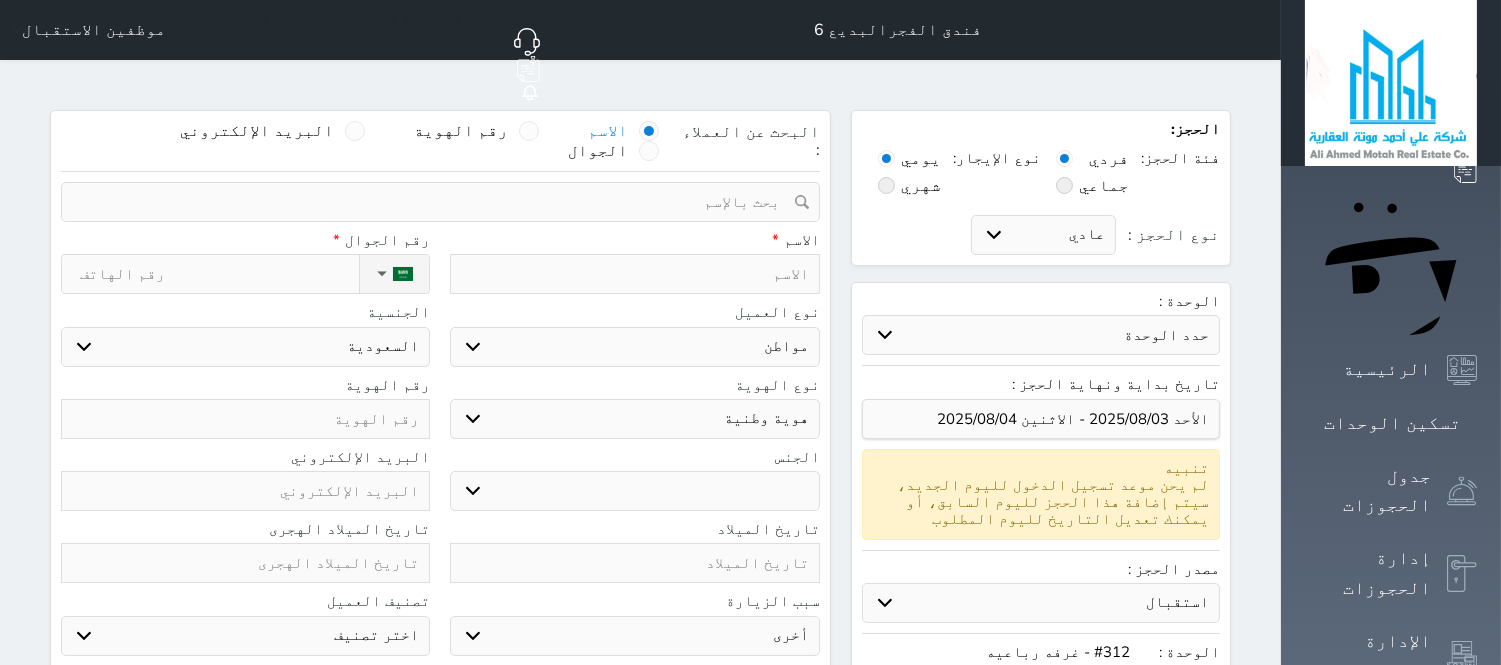 select 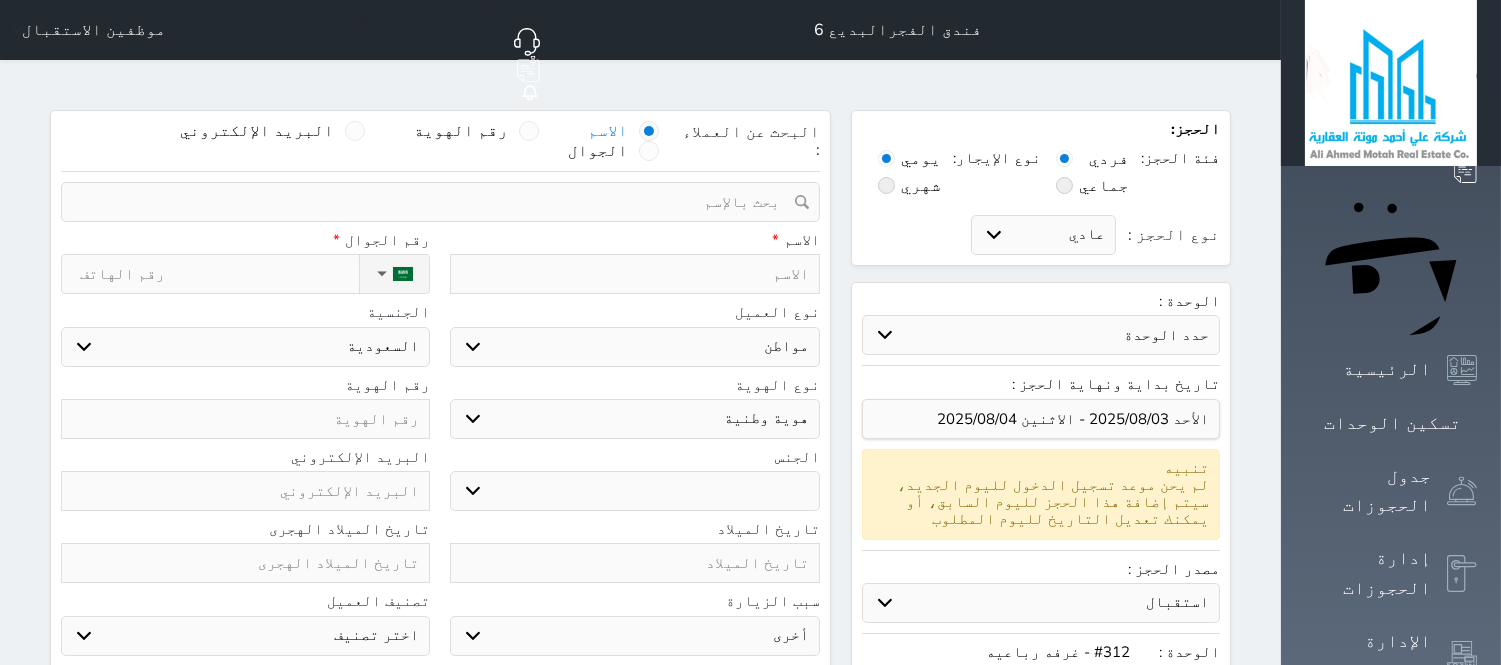 select 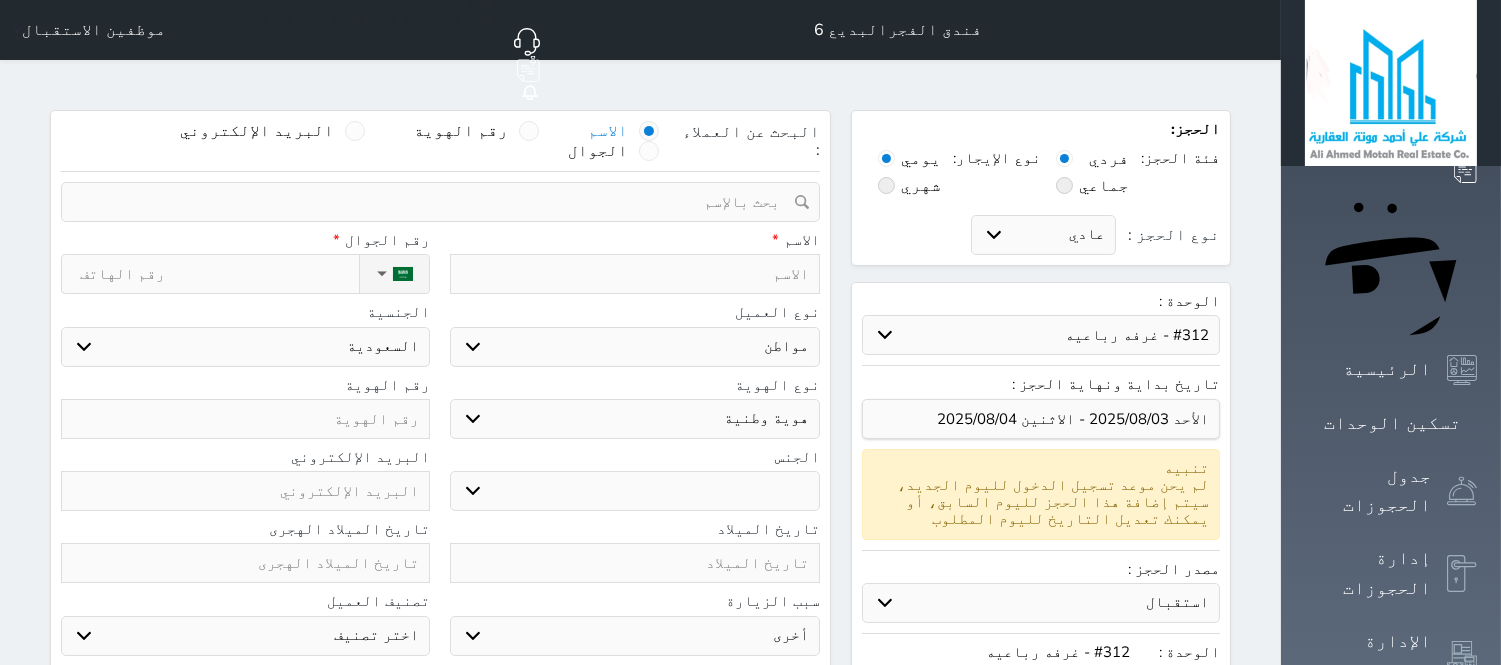 type on "س" 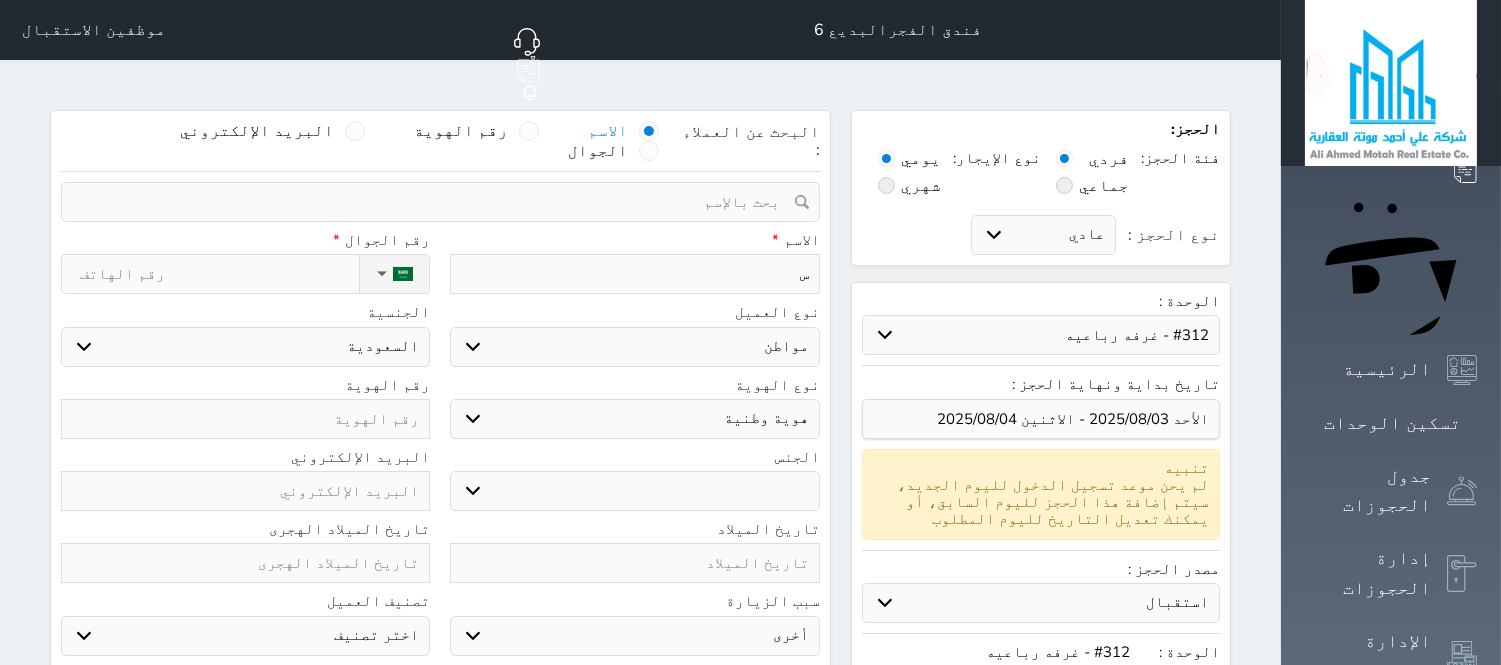 type on "سل" 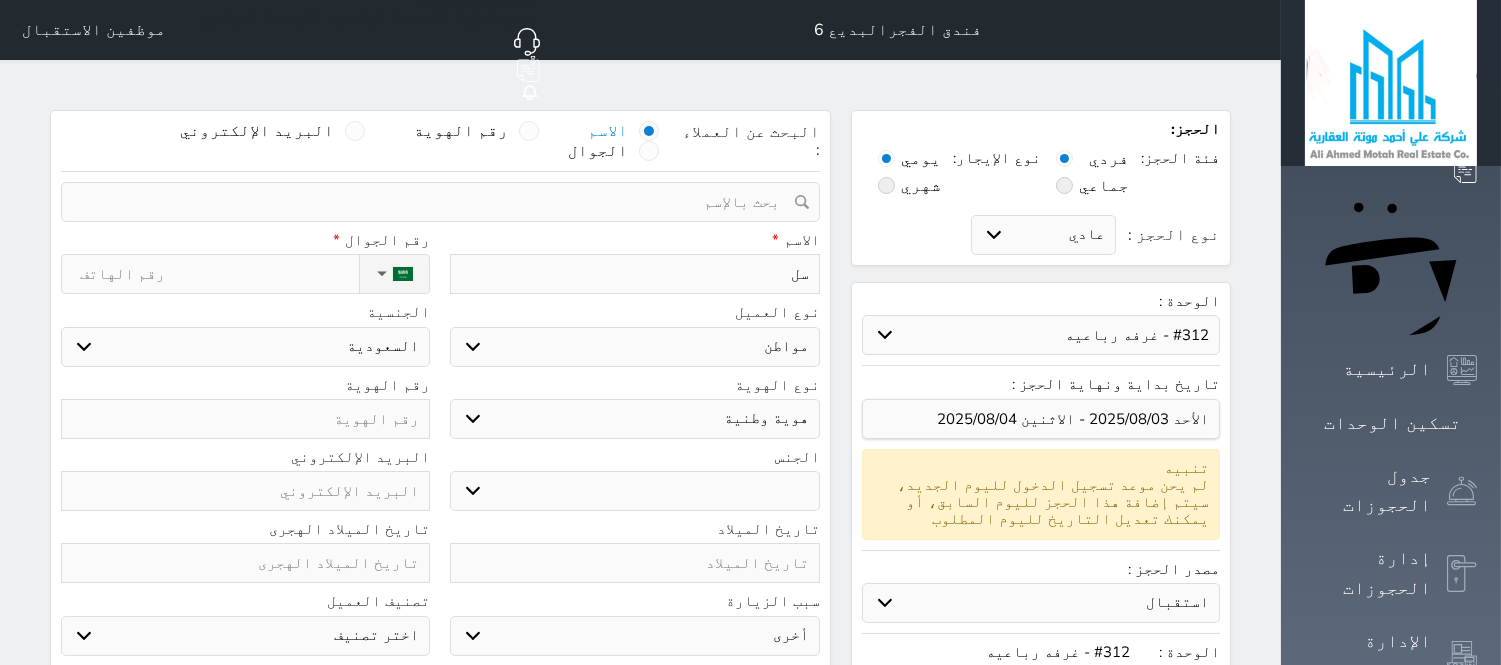 type on "سلي" 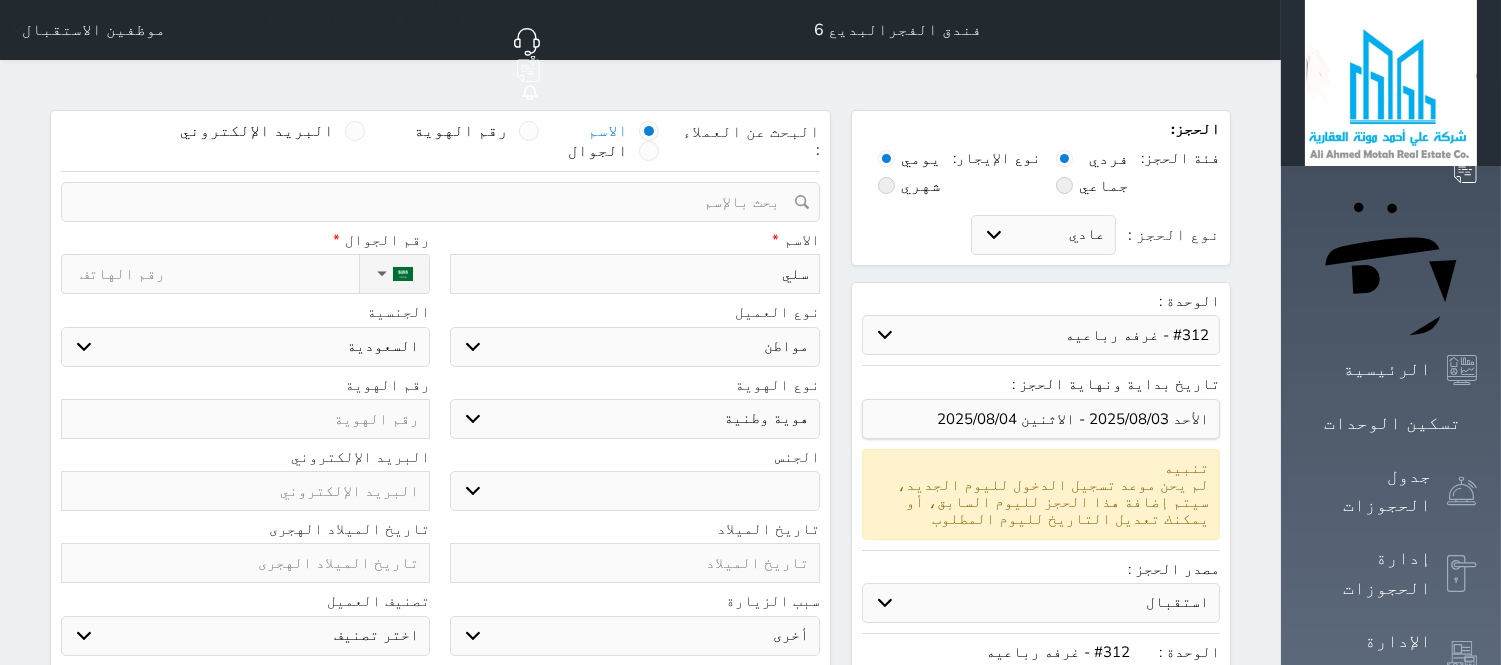 type on "[FIRST]" 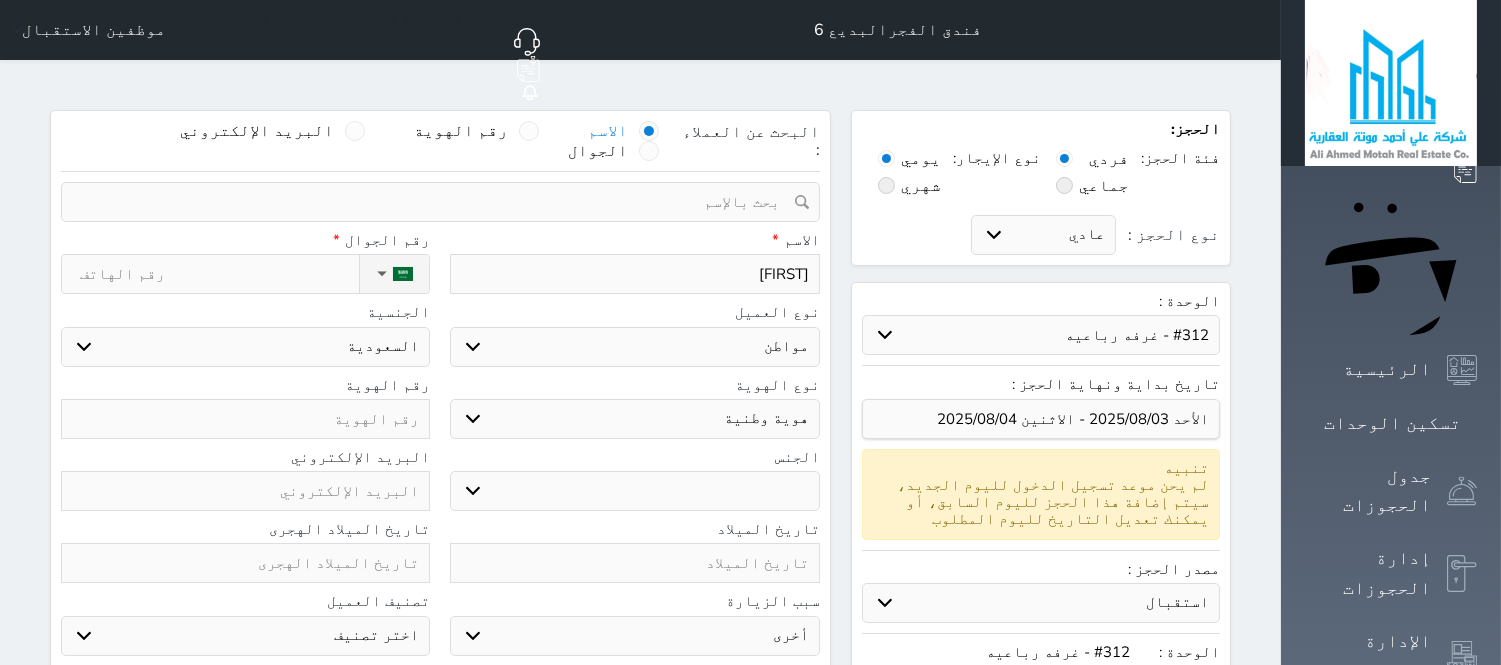 type on "سليما" 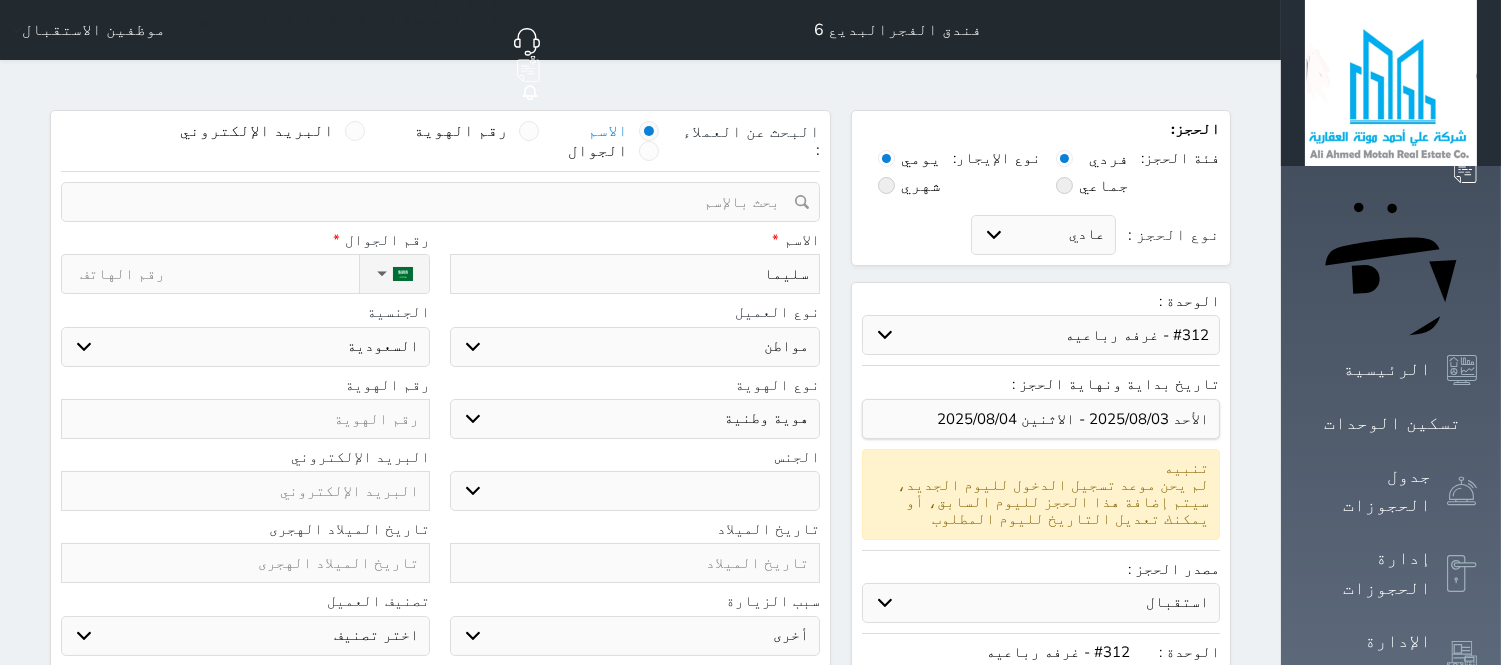 type on "[PERSON]" 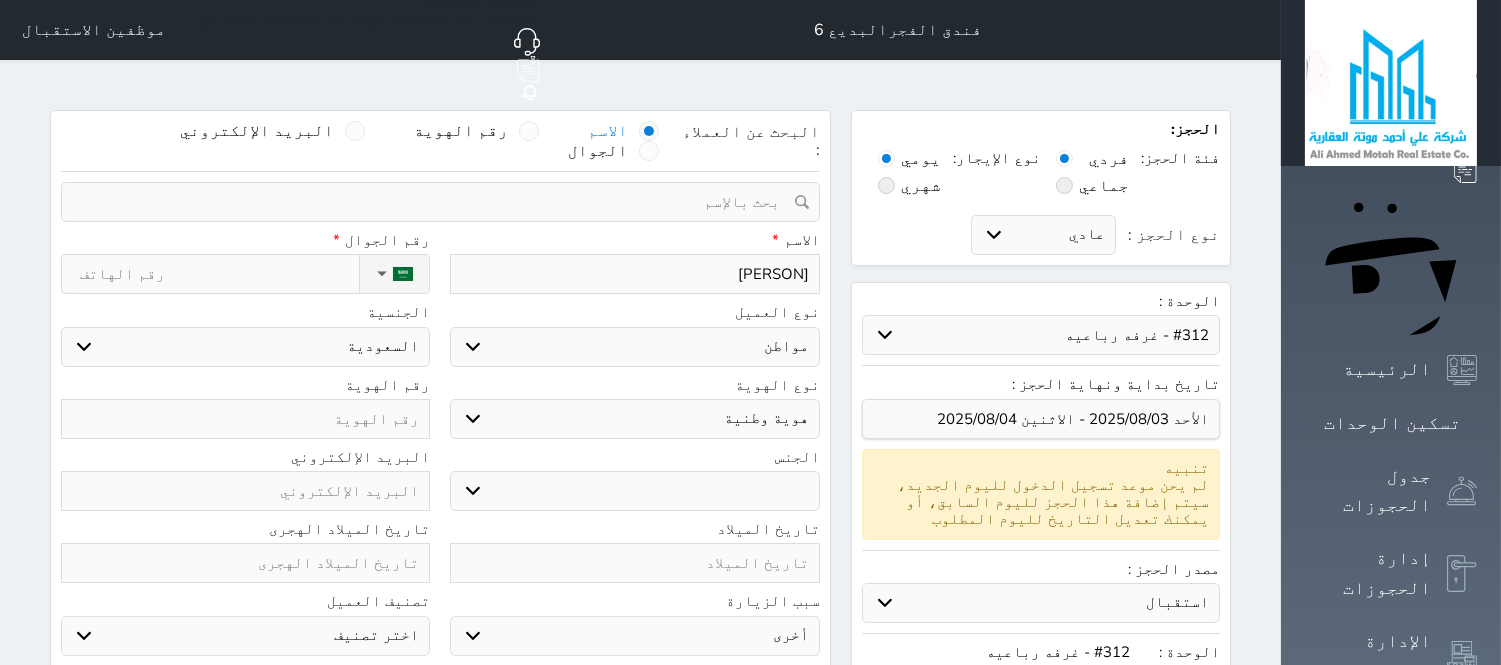 type on "[PERSON]" 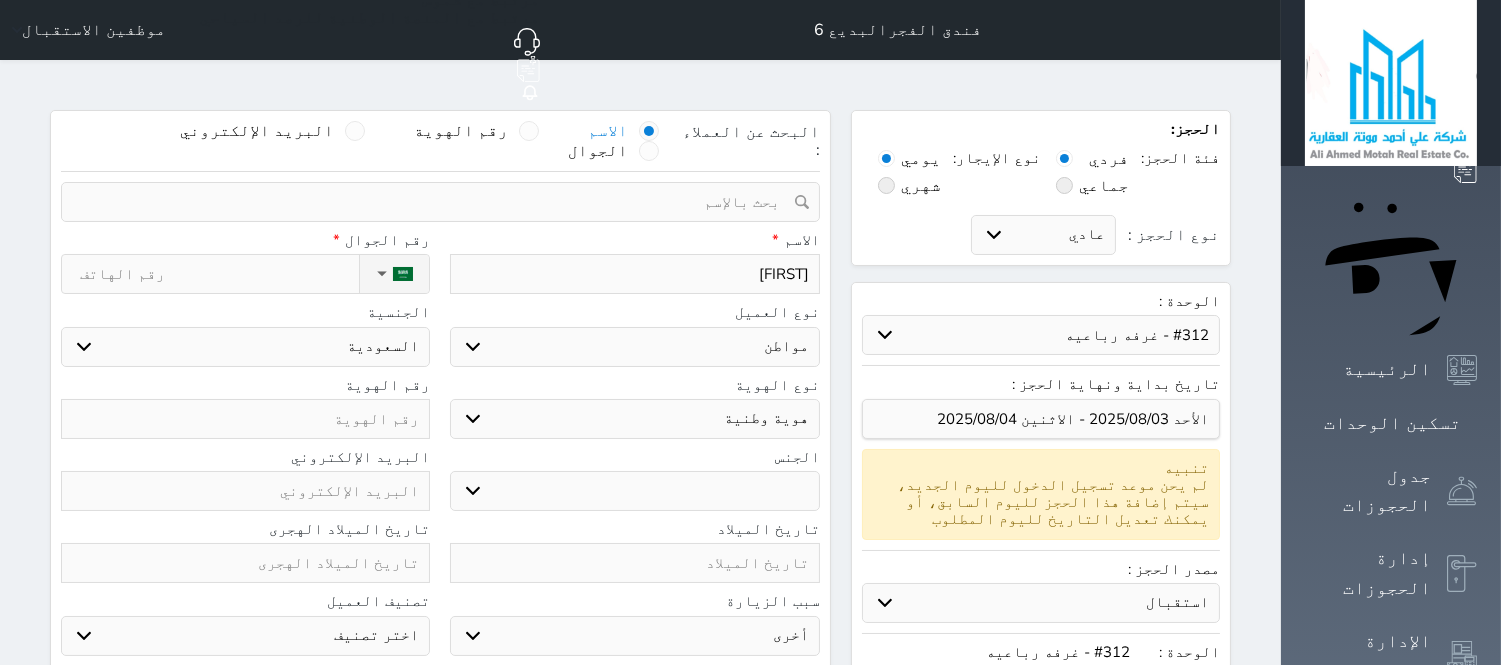 type on "[FIRST] [LAST]" 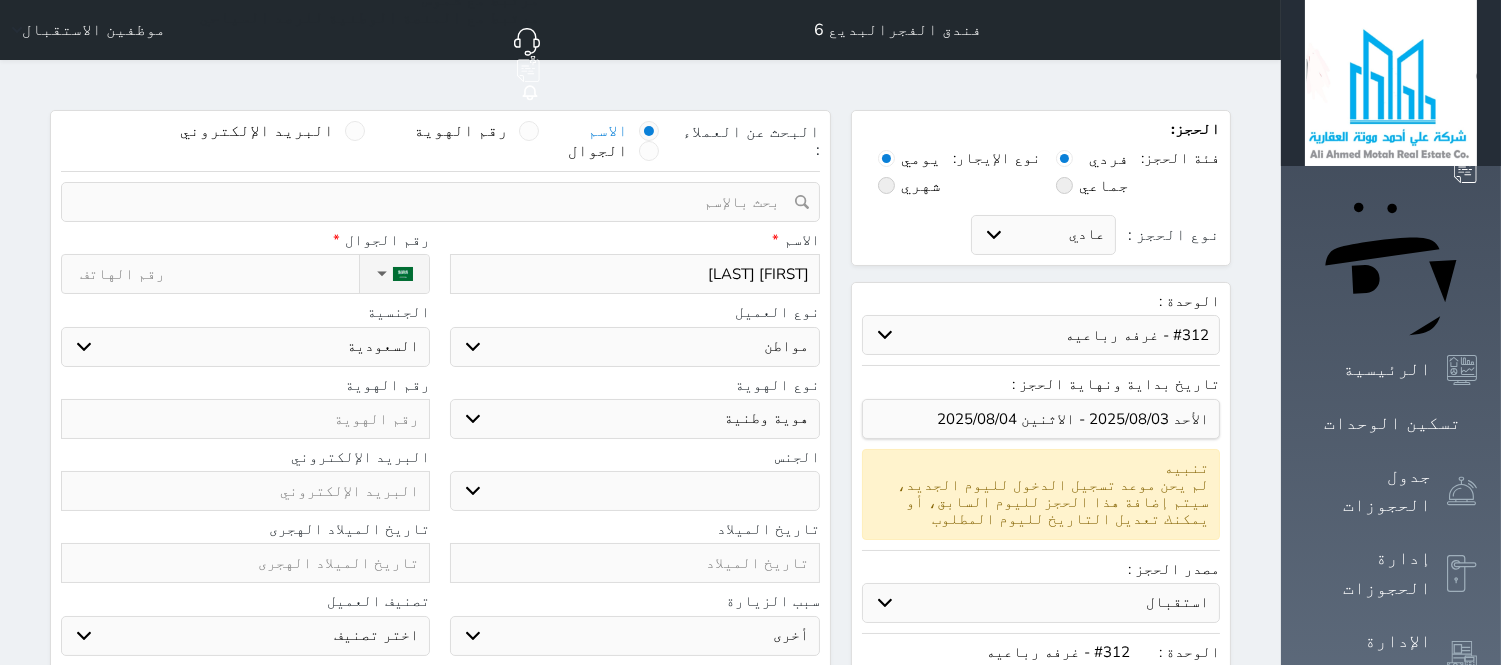 type on "[FIRST] [LAST]" 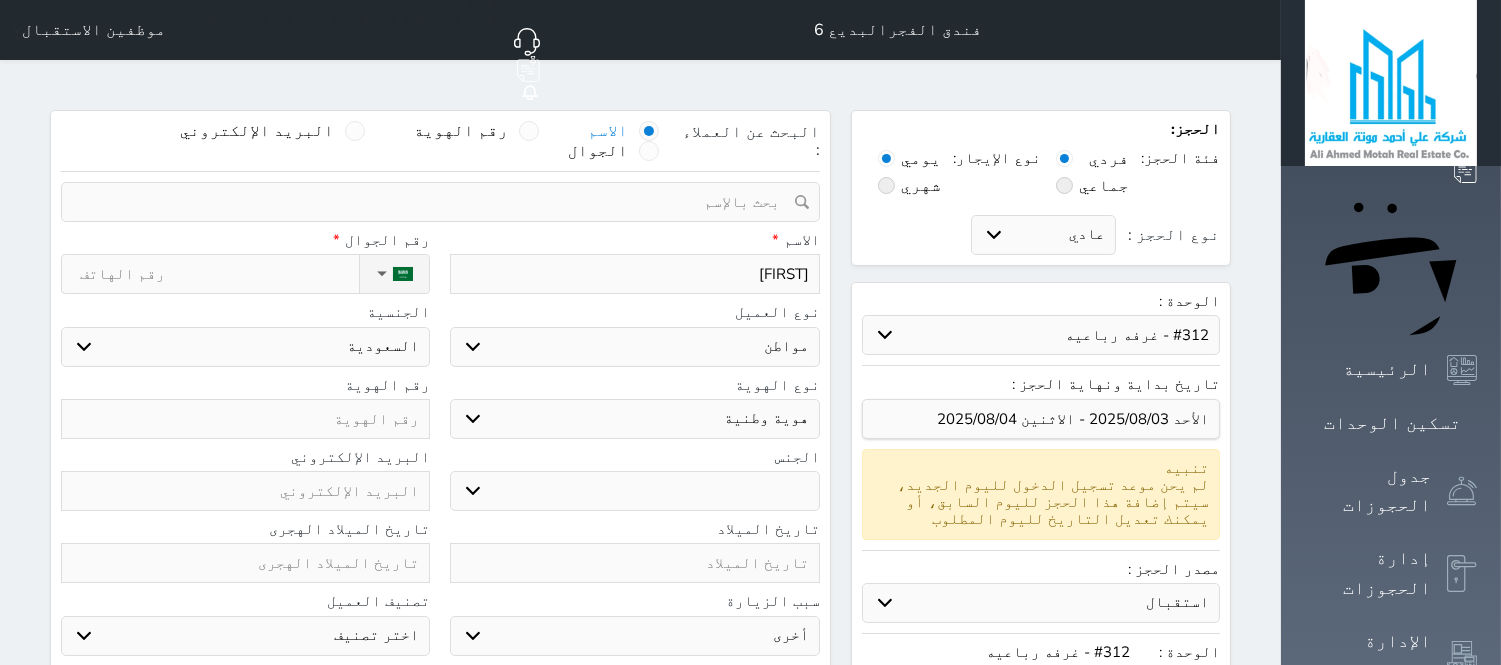 select 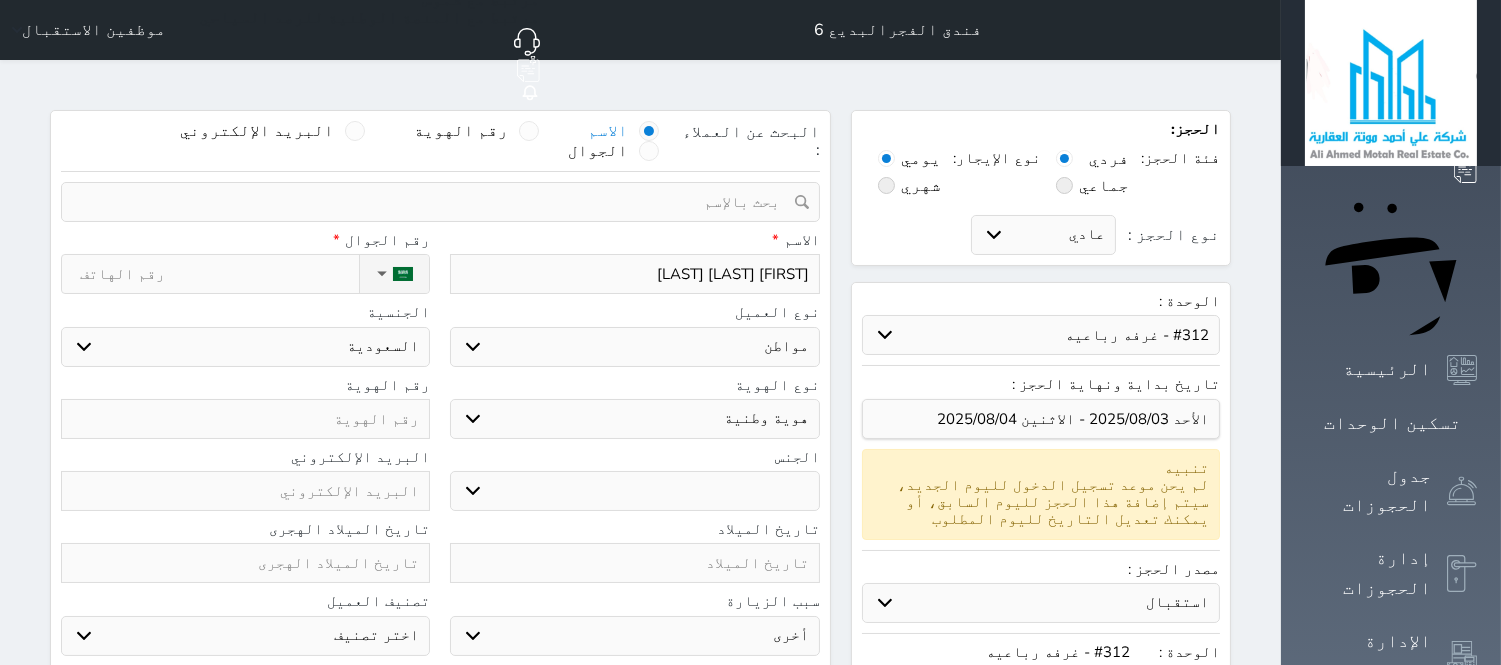 type on "[FIRST] [LAST] [LAST]" 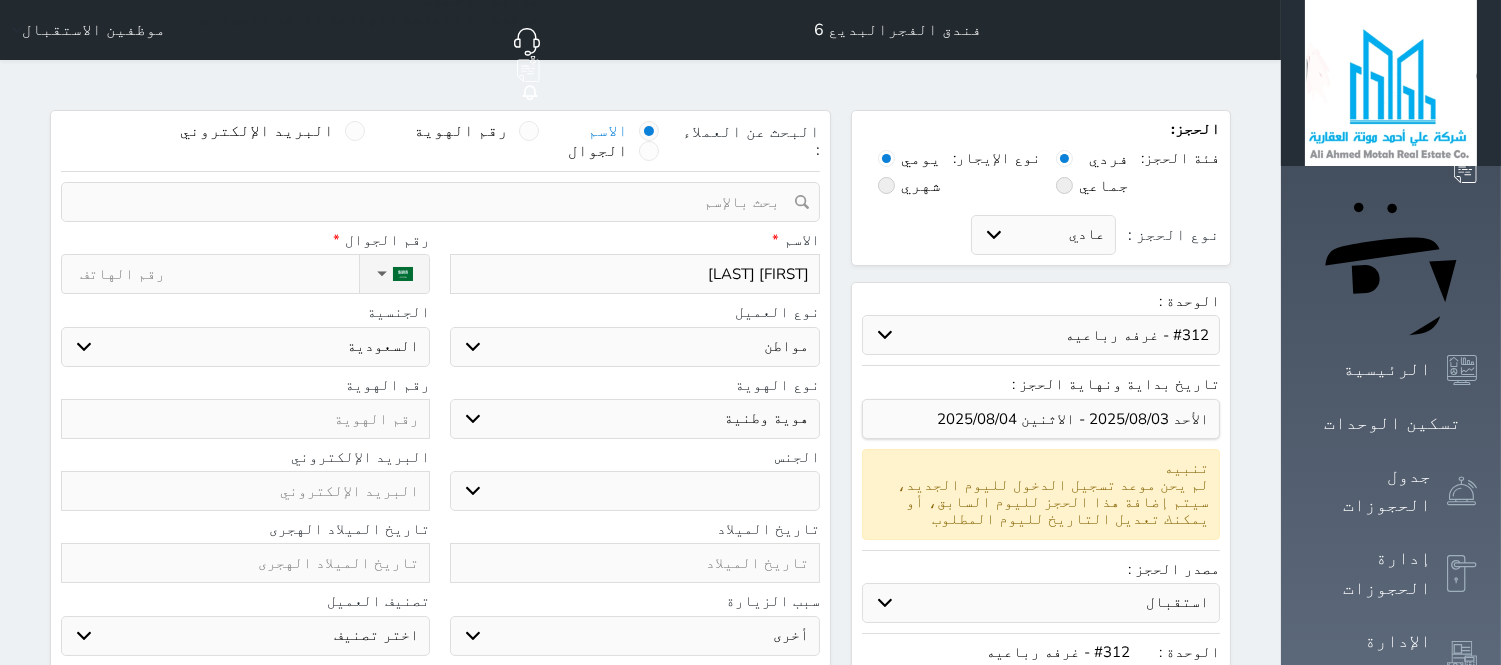 type on "[FIRST] [LAST]" 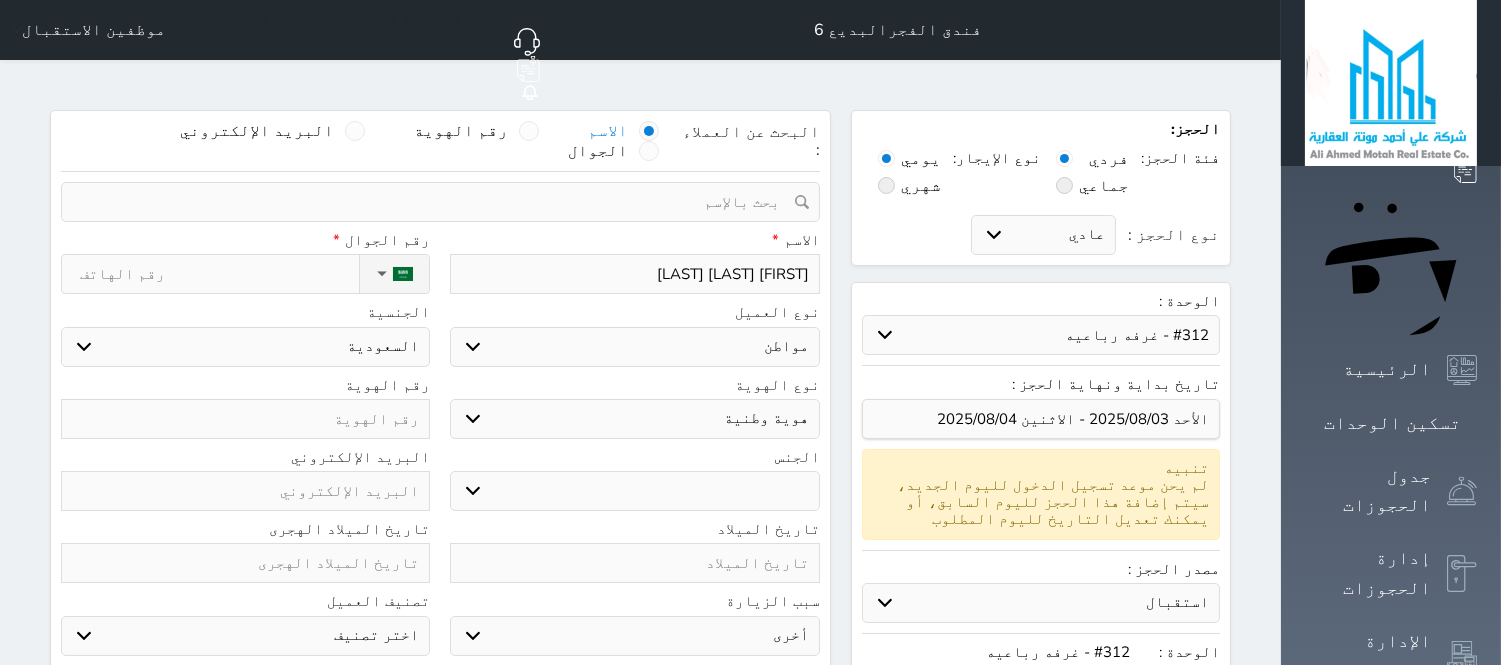type on "[FIRST] [LAST]" 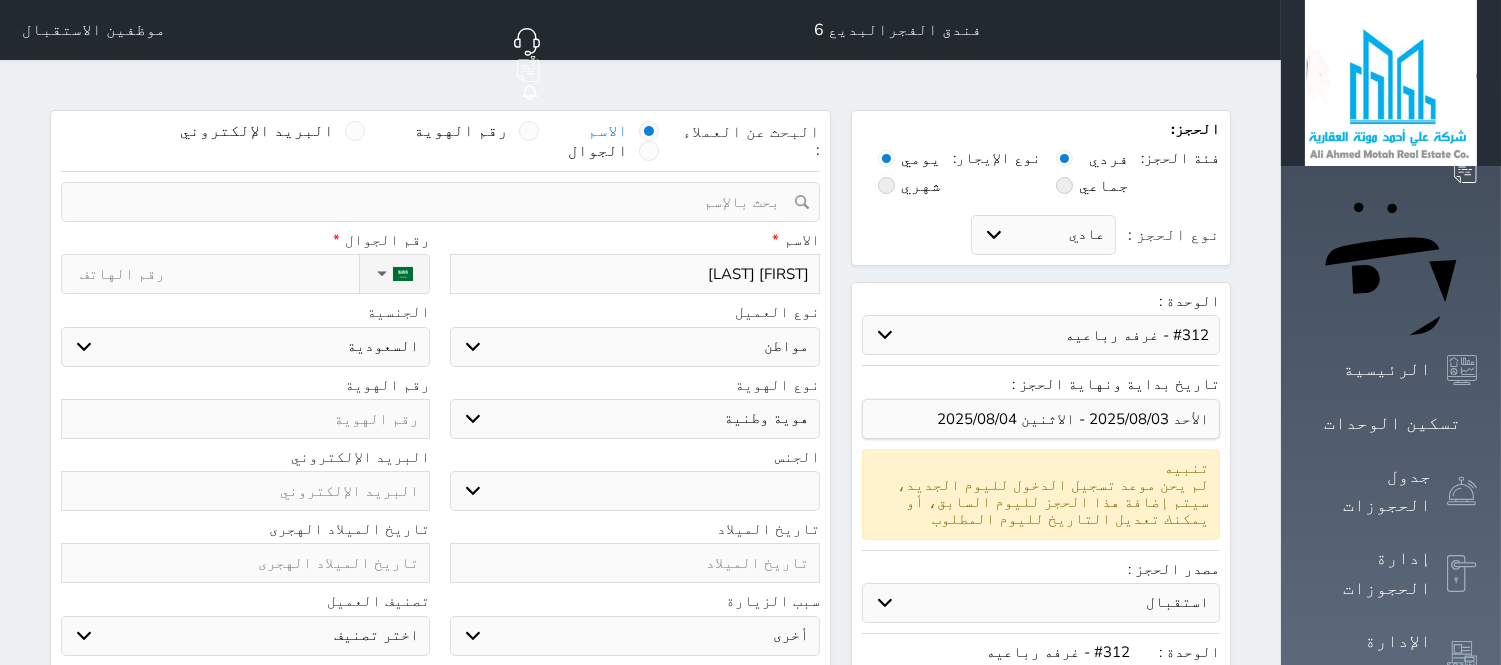 select 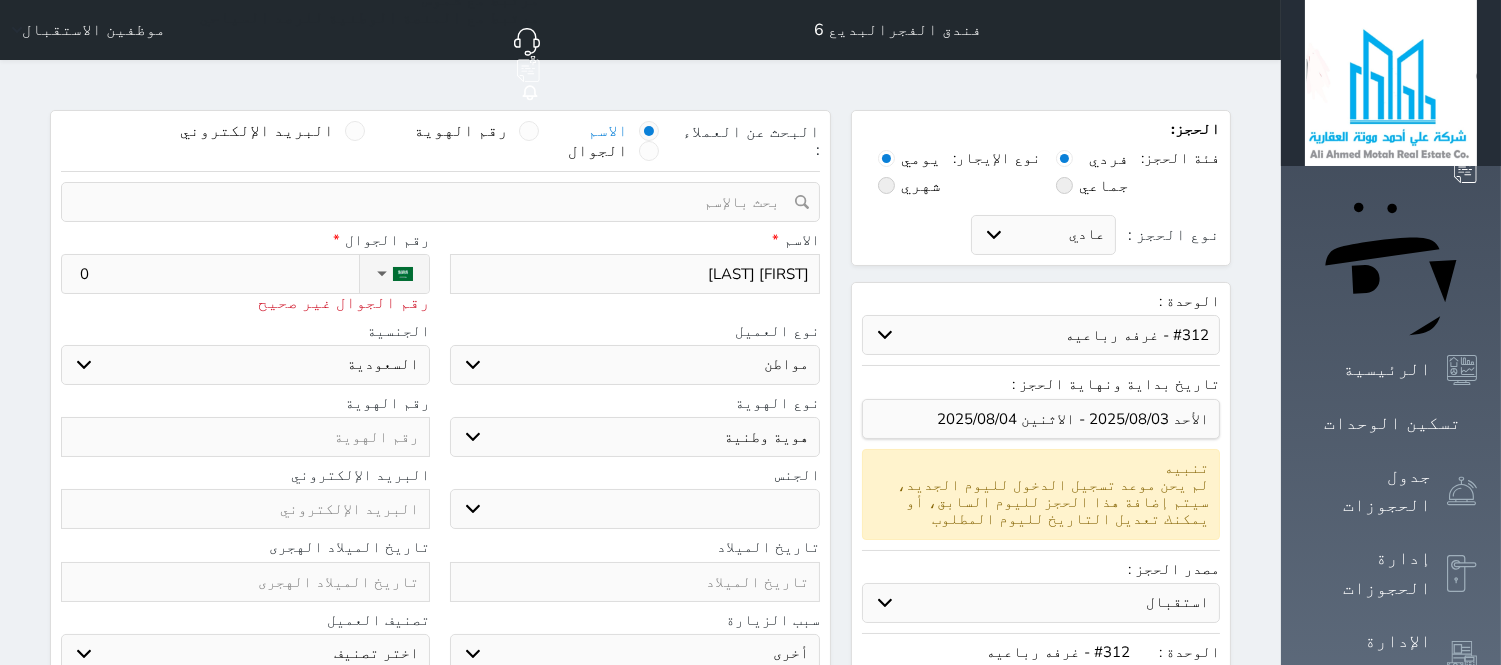 type on "05" 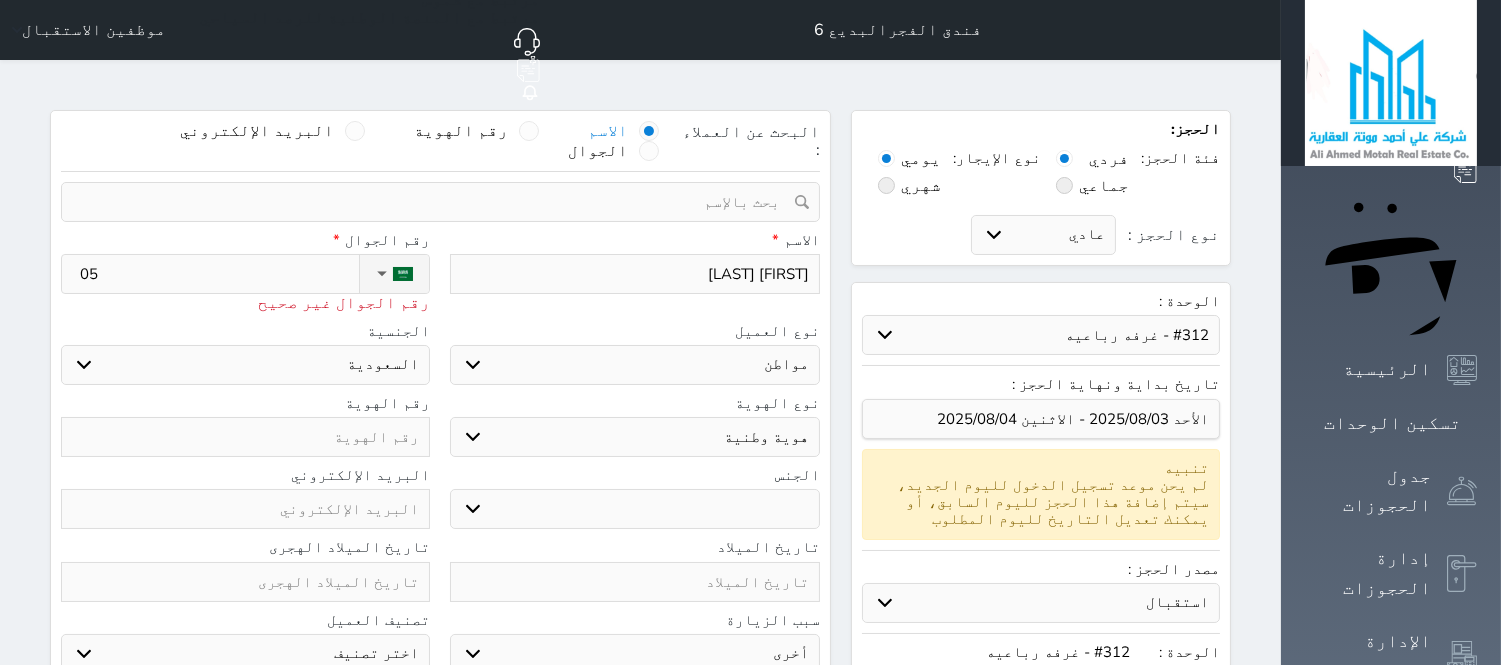 type on "053" 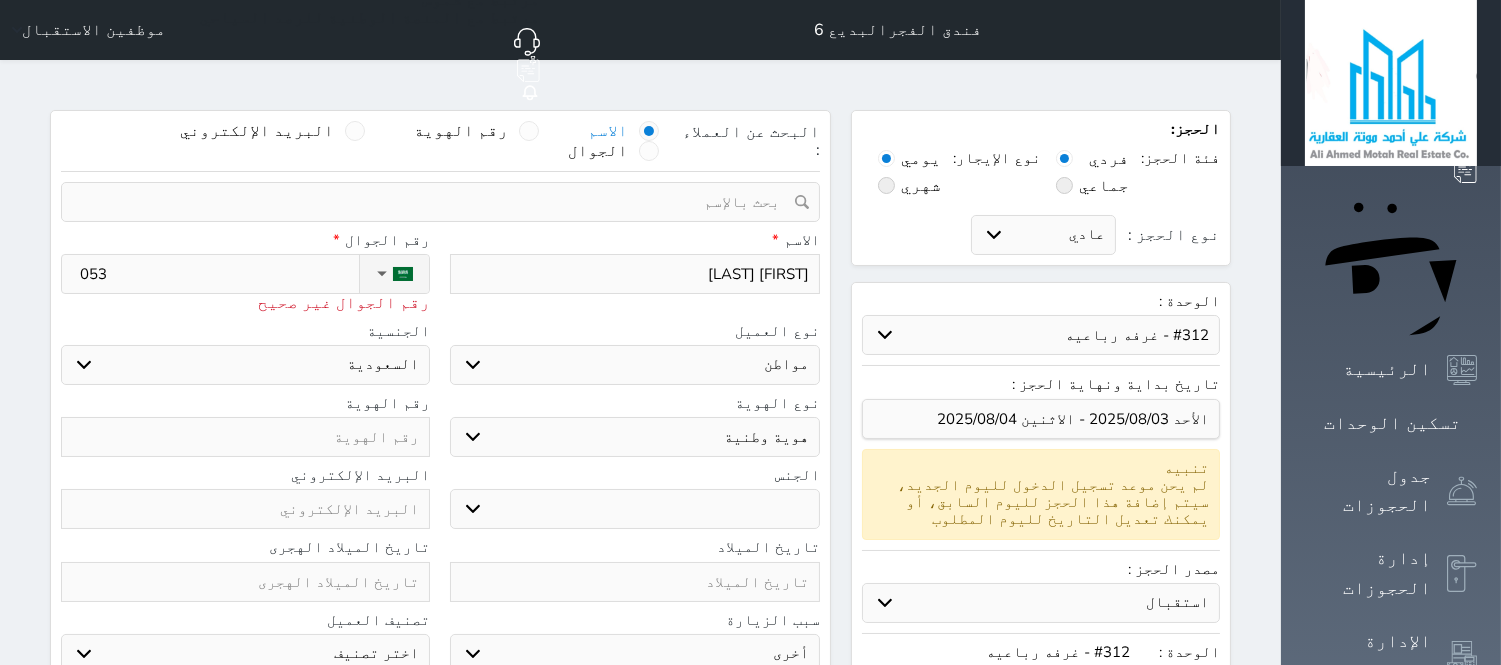 type on "0532" 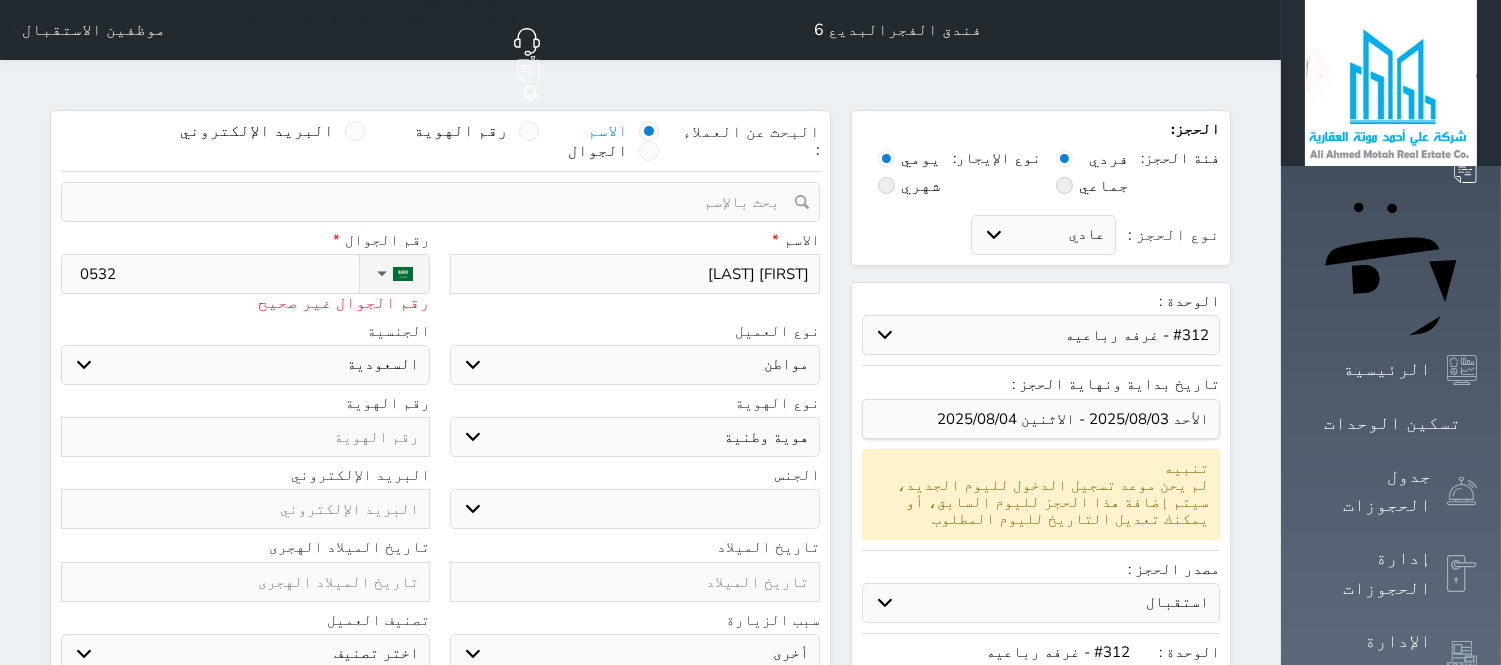 type on "05328" 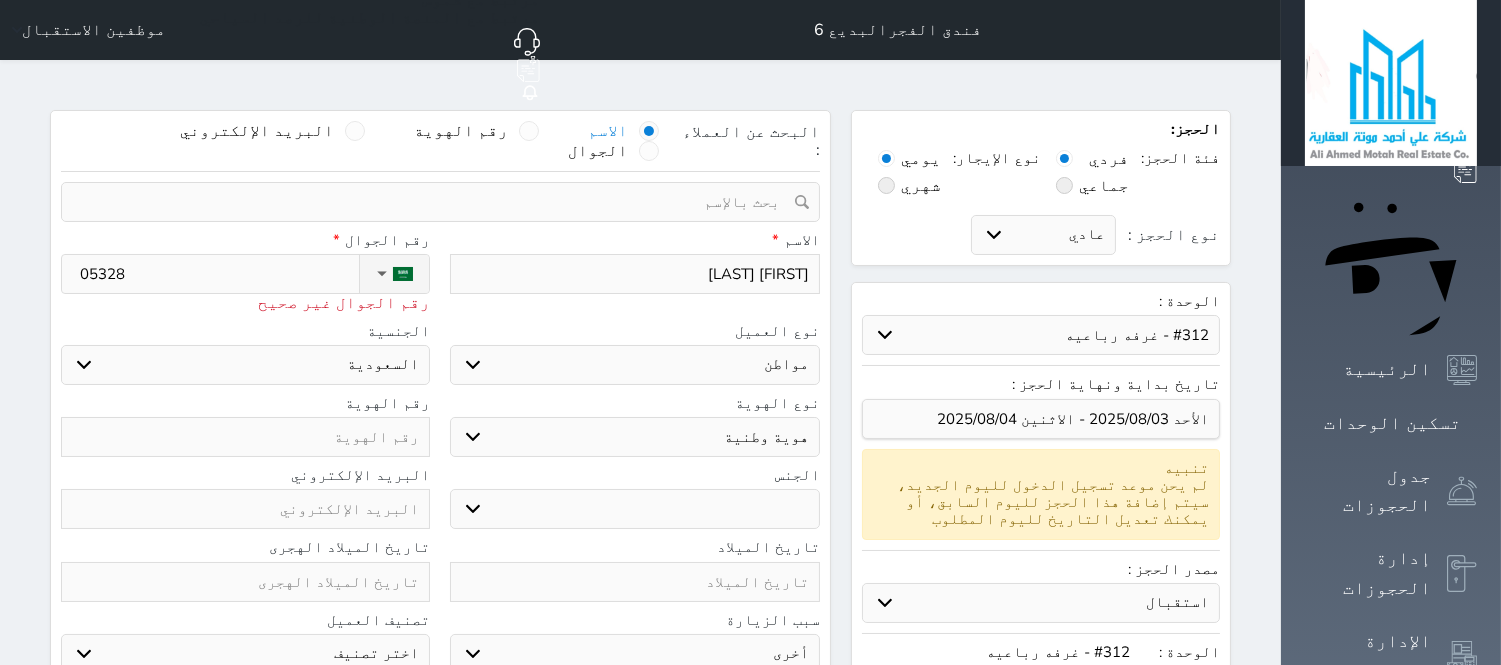type on "[PHONE]" 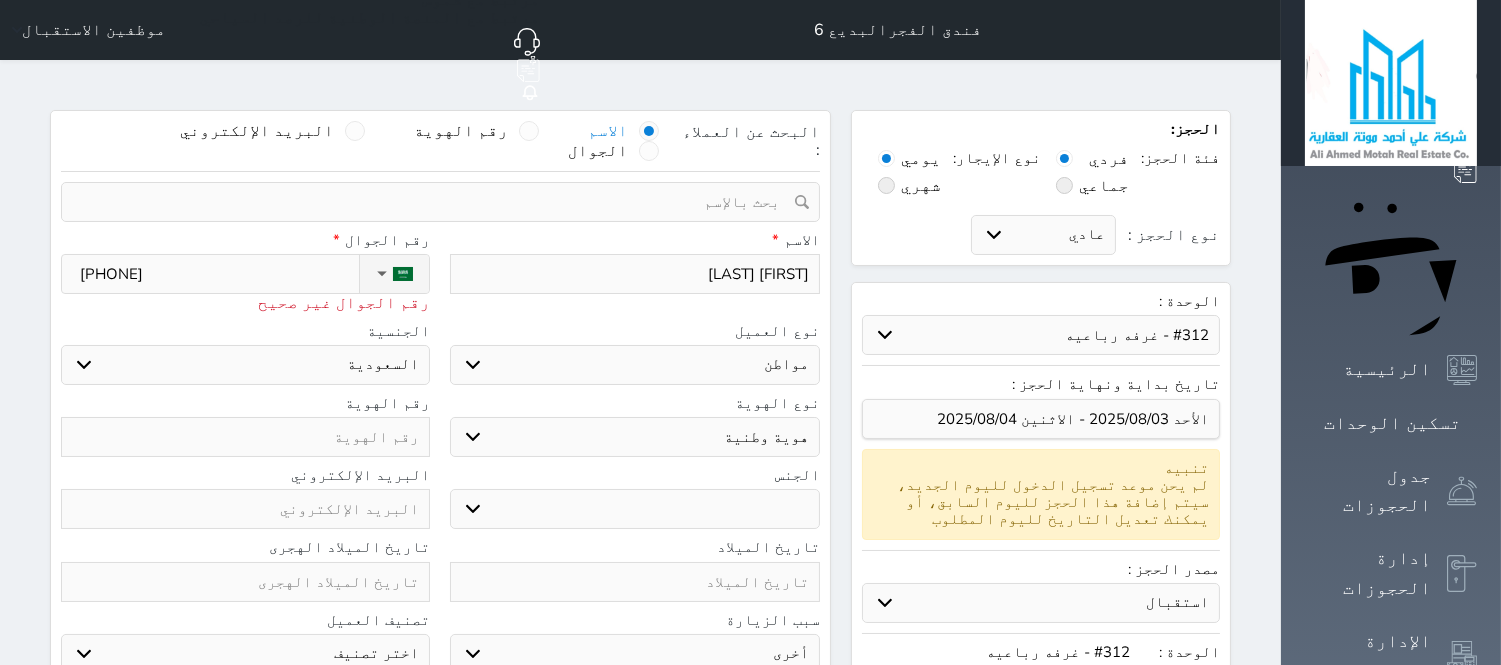 type on "[PHONE]" 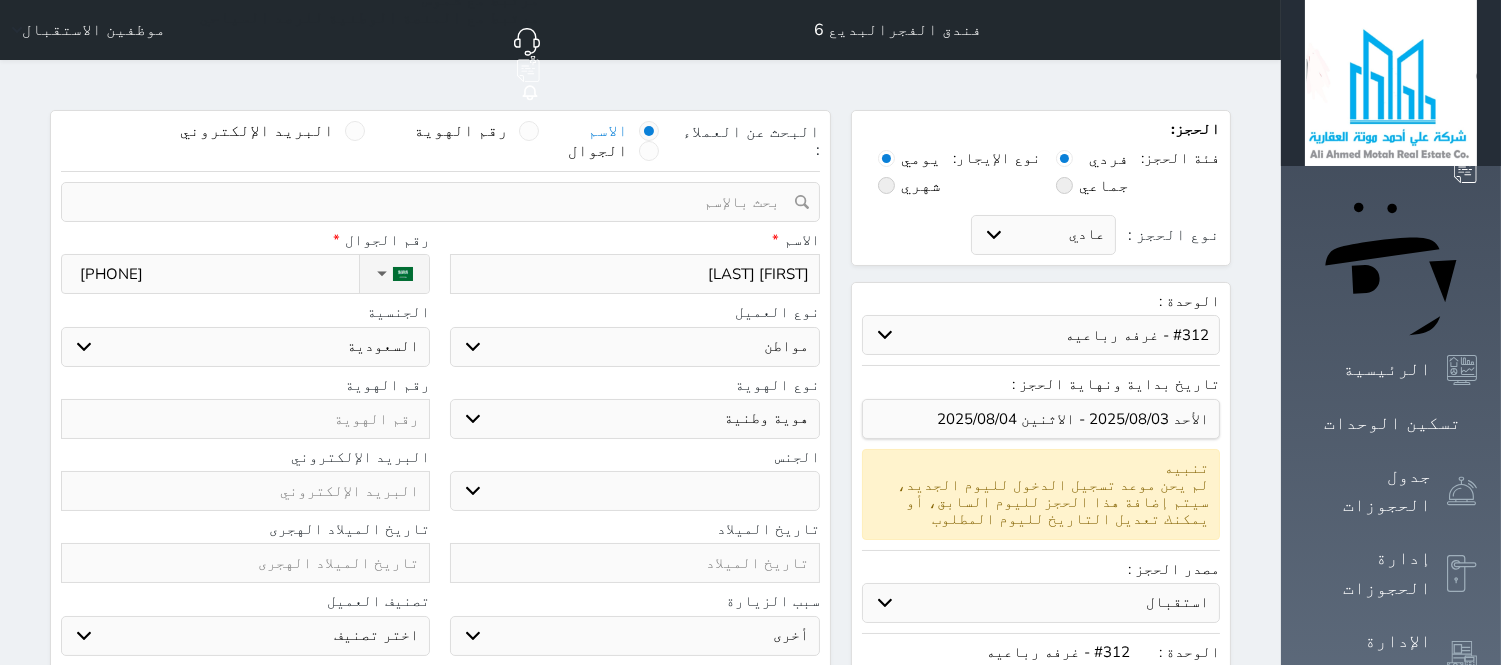type on "[PHONE]" 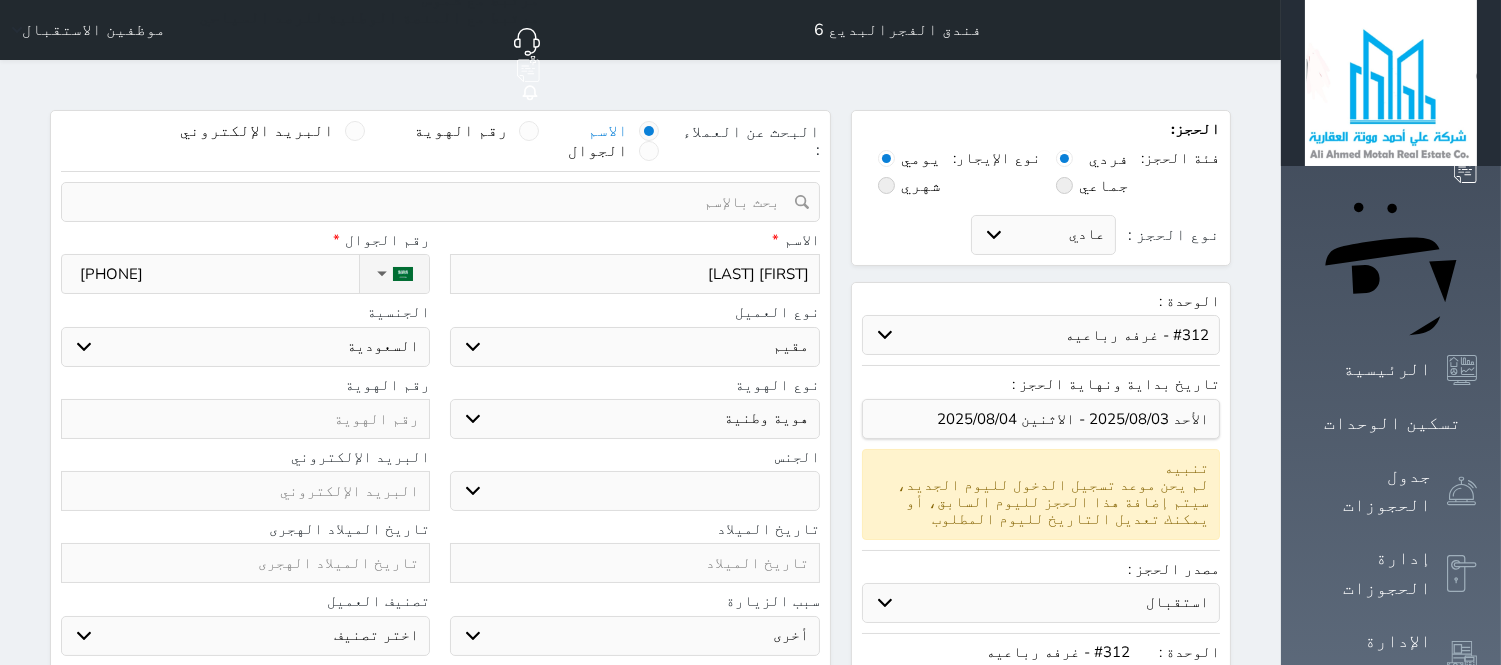click on "اختر نوع   مواطن مواطن خليجي زائر مقيم" at bounding box center (634, 347) 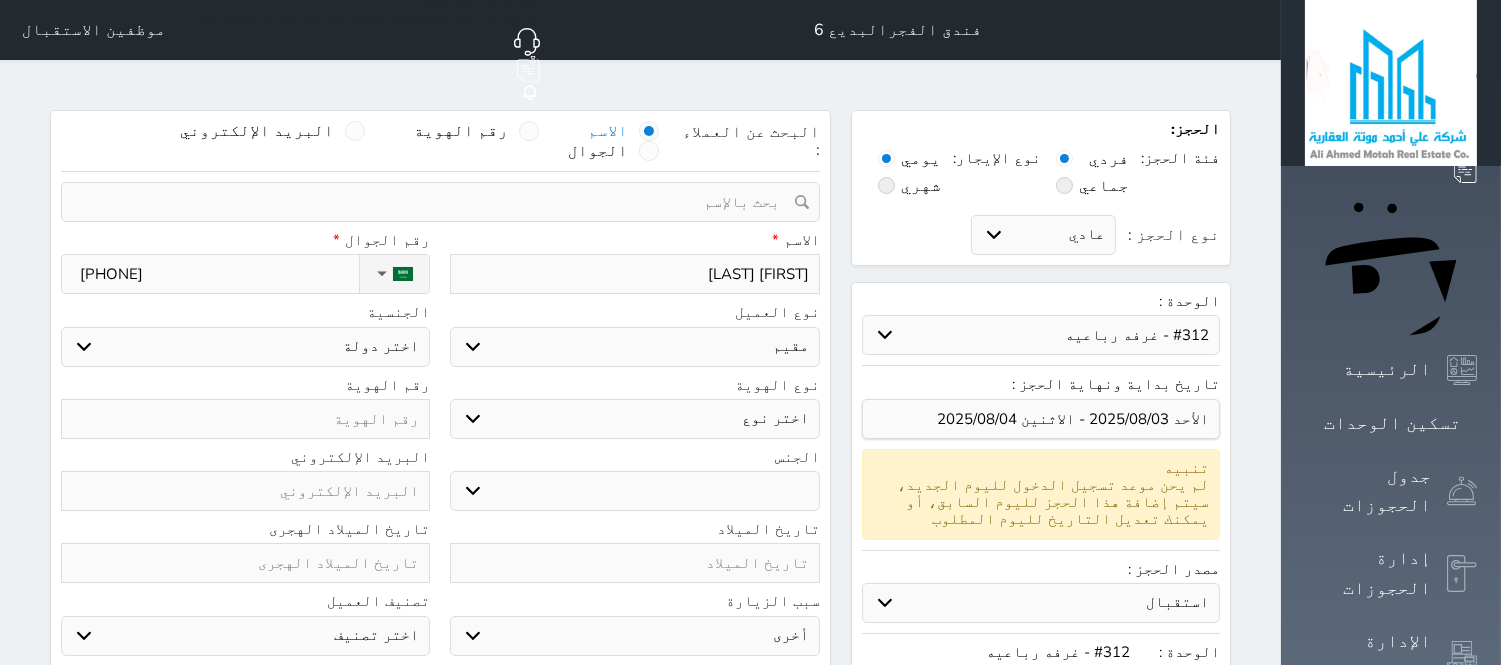 click on "الجنسية
اختر دولة
اثيوبيا
اجنبي بجواز سعودي
اخرى
اذربيجان
ارتيريا
ارمينيا
ازبكستان
اسبانيا
استراليا
استونيا" at bounding box center [245, 335] 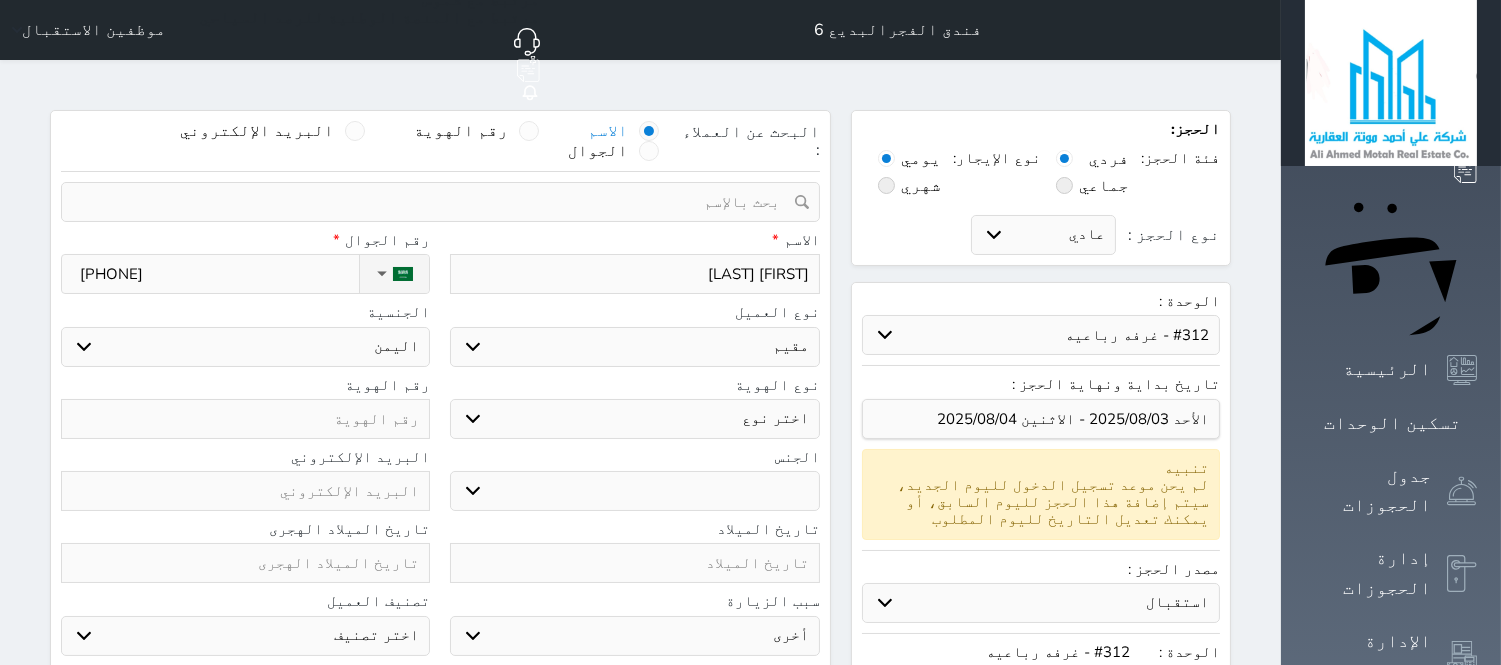 click on "اختر دولة
اثيوبيا
اجنبي بجواز سعودي
اخرى
اذربيجان
ارتيريا
ارمينيا
ازبكستان
اسبانيا
استراليا
استونيا" at bounding box center [245, 347] 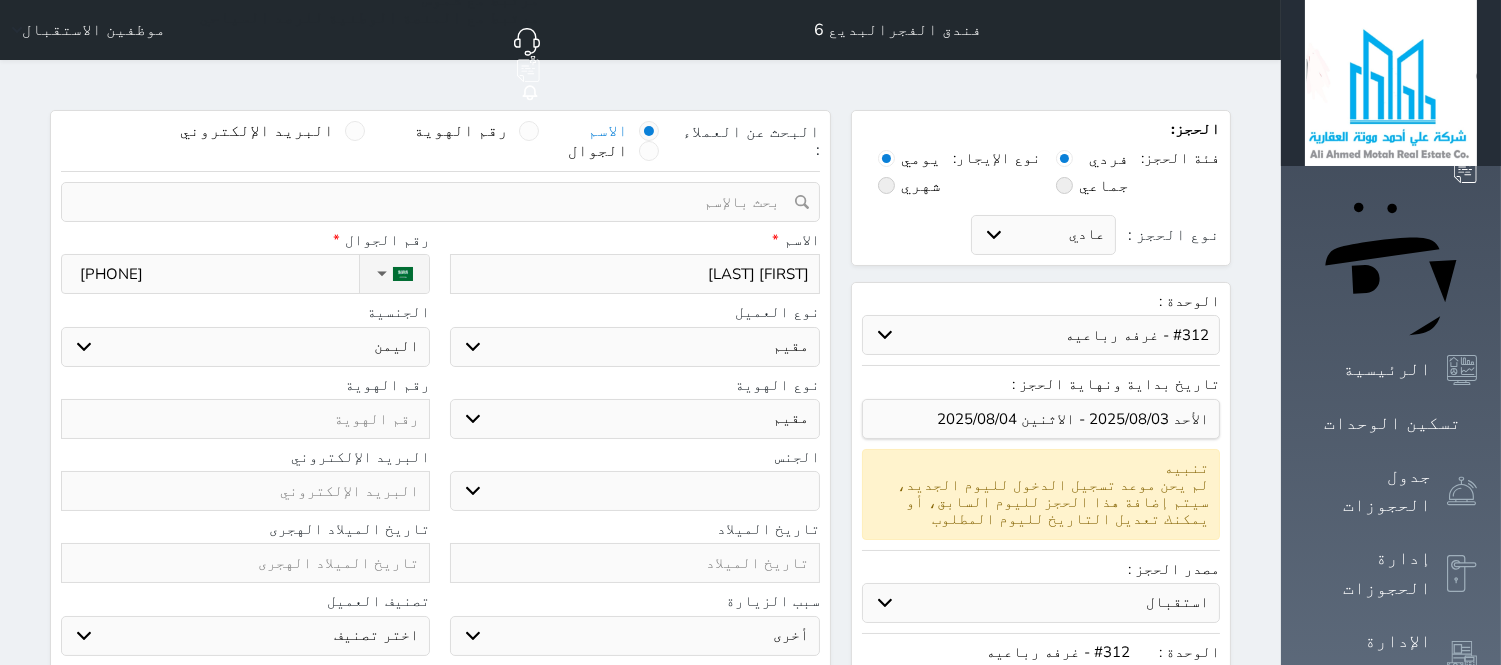 click on "اختر نوع   مقيم جواز السفر" at bounding box center [634, 419] 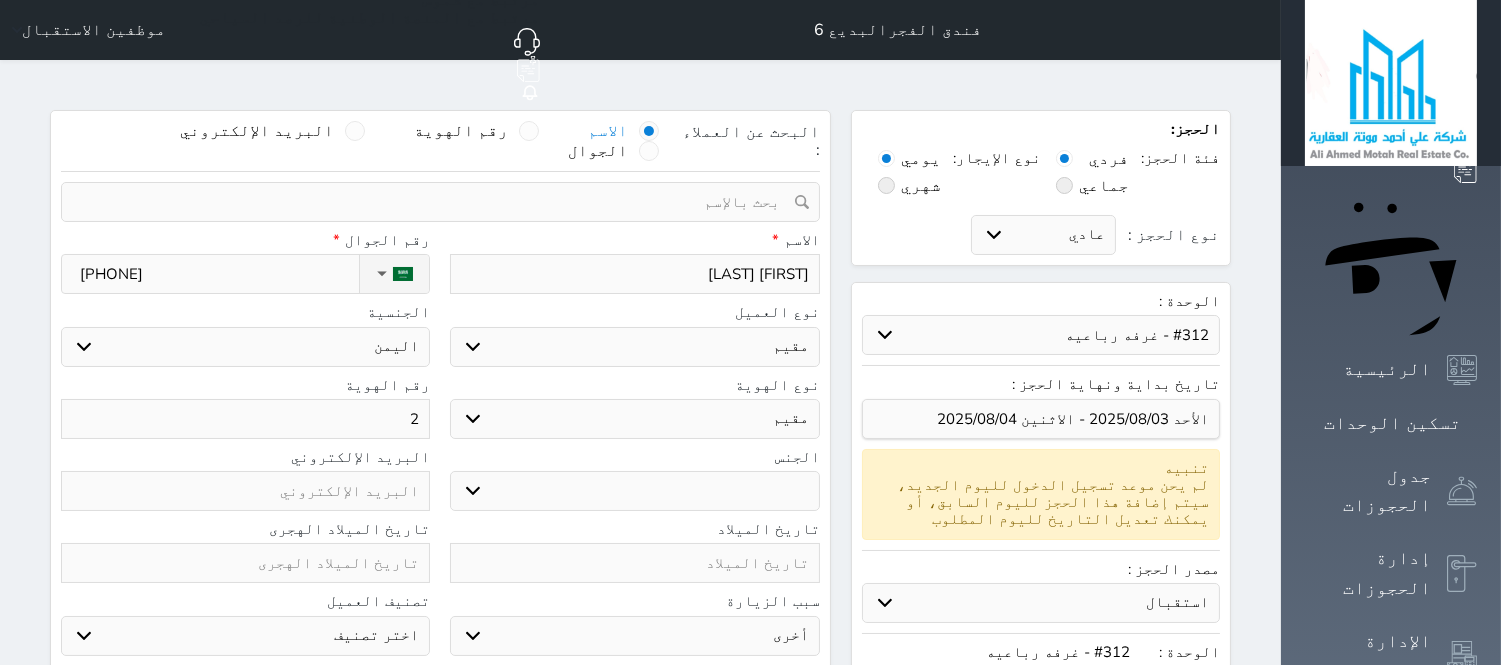 type on "24" 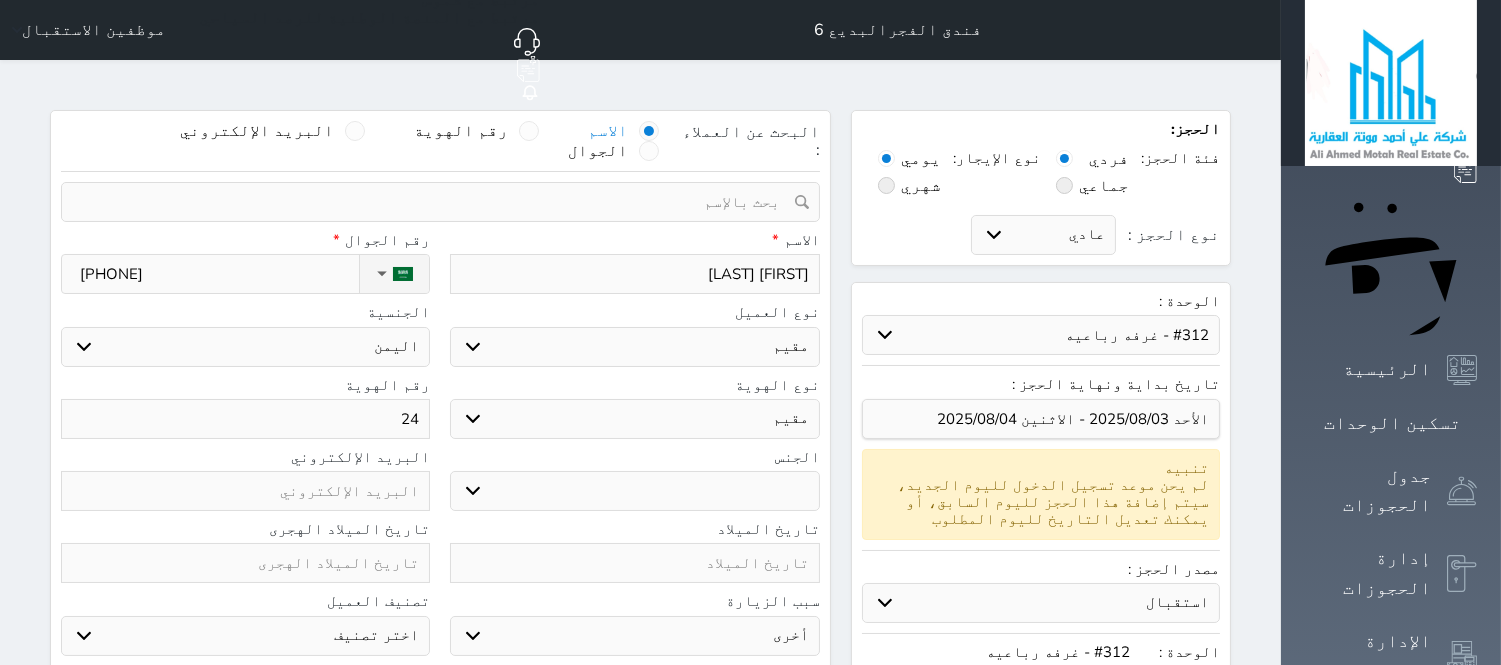 type on "244" 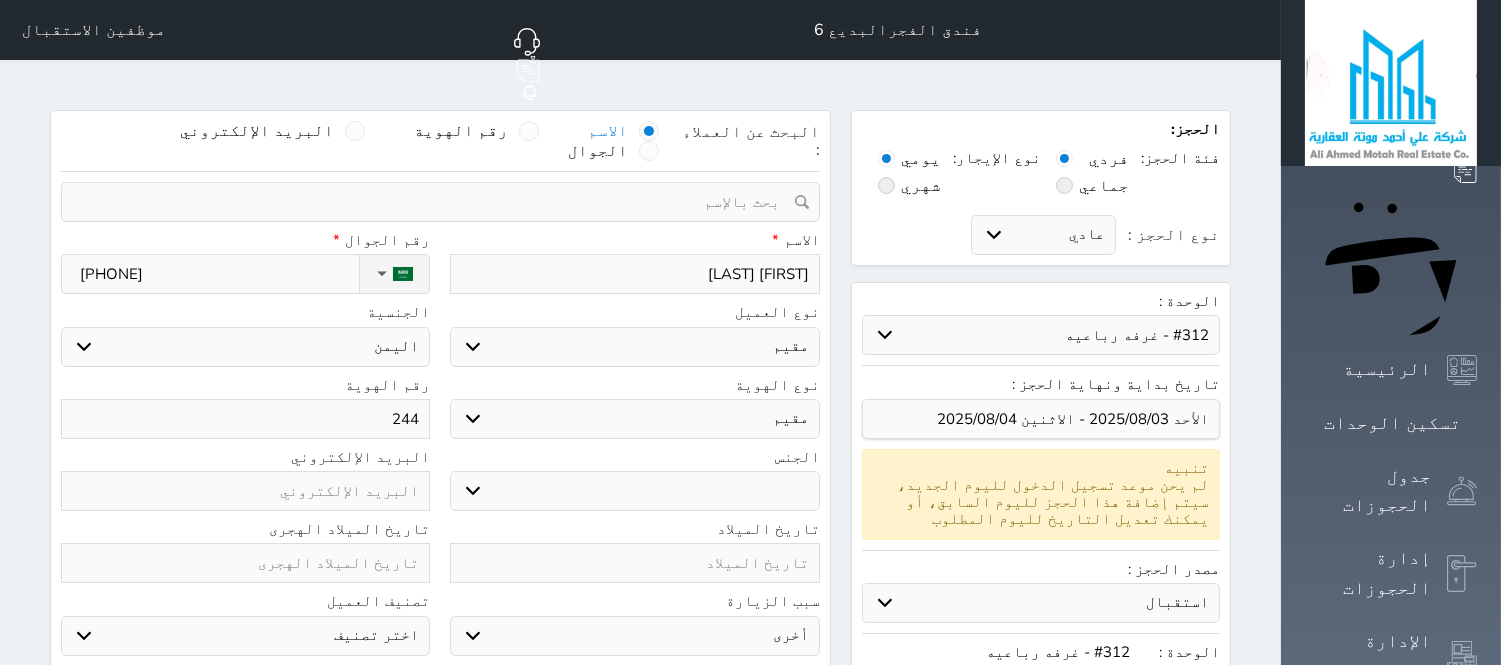 type on "2444" 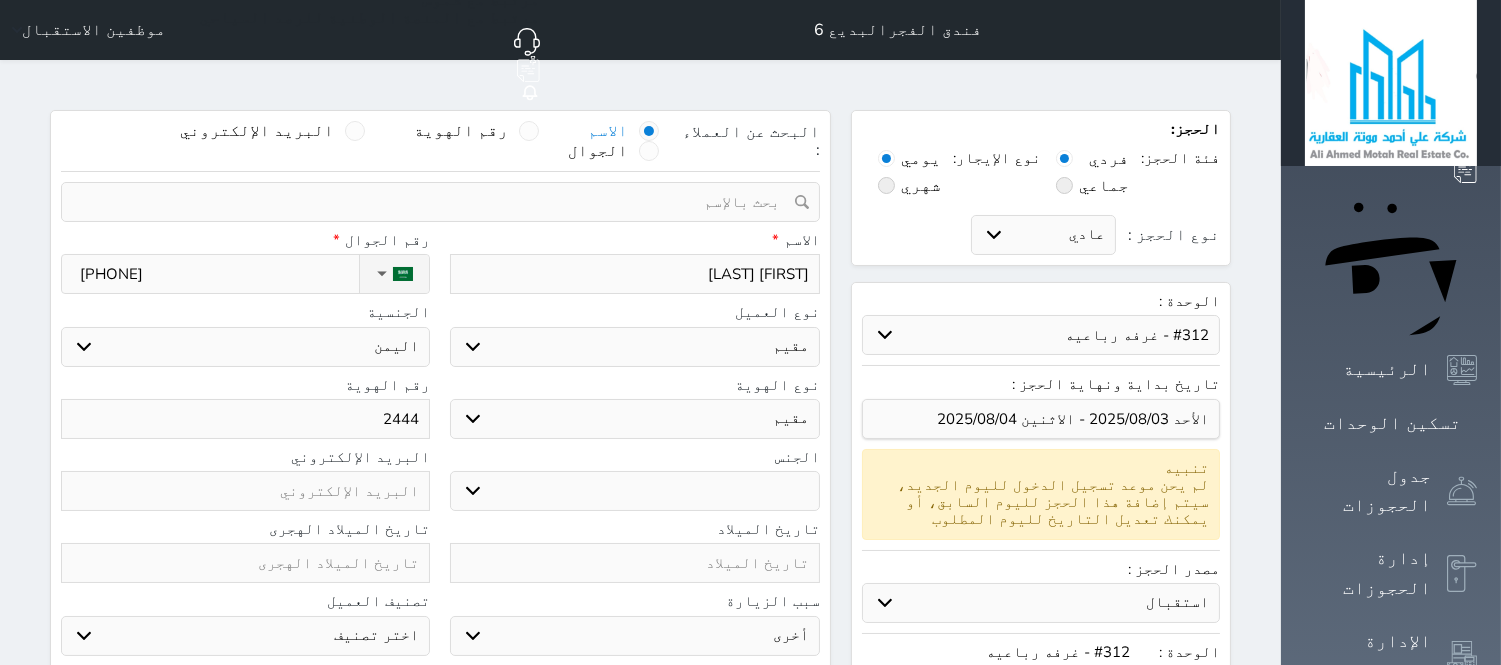 type on "24446" 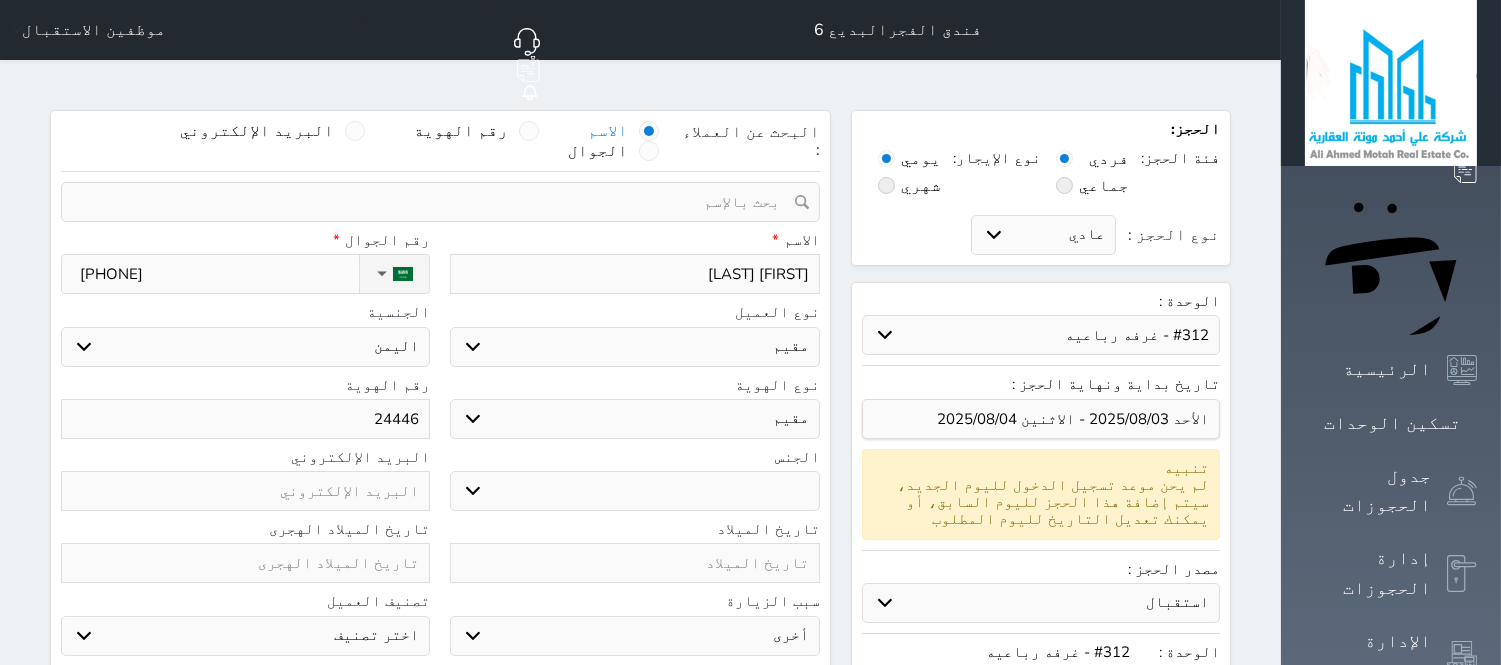 type on "[NUMBER]" 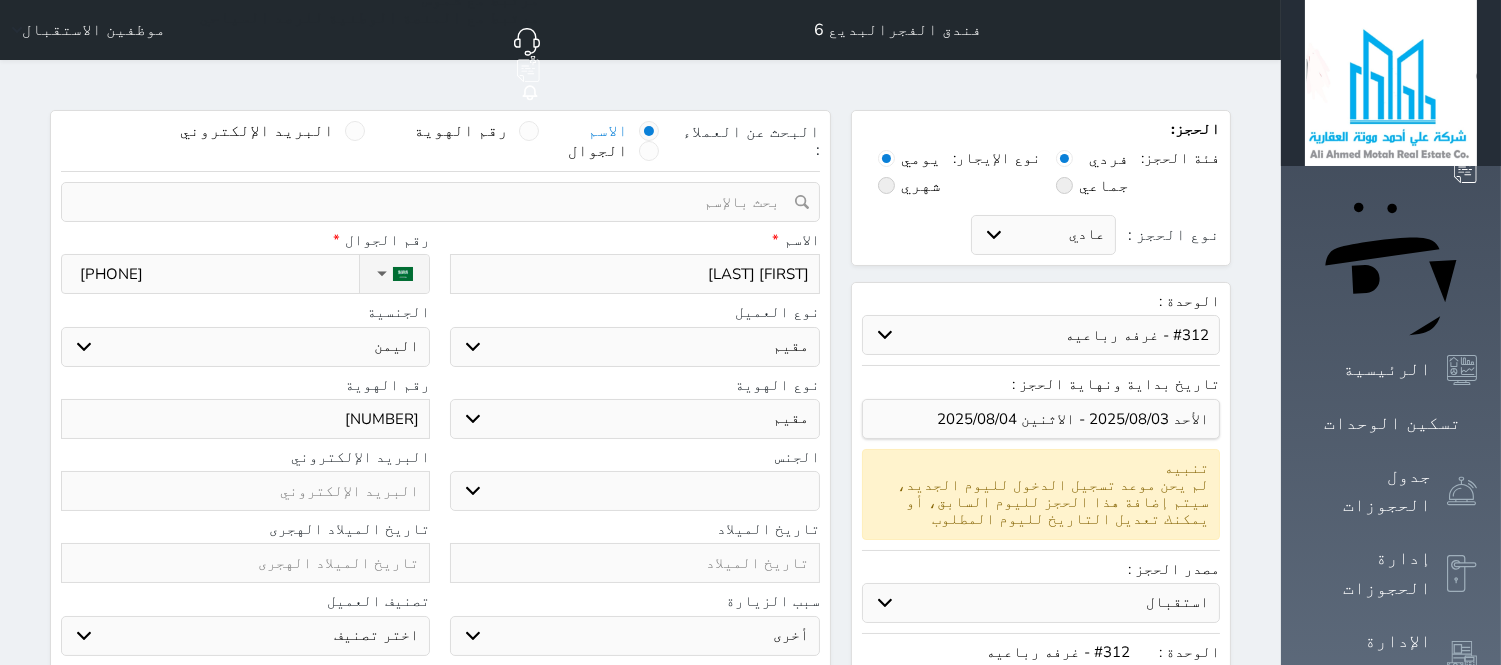 type on "2444677" 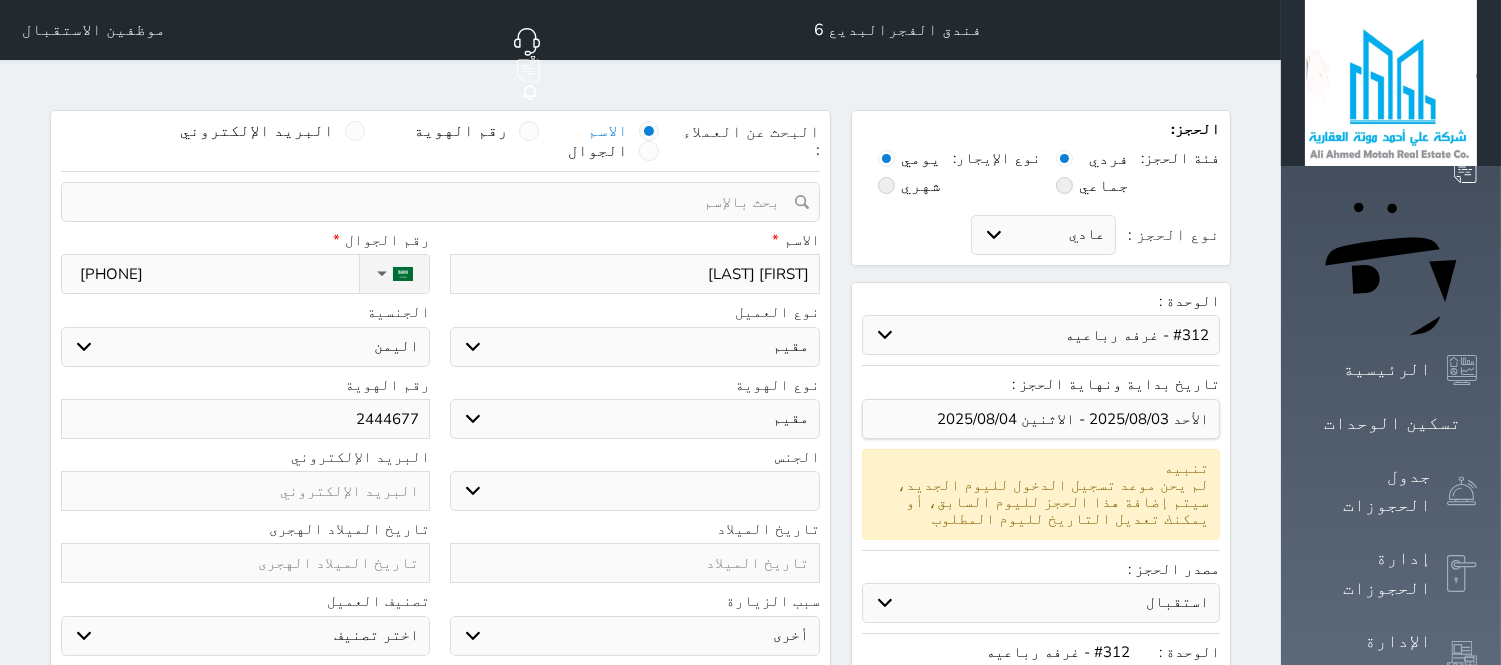 type on "24446776" 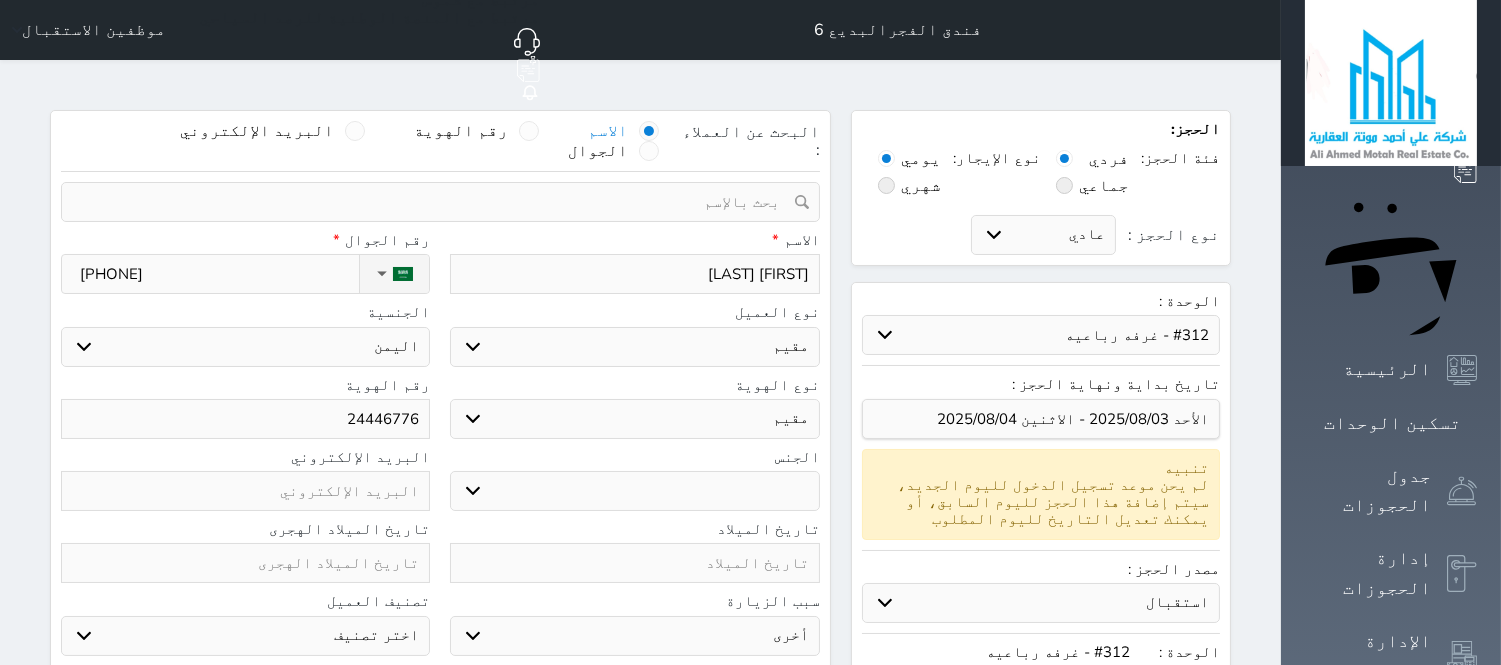 type on "[NUMBER]" 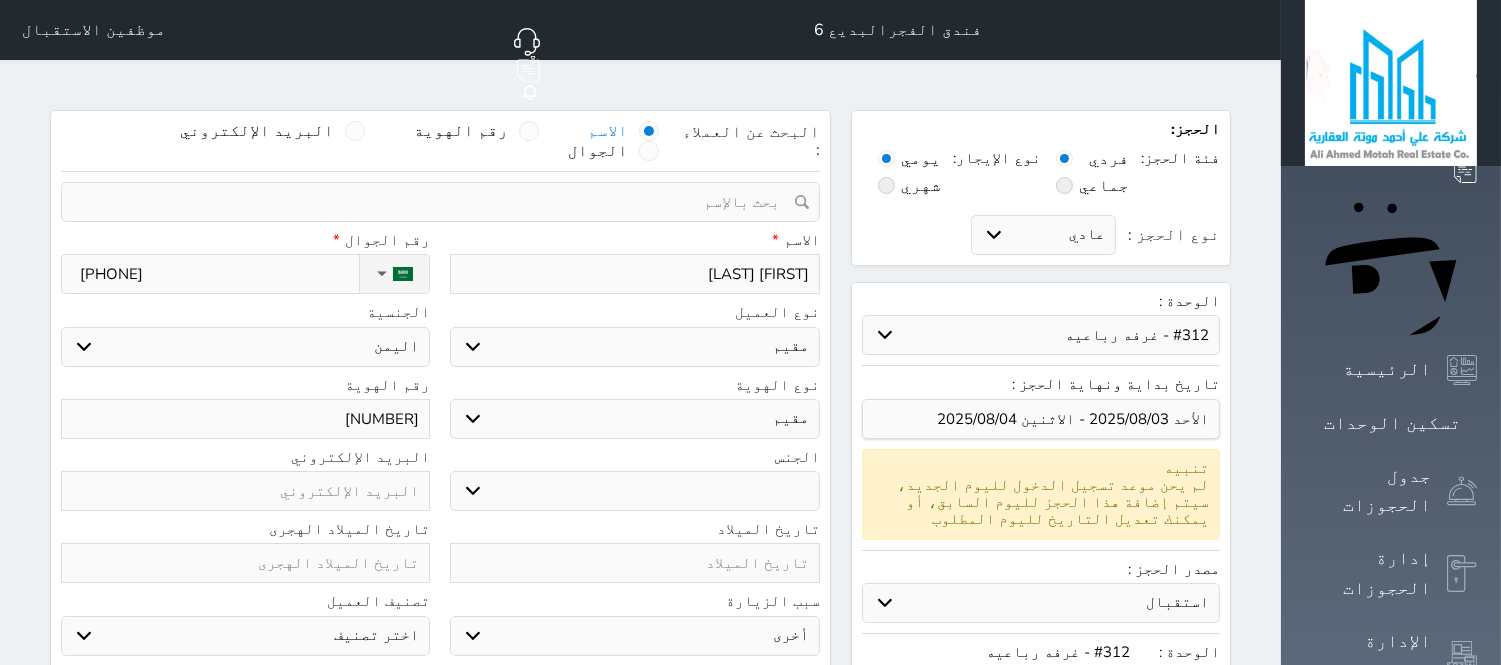 type on "[NUMBER]" 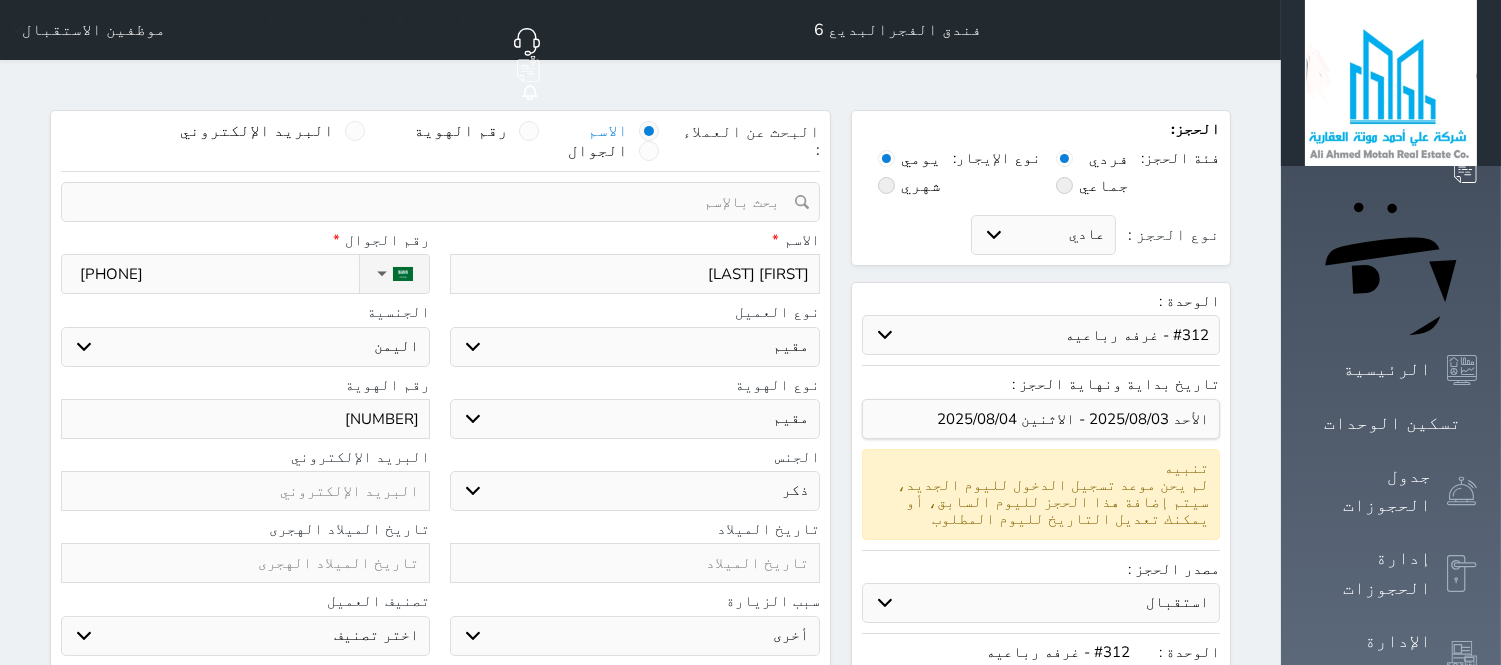 click on "ذكر   انثى" at bounding box center [634, 491] 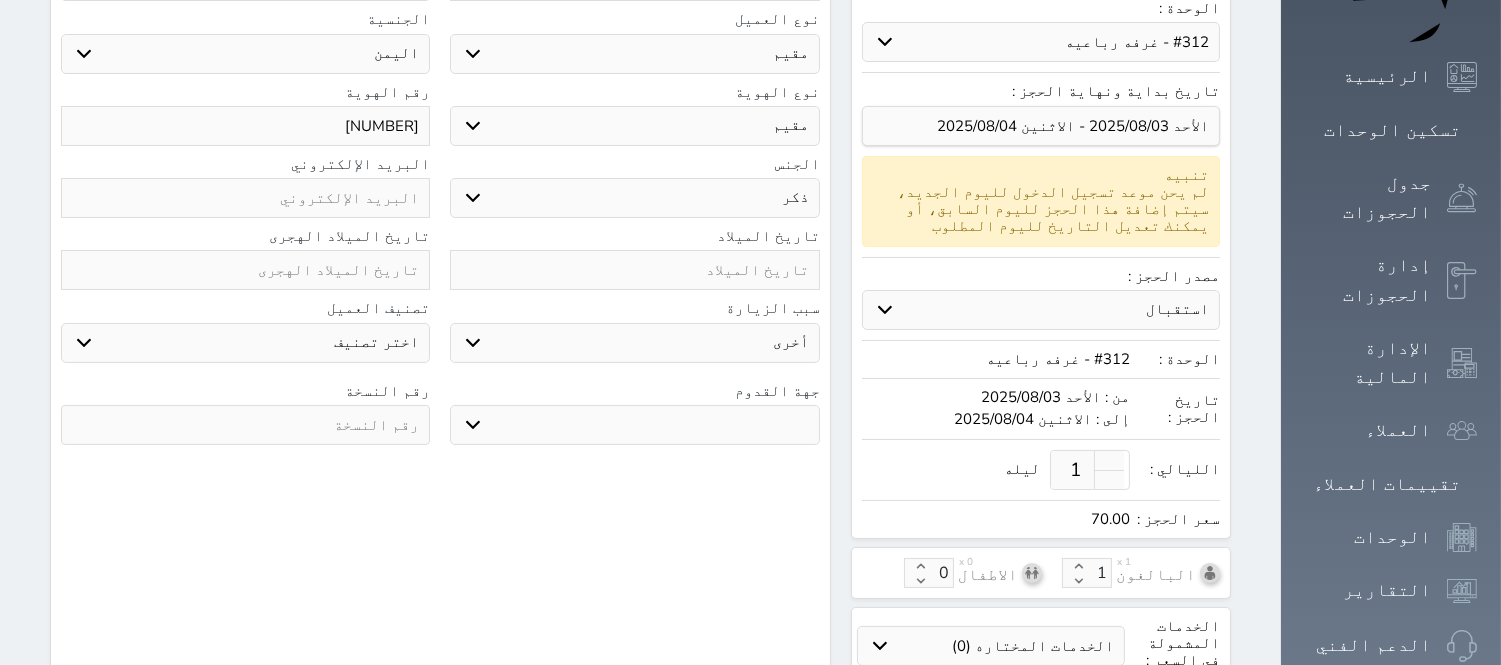 scroll, scrollTop: 296, scrollLeft: 0, axis: vertical 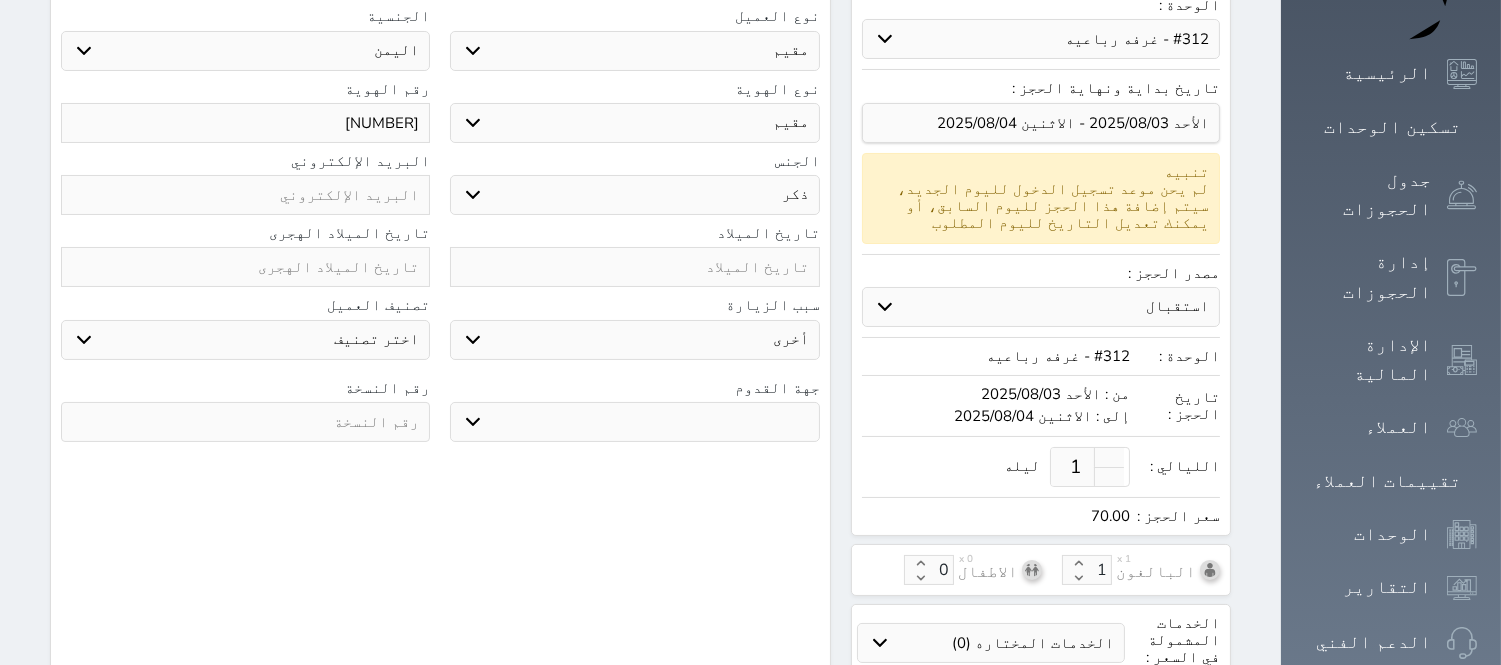 click on "تاريخ الميلاد" at bounding box center [634, 233] 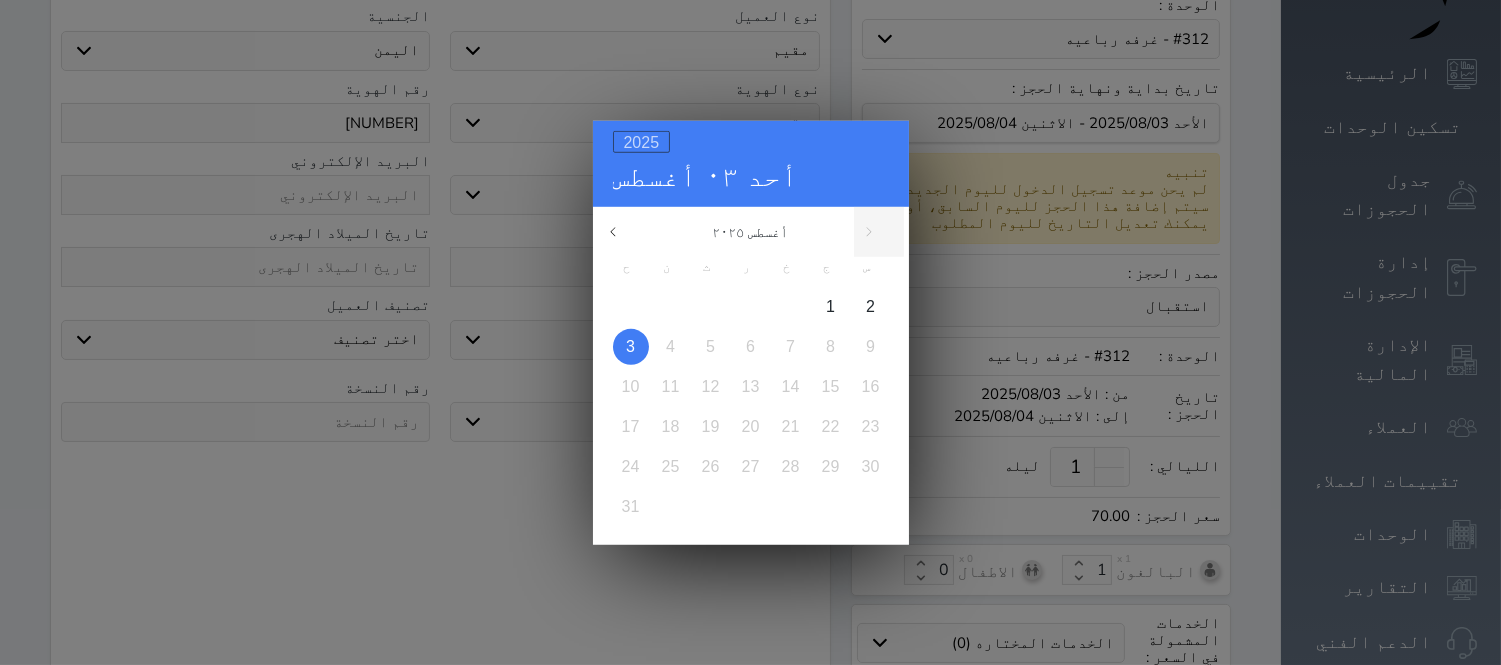 click on "2025" at bounding box center (642, 141) 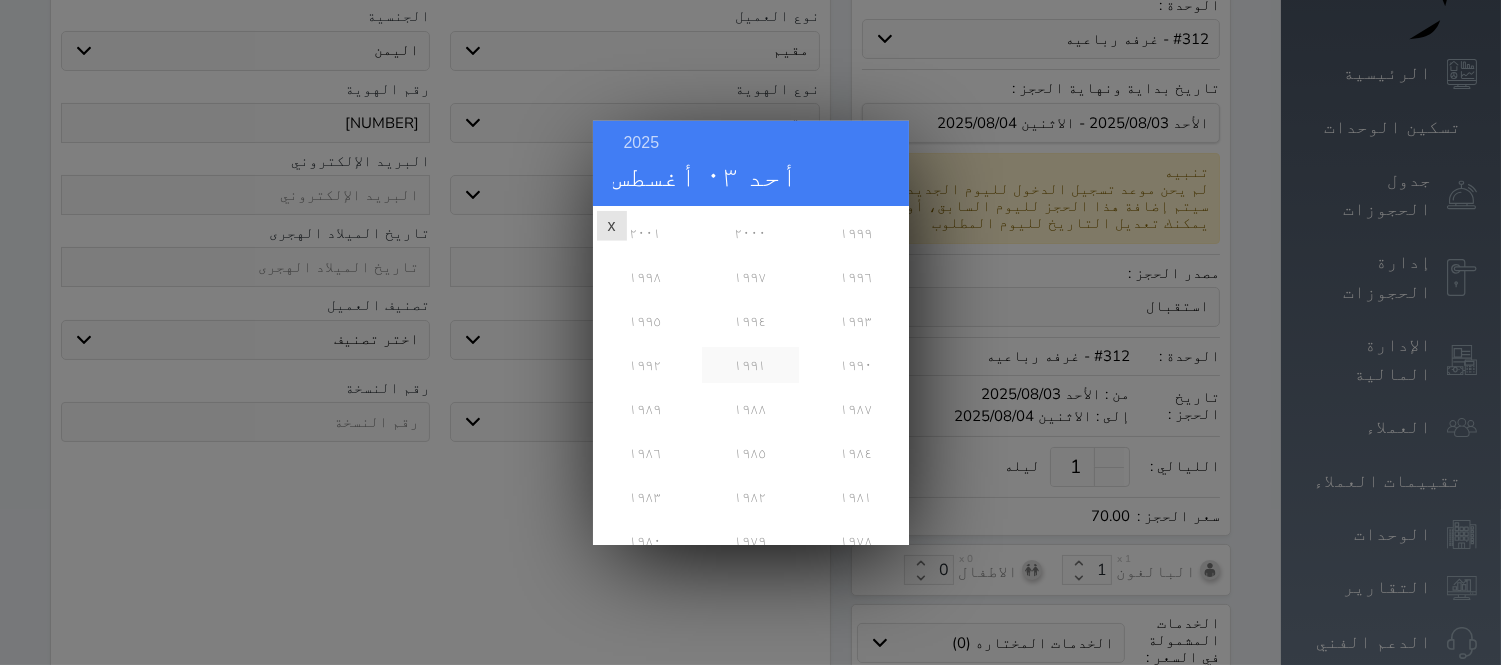 scroll, scrollTop: 444, scrollLeft: 0, axis: vertical 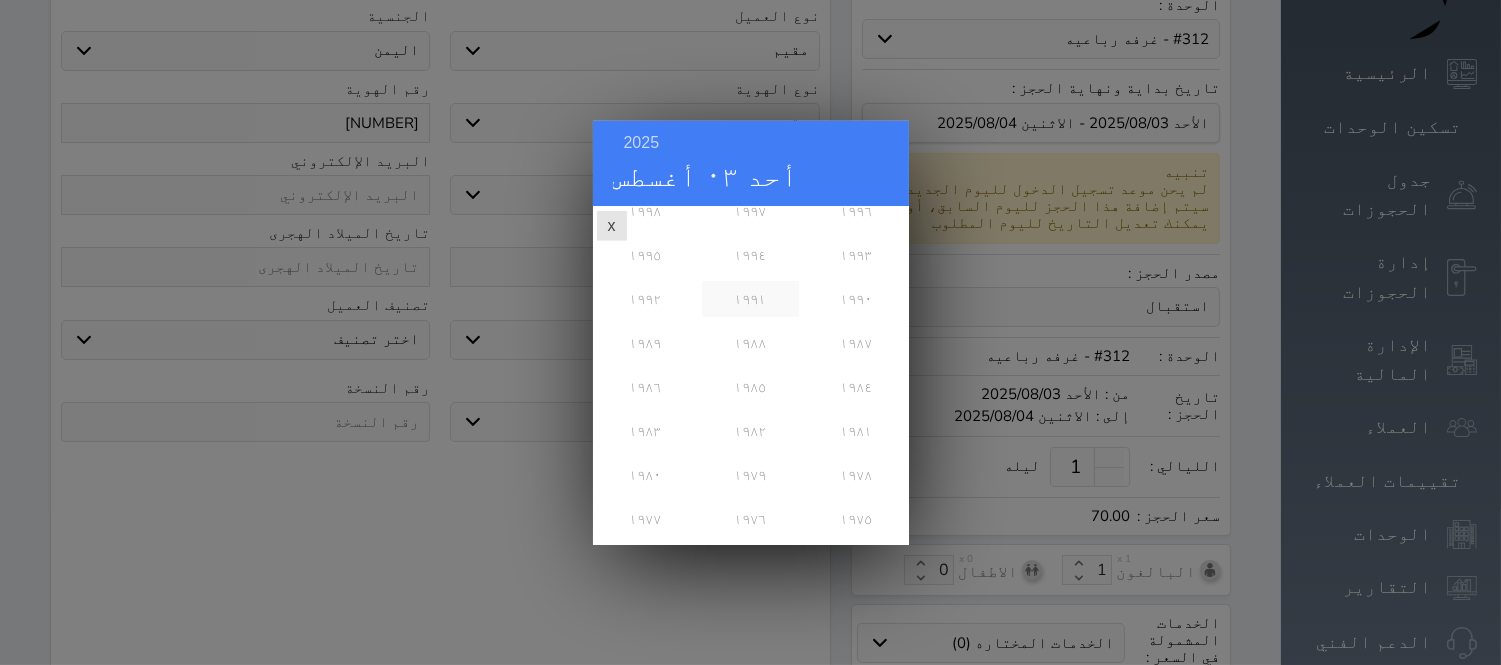 click on "١٩٩١" at bounding box center (750, 298) 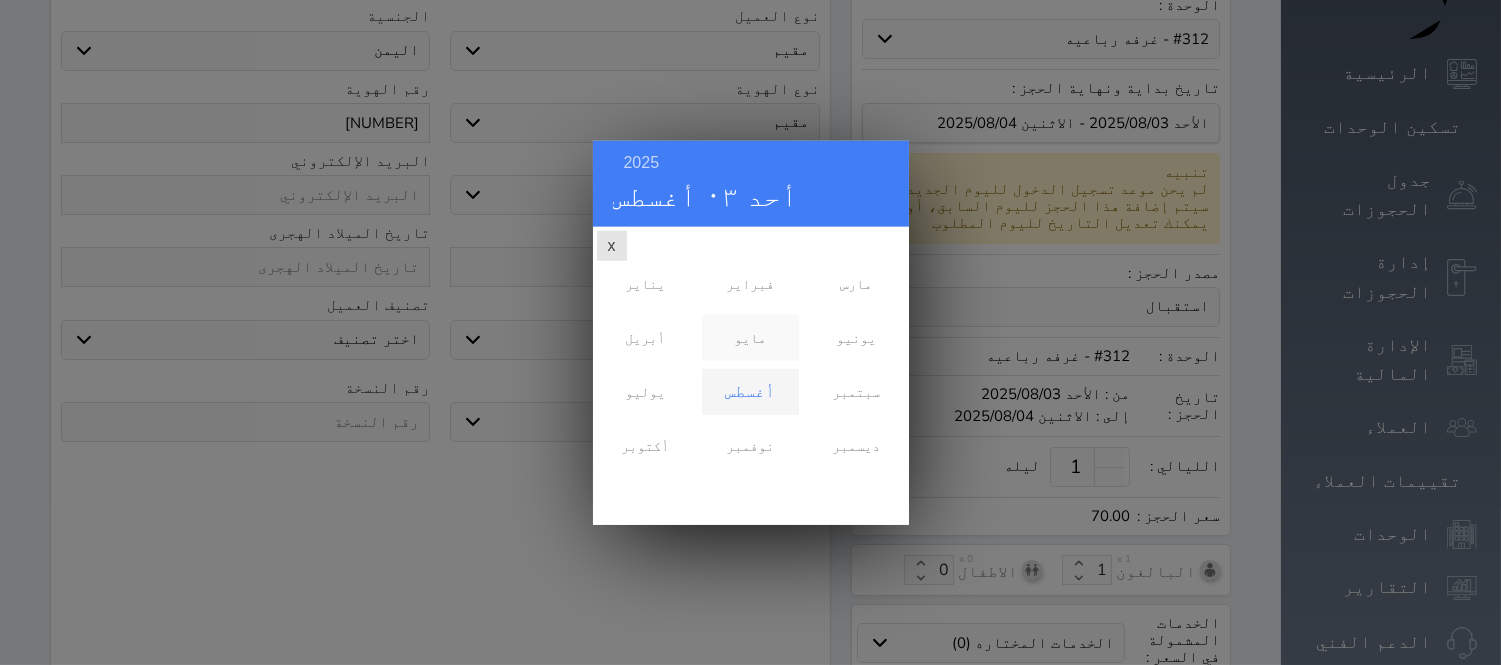 scroll, scrollTop: 0, scrollLeft: 0, axis: both 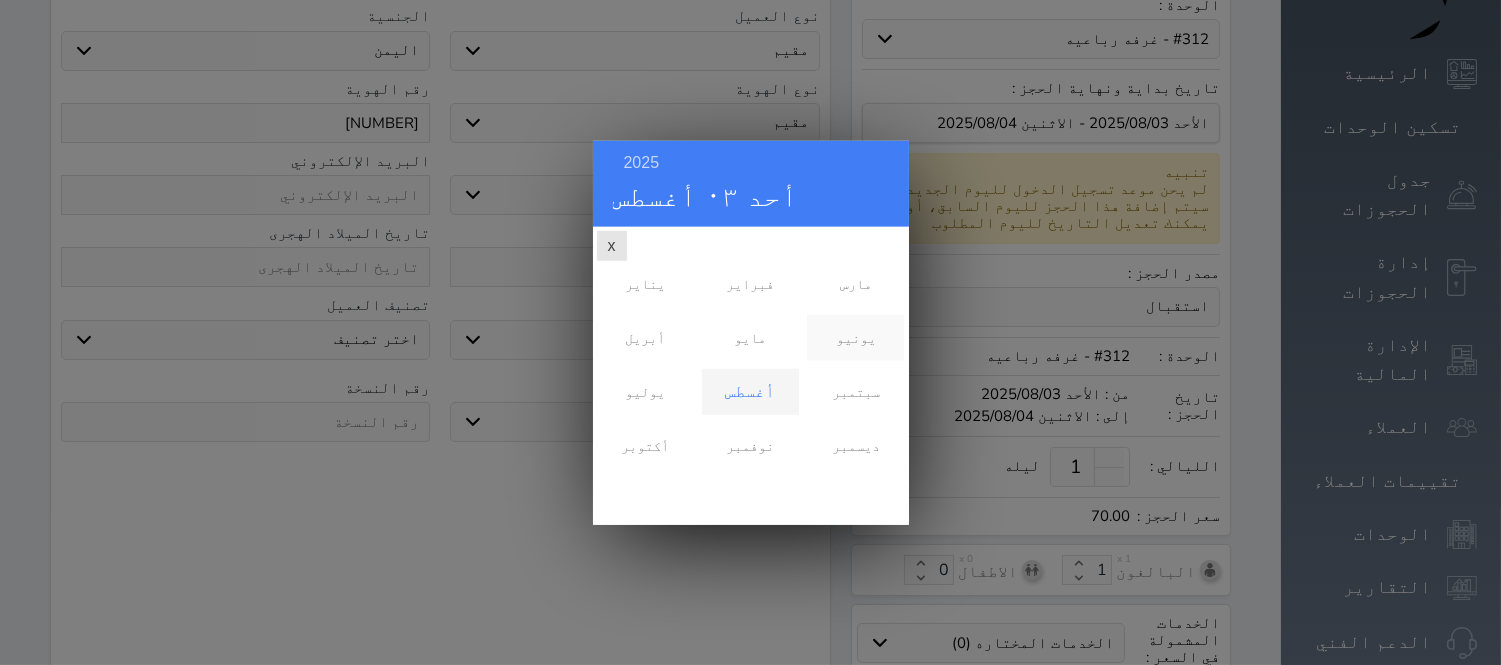click on "يونيو" at bounding box center (855, 337) 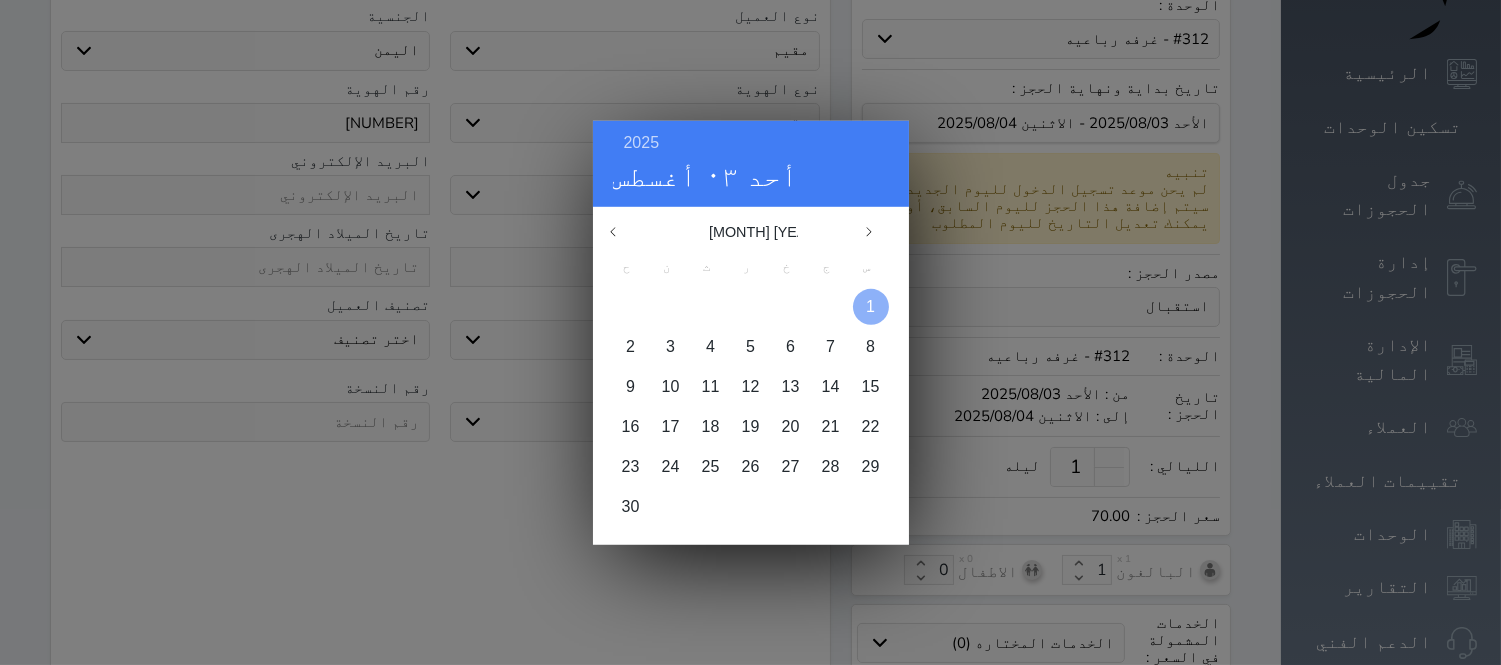 click at bounding box center [871, 306] 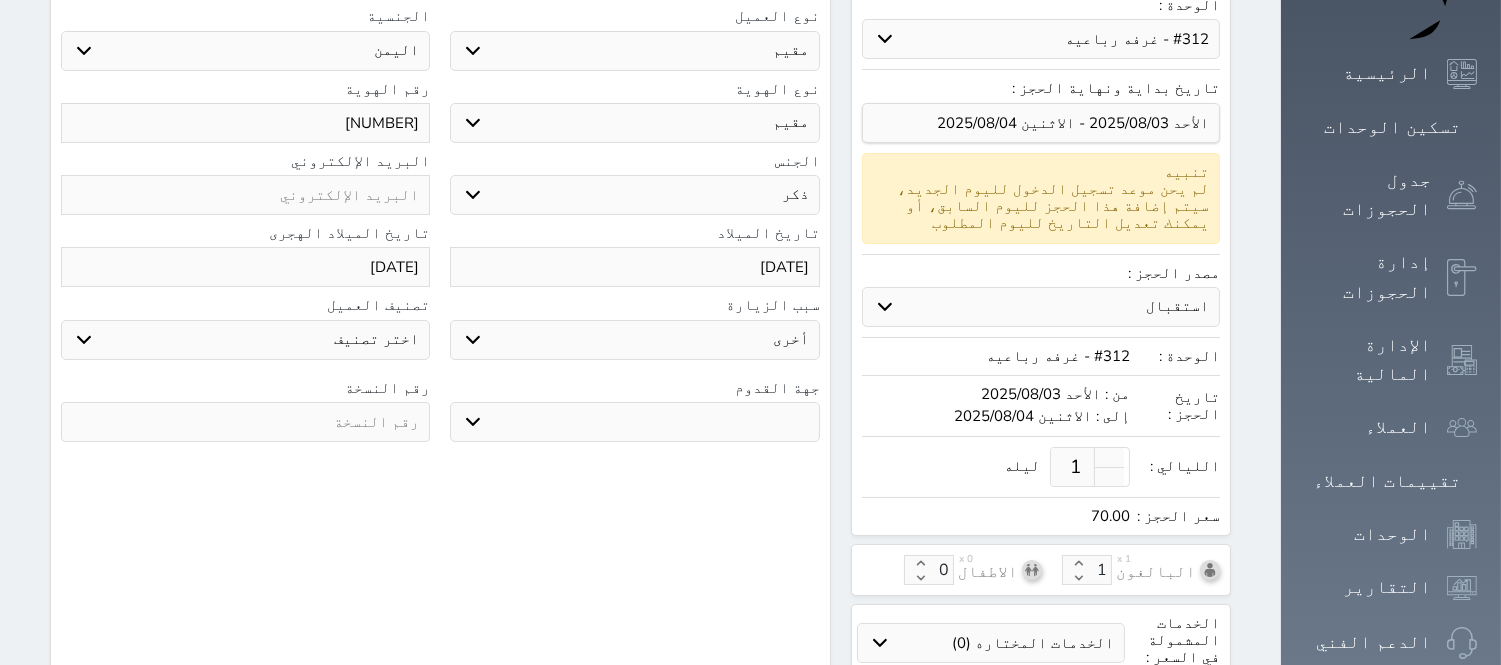 drag, startPoint x: 731, startPoint y: 350, endPoint x: 731, endPoint y: 336, distance: 14 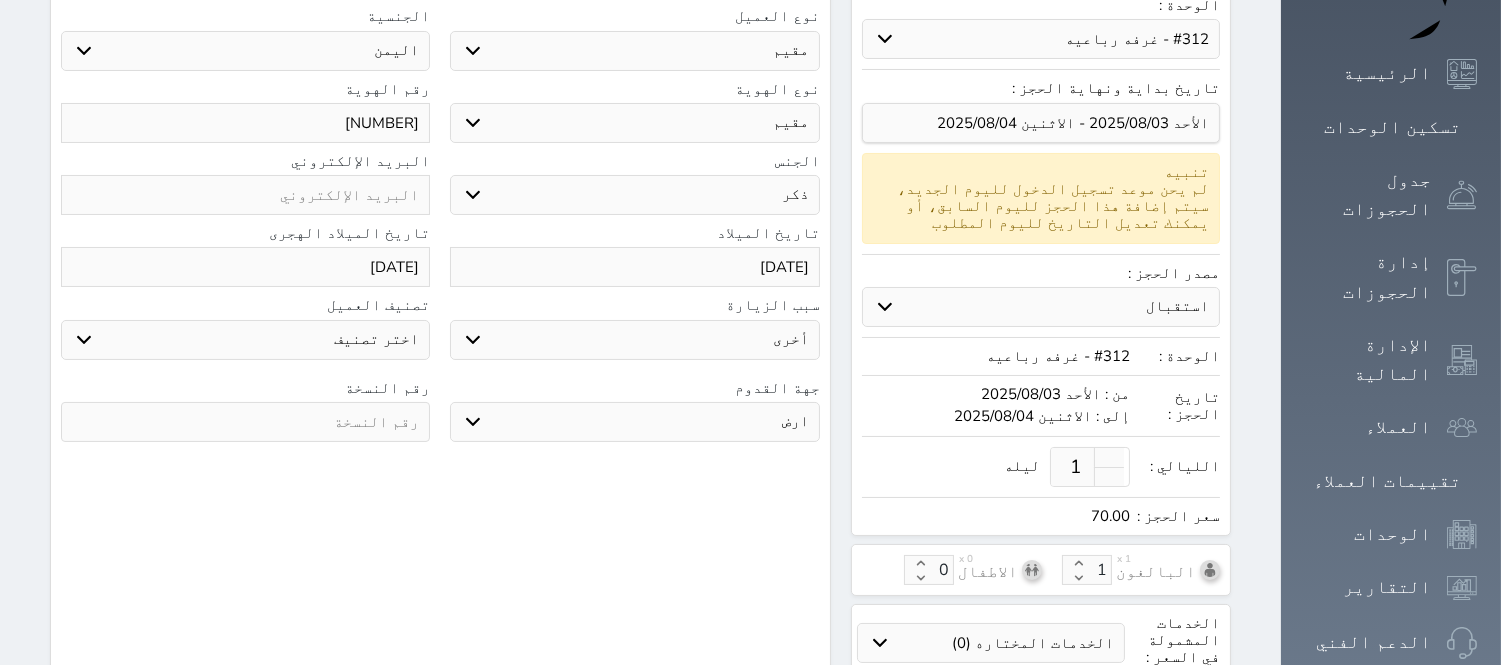 click on "جو بحر ارض" at bounding box center [634, 422] 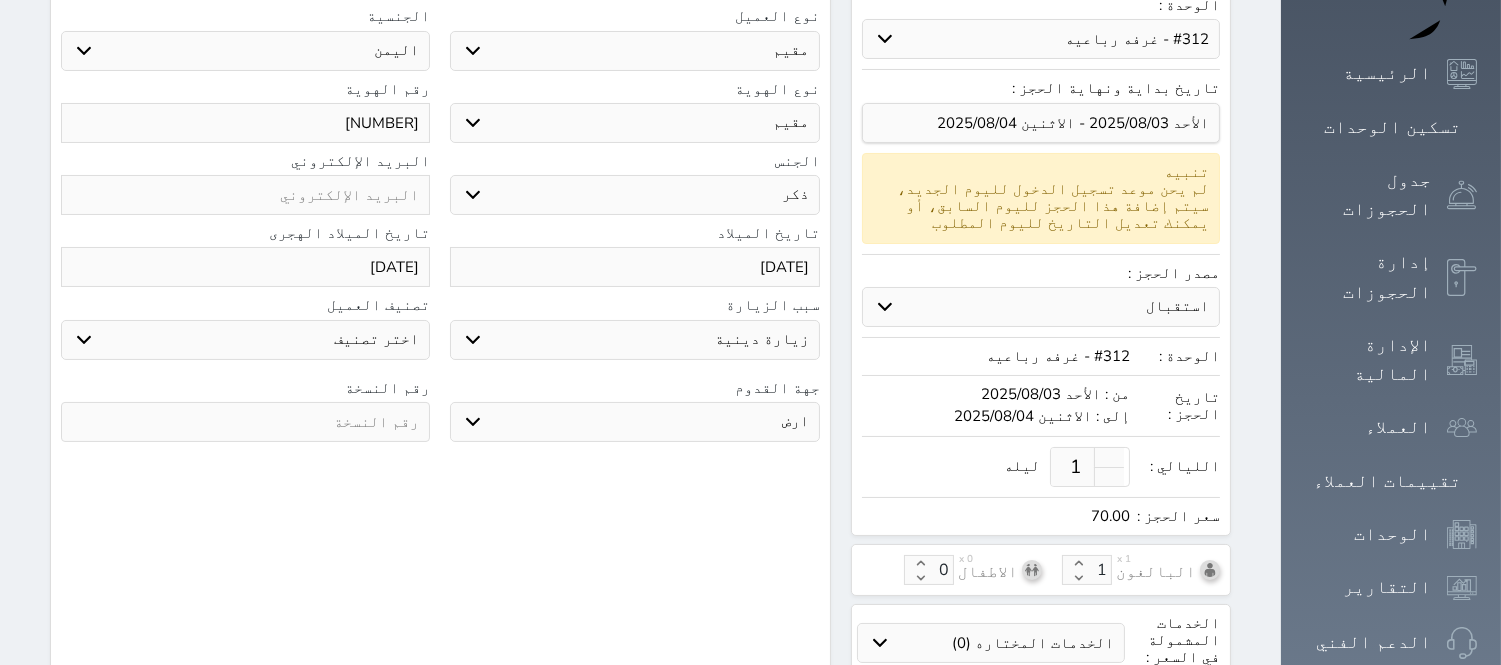 click on "سياحة زيارة الاهل والاصدقاء زيارة دينية زيارة عمل زيارة رياضية زيارة ترفيهية أخرى موظف ديوان عمل نزيل حجر موظف وزارة الصحة" at bounding box center (634, 340) 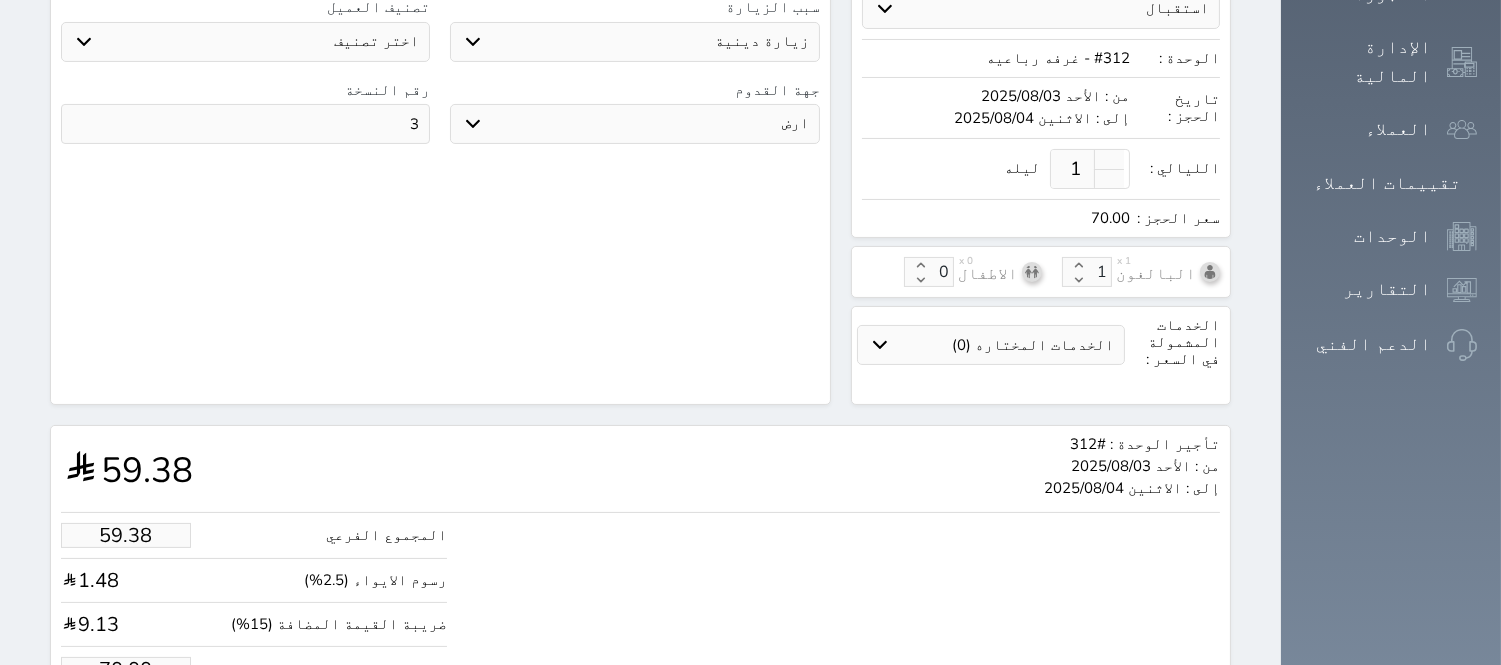 scroll, scrollTop: 647, scrollLeft: 0, axis: vertical 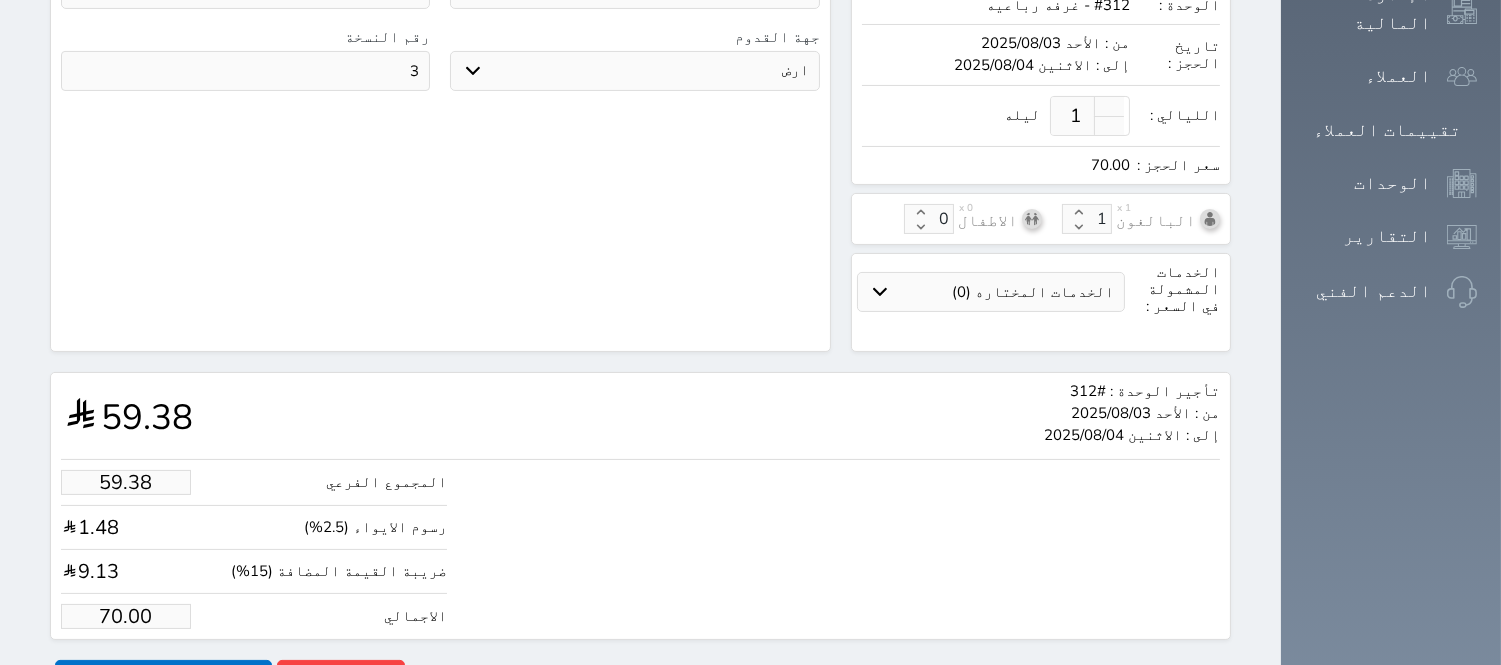 type on "3" 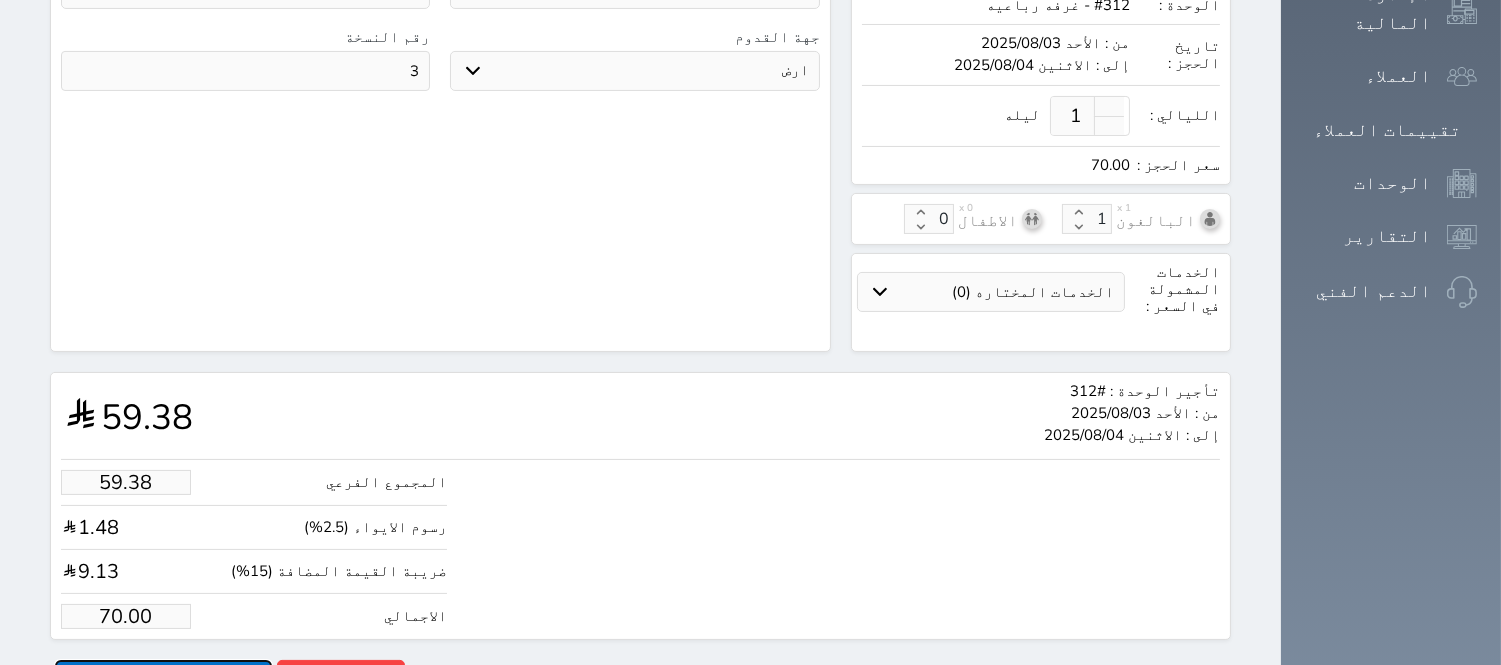 click on "حجز" at bounding box center [163, 677] 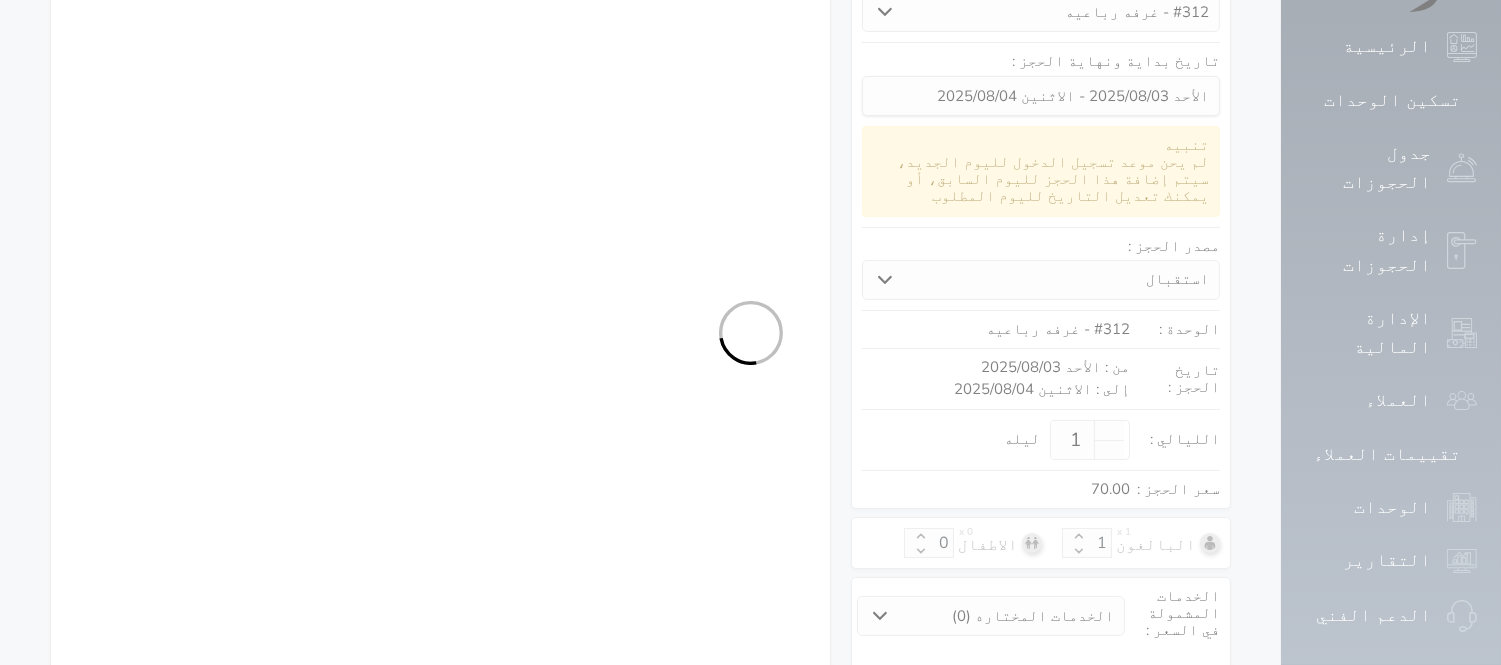 select on "4" 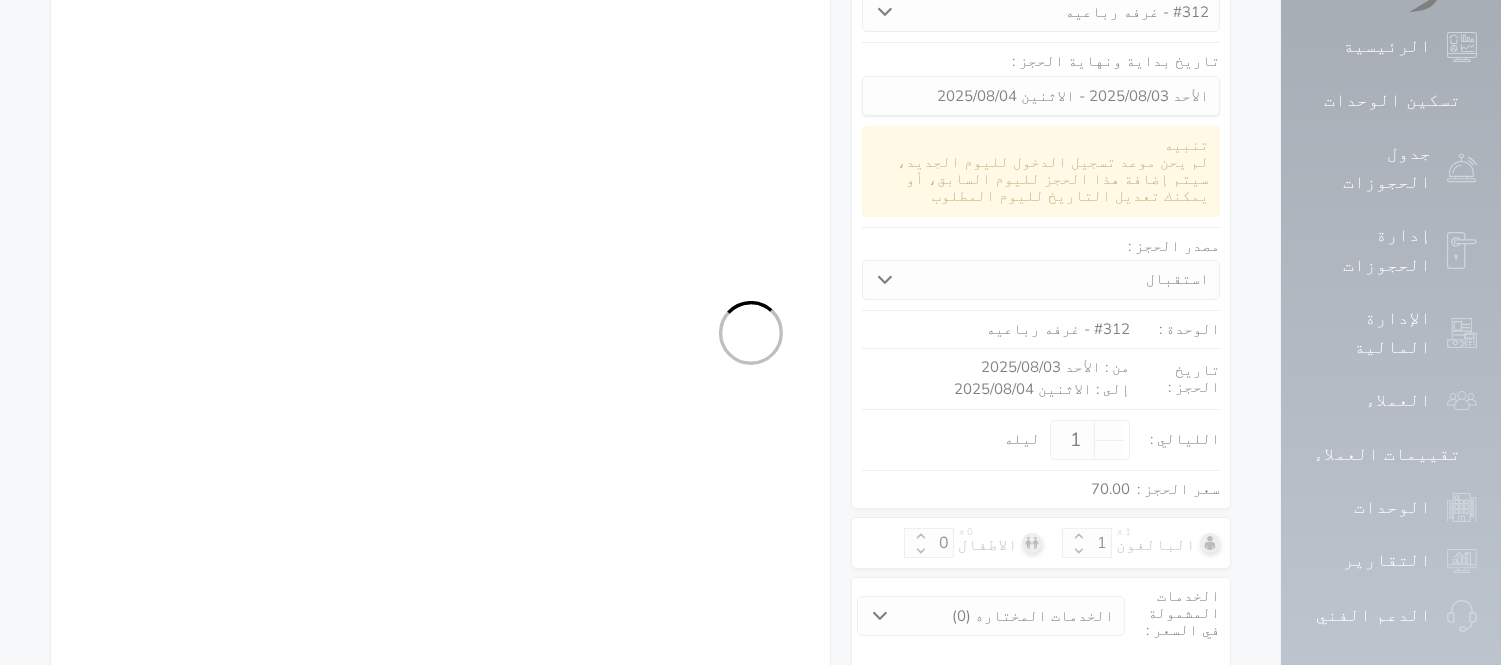 select on "111" 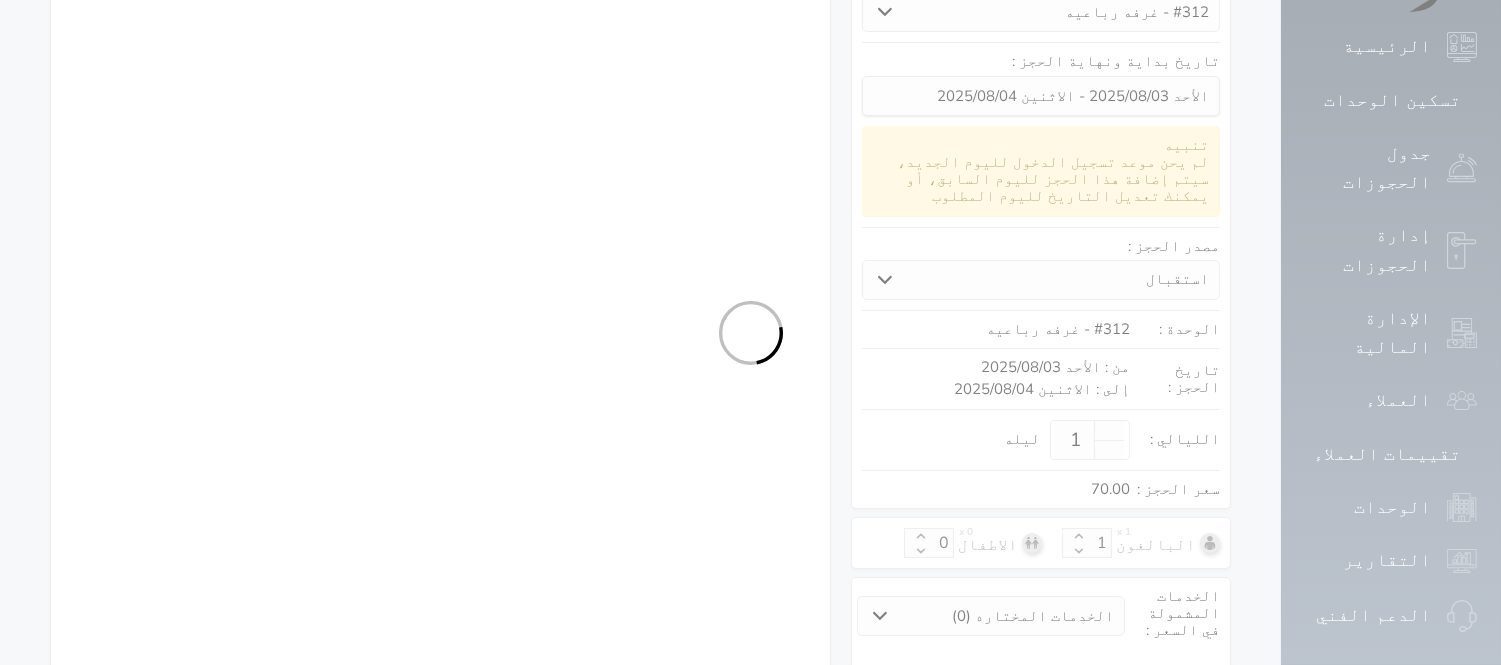 select on "4" 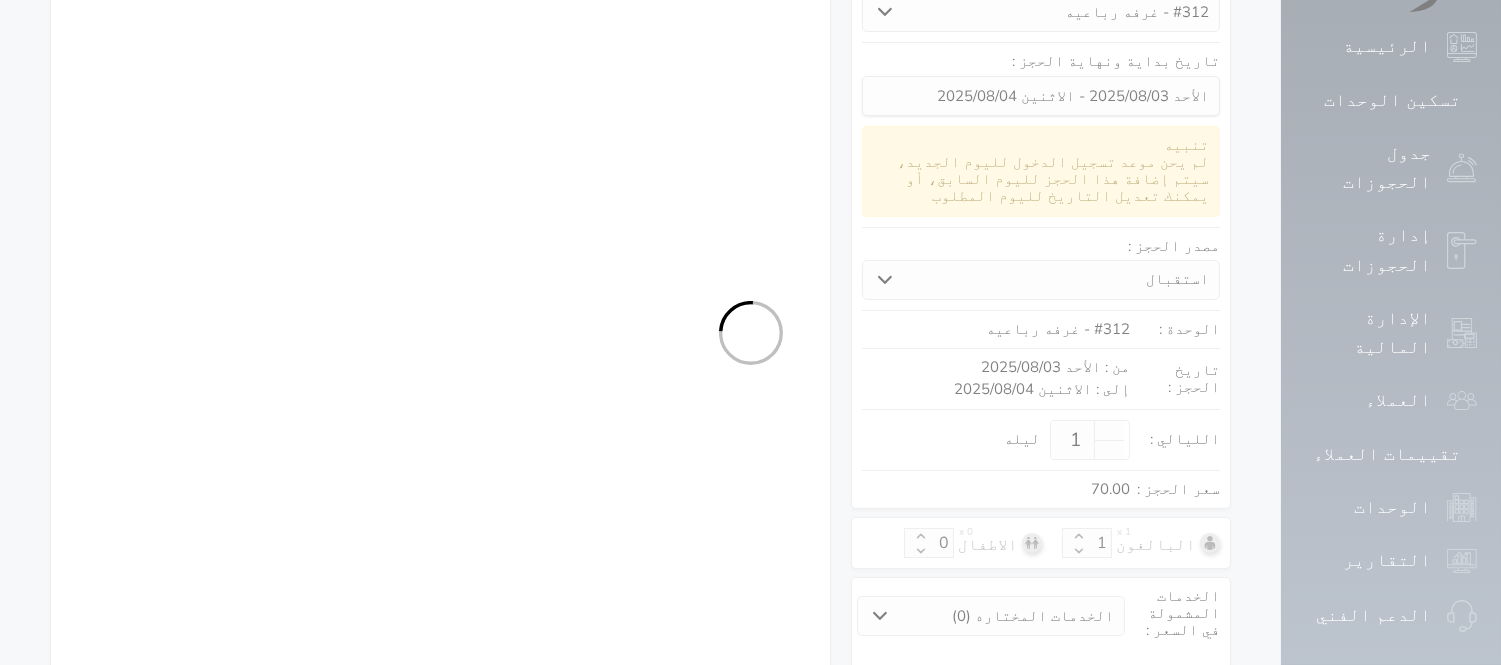 select on "3" 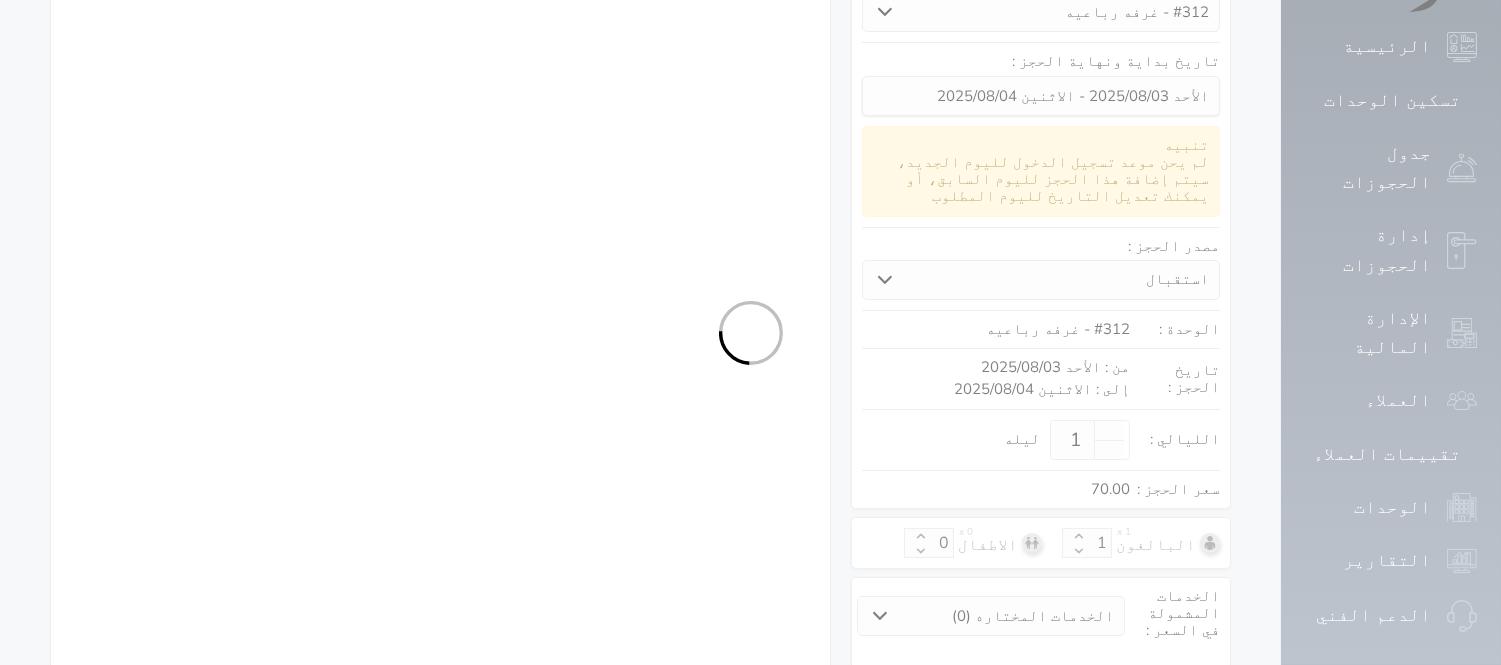select on "9" 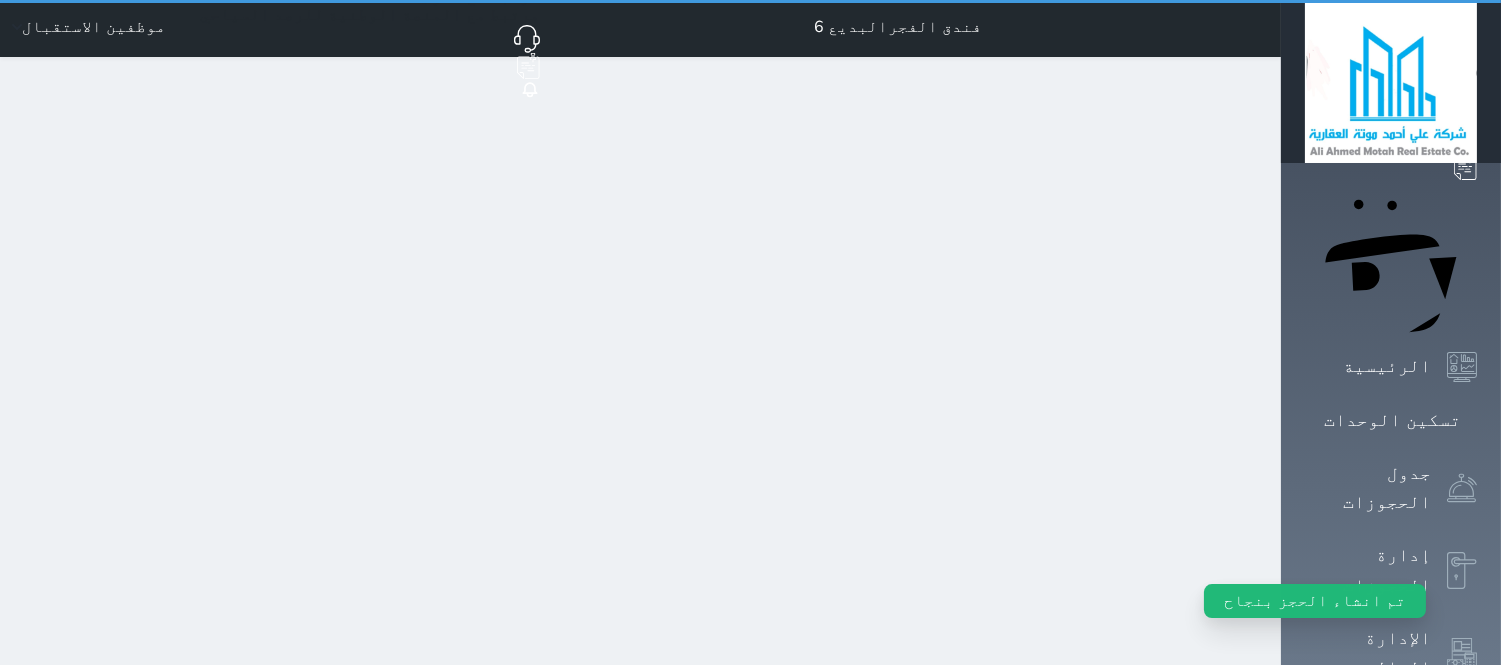 scroll, scrollTop: 0, scrollLeft: 0, axis: both 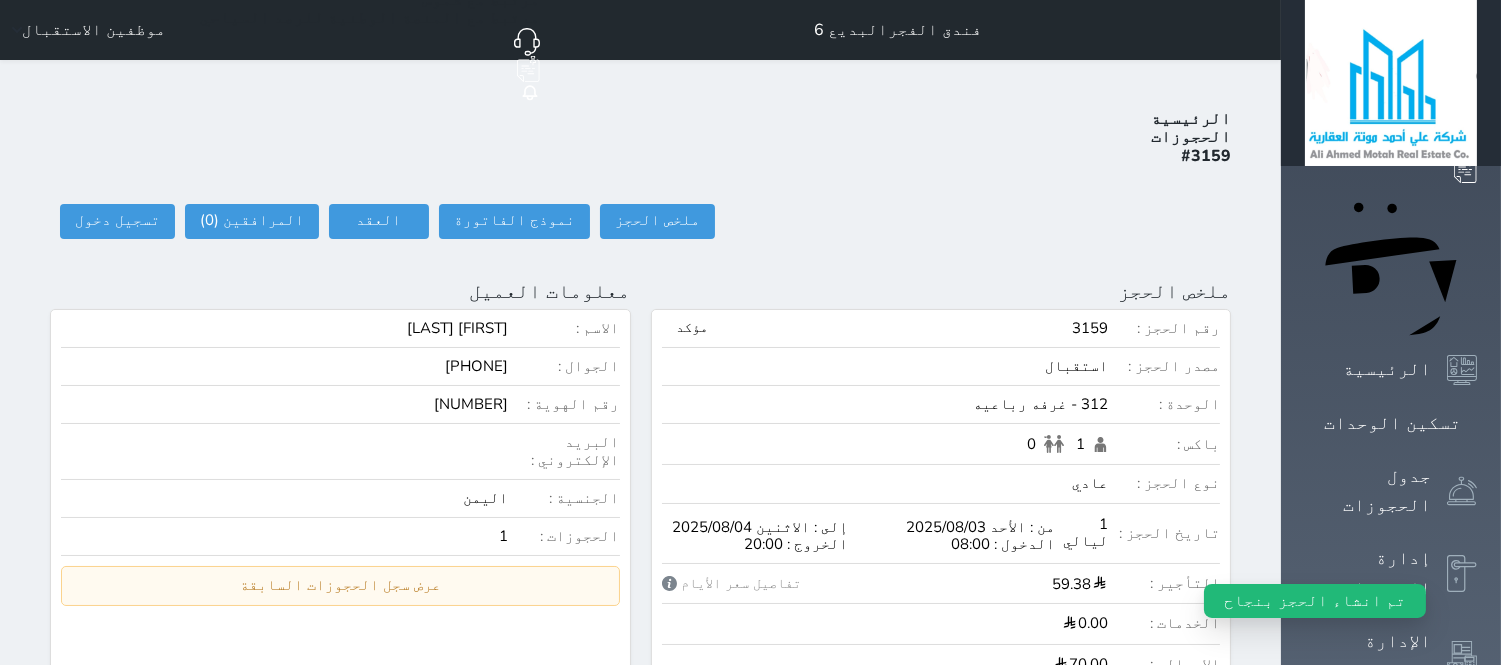 select 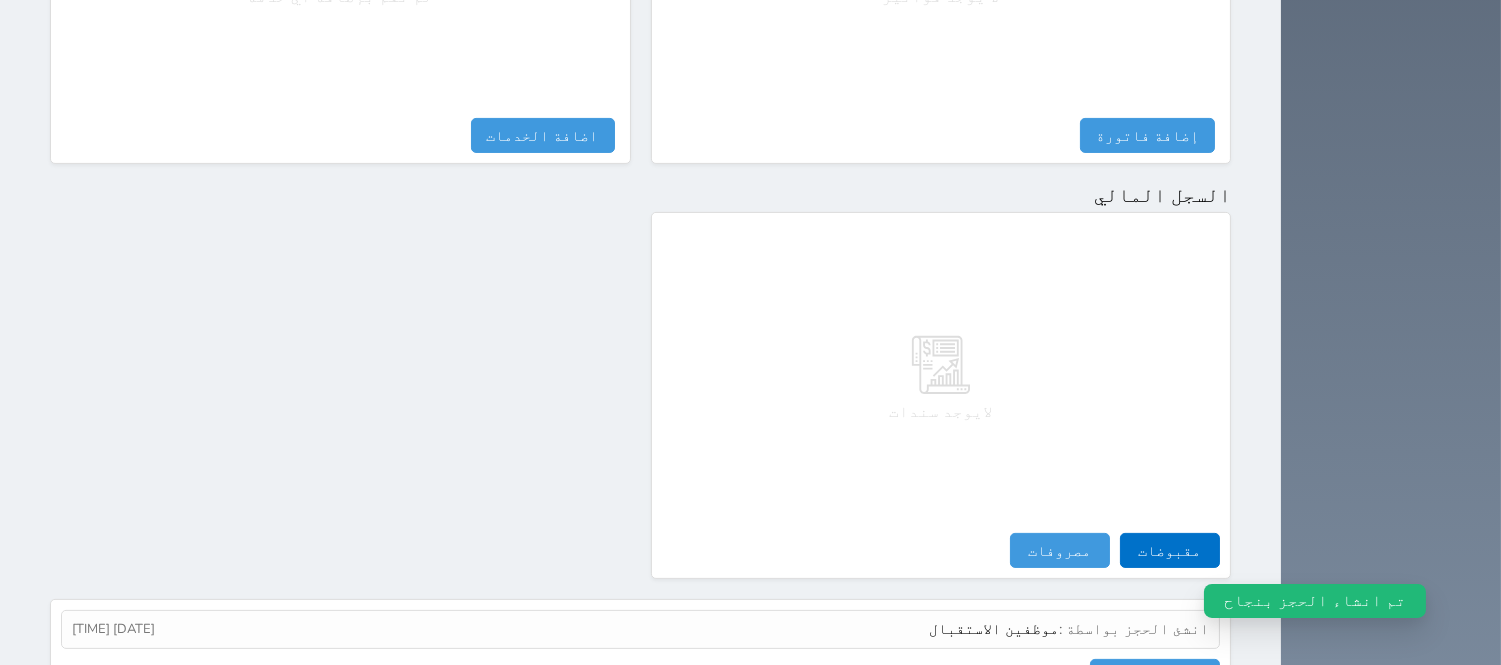 scroll, scrollTop: 1036, scrollLeft: 0, axis: vertical 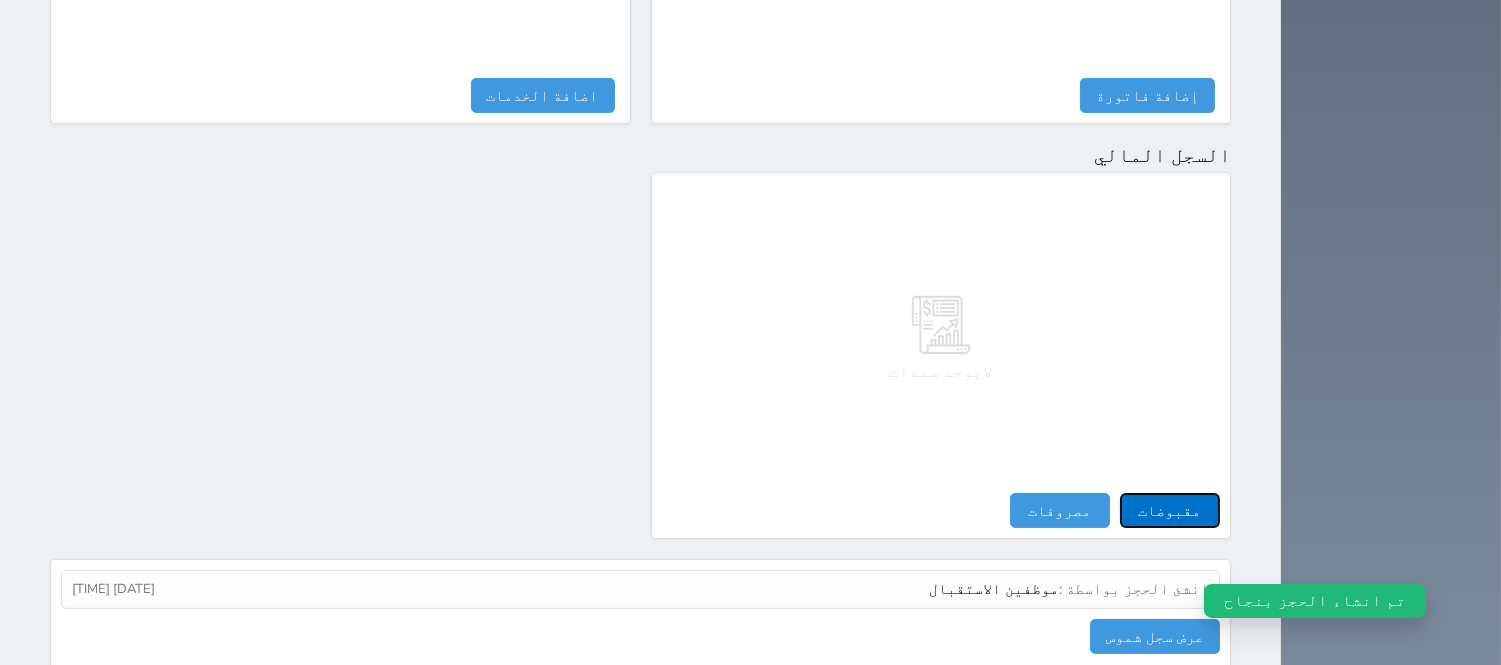 click on "مقبوضات" at bounding box center (1170, 510) 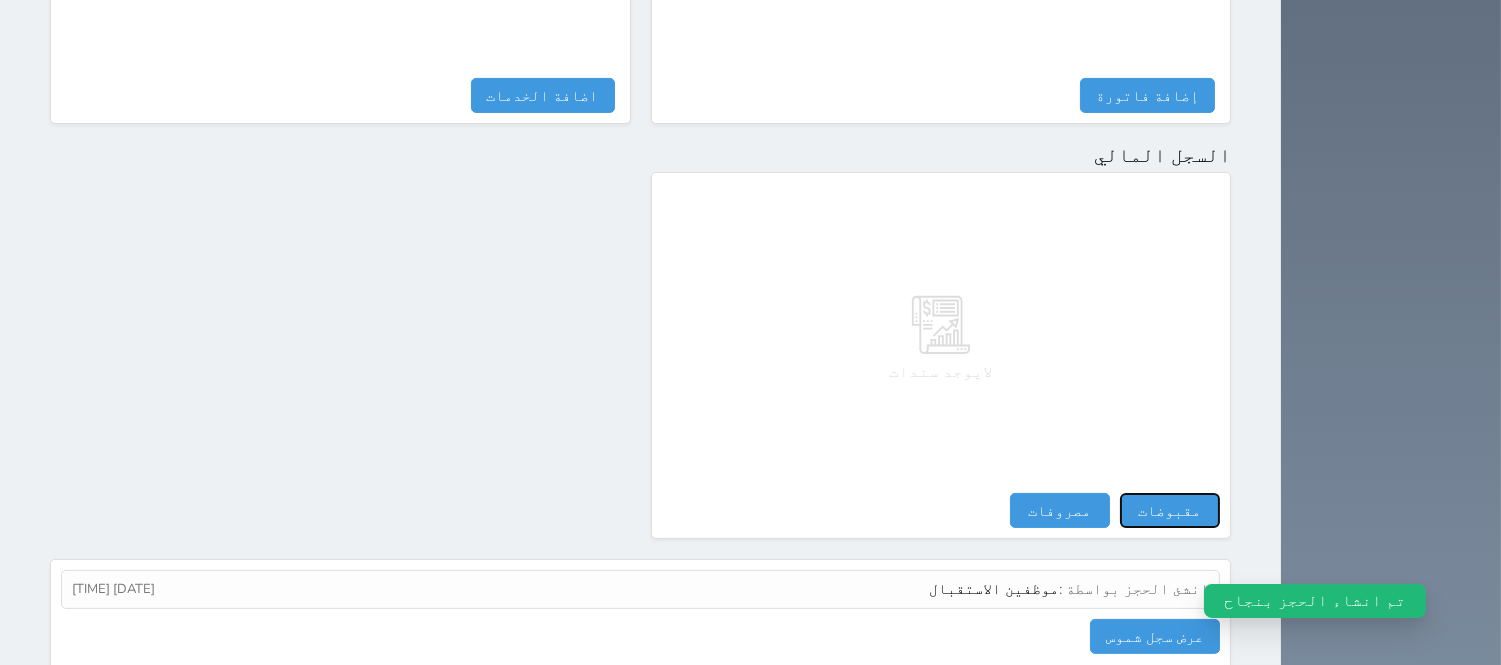 select 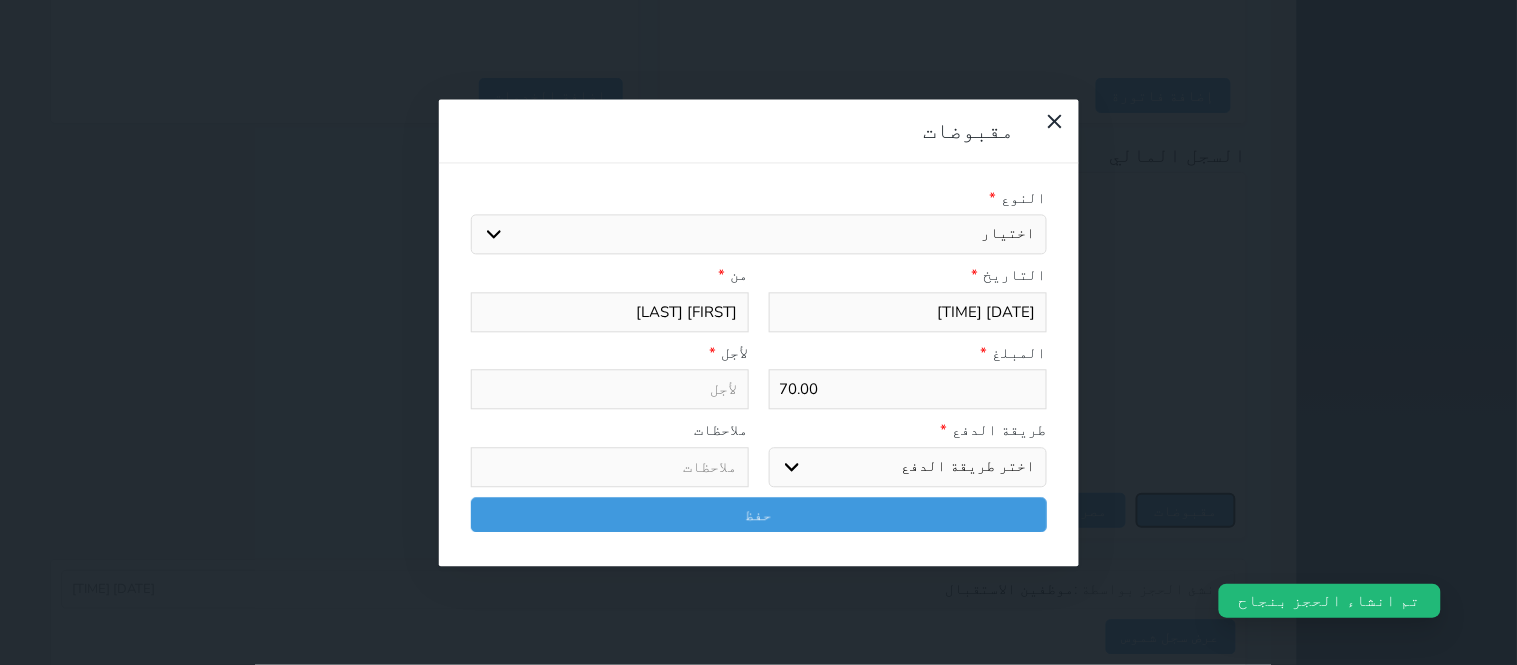 select 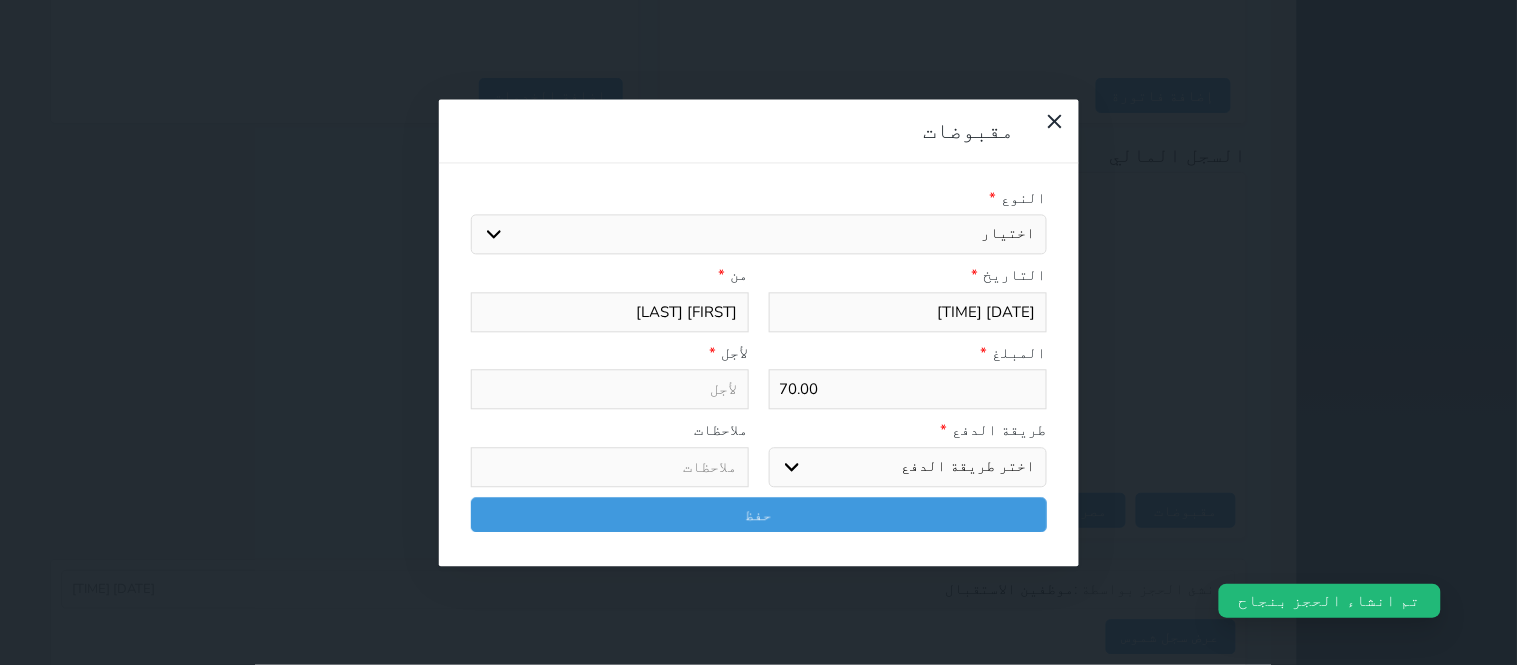 click on "النوع  *" at bounding box center [759, 198] 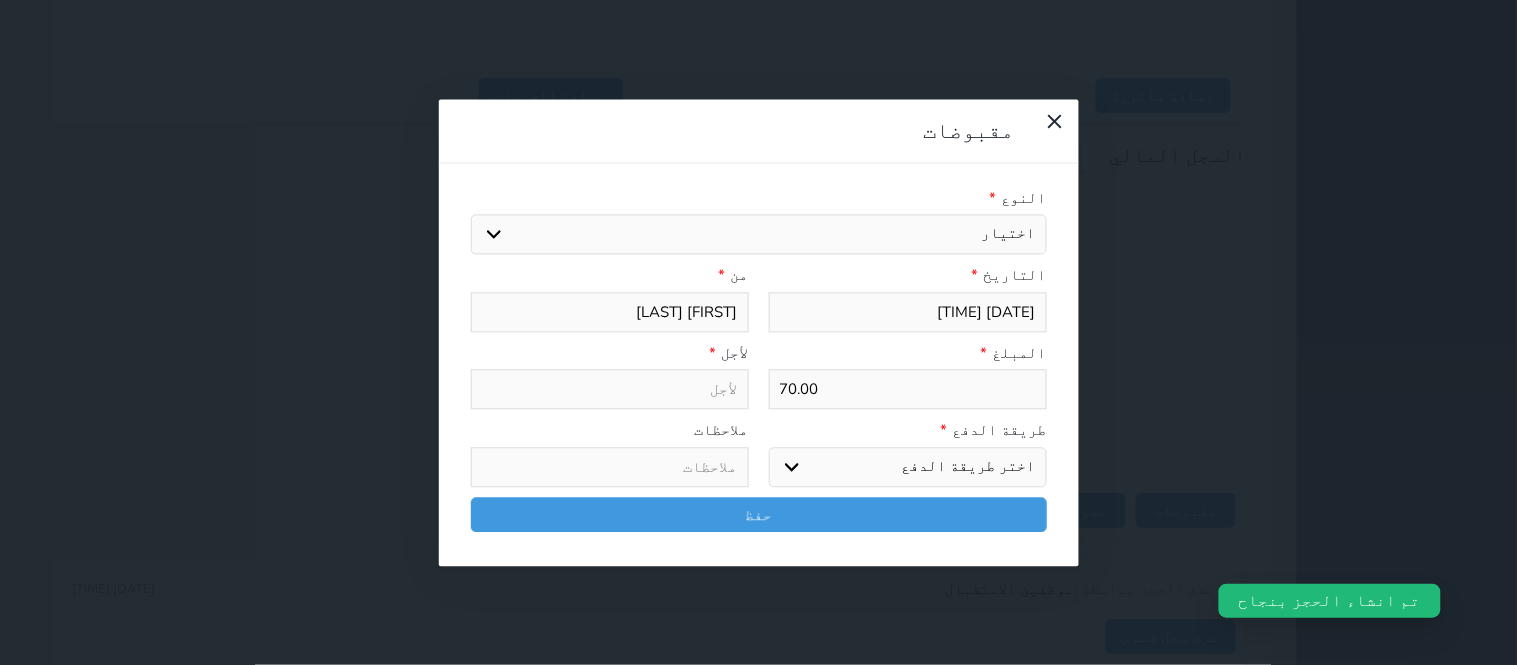 click on "اختيار   مقبوضات عامة قيمة إيجار فواتير تامين عربون لا ينطبق آخر مغسلة واي فاي - الإنترنت مواقف السيارات طعام الأغذية والمشروبات مشروبات المشروبات الباردة المشروبات الساخنة الإفطار غداء عشاء مخبز و كعك حمام سباحة الصالة الرياضية سبا و خدمات الجمال اختيار وإسقاط (خدمات النقل) ميني بار كابل - تلفزيون سرير إضافي تصفيف الشعر التسوق خدمات الجولات السياحية المنظمة خدمات الدليل السياحي" at bounding box center [759, 235] 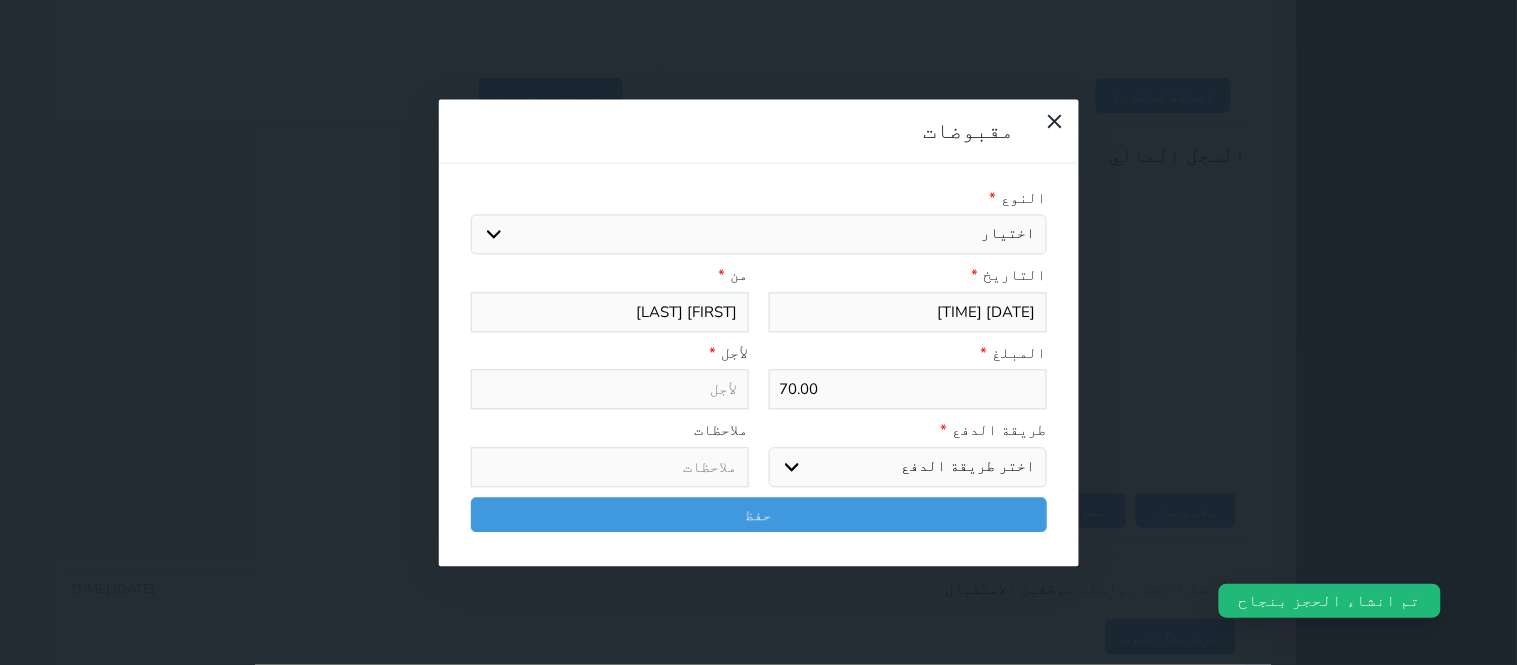 select on "31656" 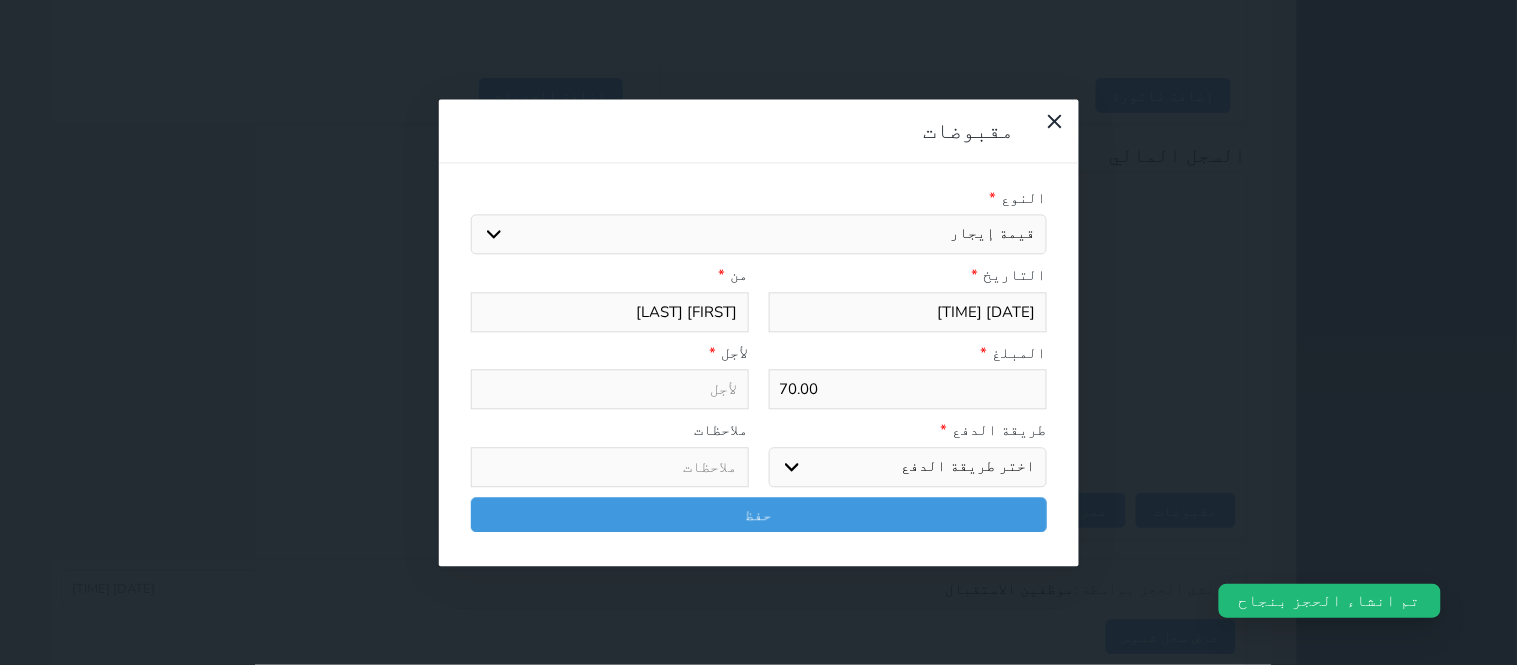 click on "اختيار   مقبوضات عامة قيمة إيجار فواتير تامين عربون لا ينطبق آخر مغسلة واي فاي - الإنترنت مواقف السيارات طعام الأغذية والمشروبات مشروبات المشروبات الباردة المشروبات الساخنة الإفطار غداء عشاء مخبز و كعك حمام سباحة الصالة الرياضية سبا و خدمات الجمال اختيار وإسقاط (خدمات النقل) ميني بار كابل - تلفزيون سرير إضافي تصفيف الشعر التسوق خدمات الجولات السياحية المنظمة خدمات الدليل السياحي" at bounding box center [759, 235] 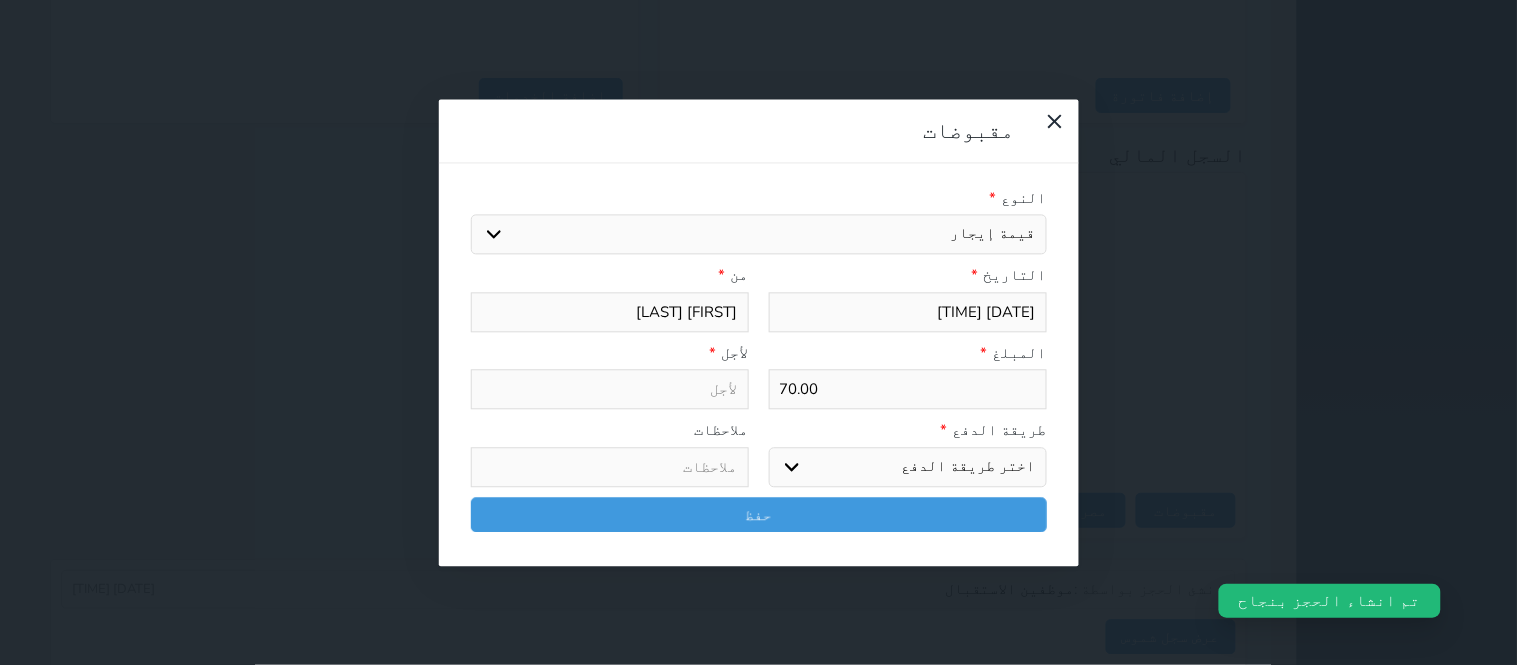 select 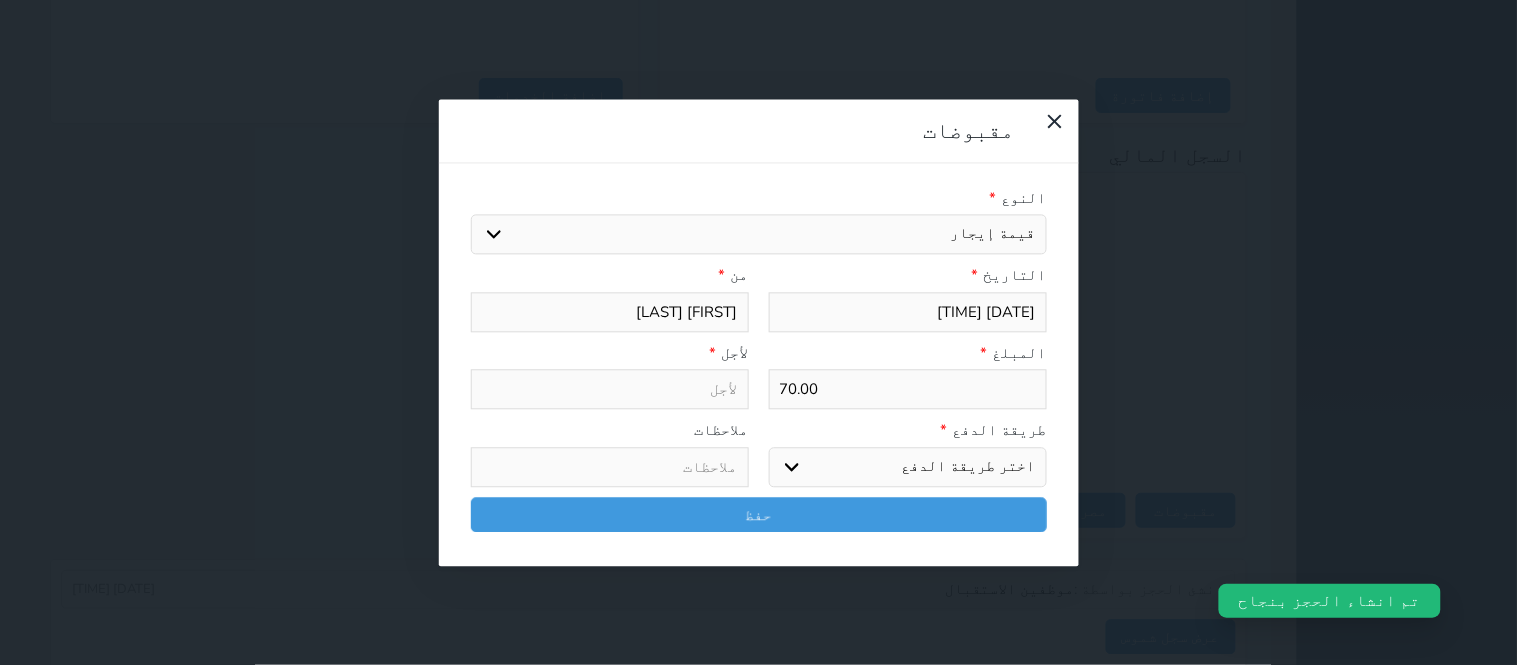 type on "قيمة إيجار - الوحدة - 312" 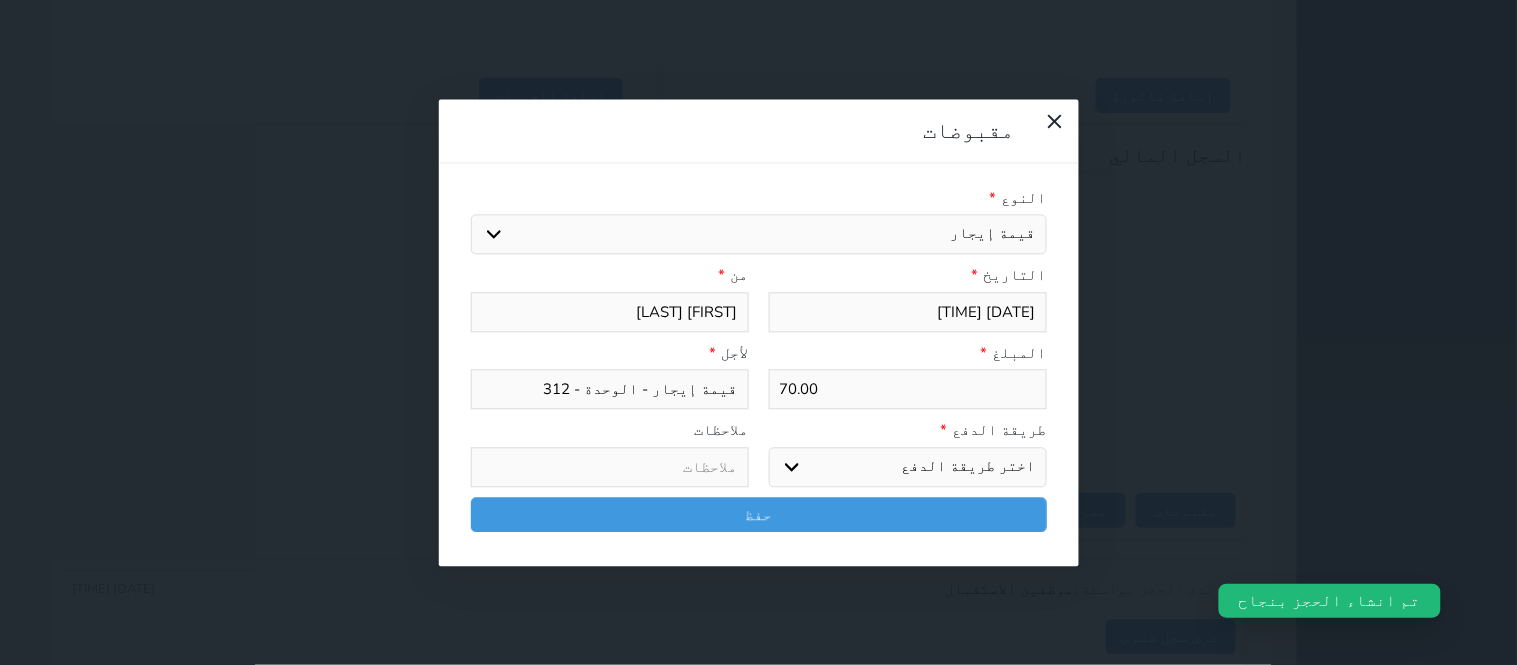 click on "اختر طريقة الدفع   دفع نقدى   تحويل بنكى   مدى   بطاقة ائتمان   آجل" at bounding box center (908, 467) 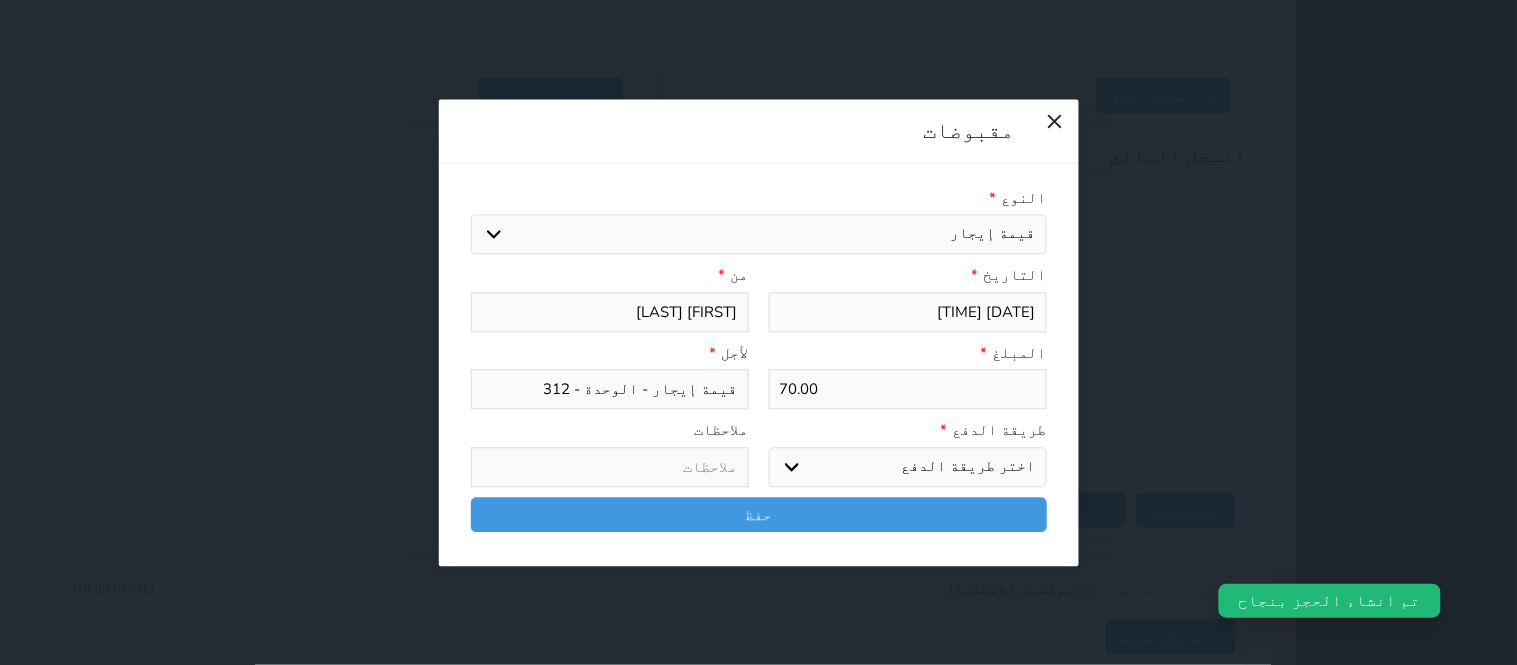select on "cash" 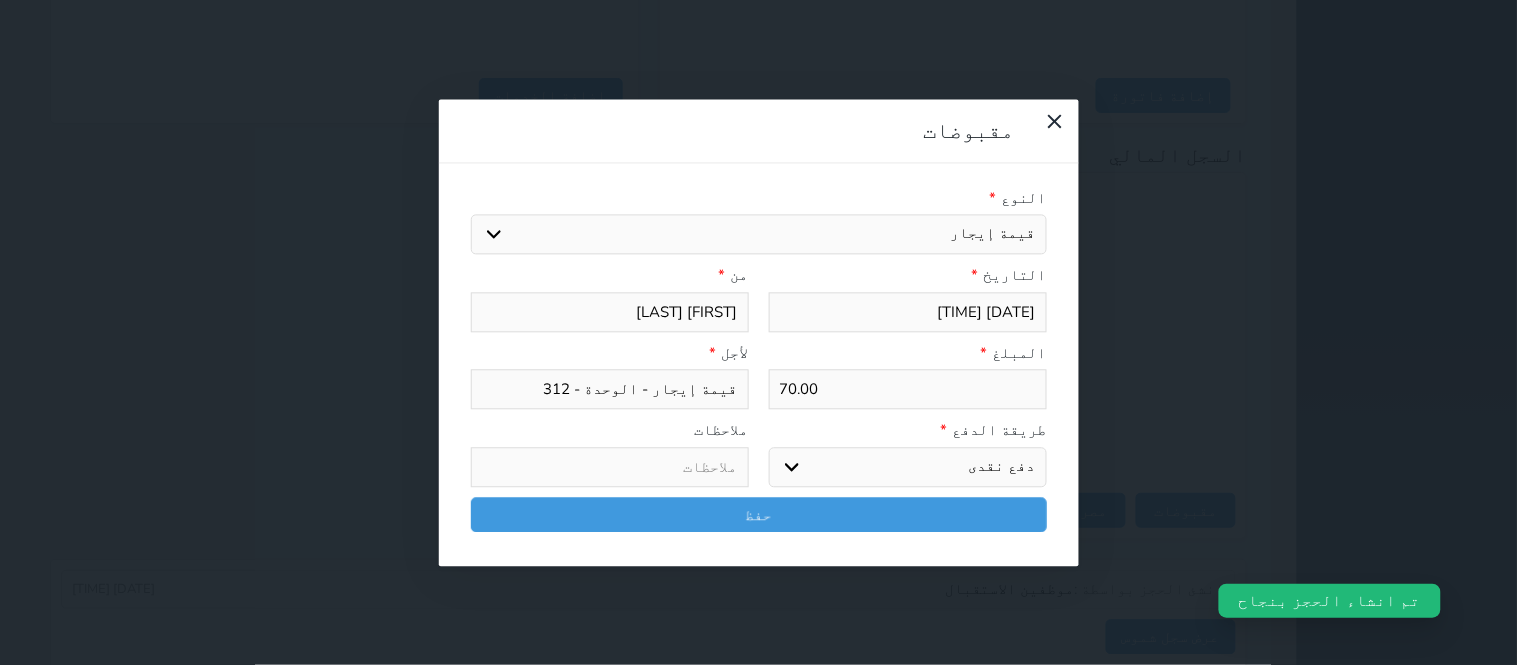 click on "اختر طريقة الدفع   دفع نقدى   تحويل بنكى   مدى   بطاقة ائتمان   آجل" at bounding box center [908, 467] 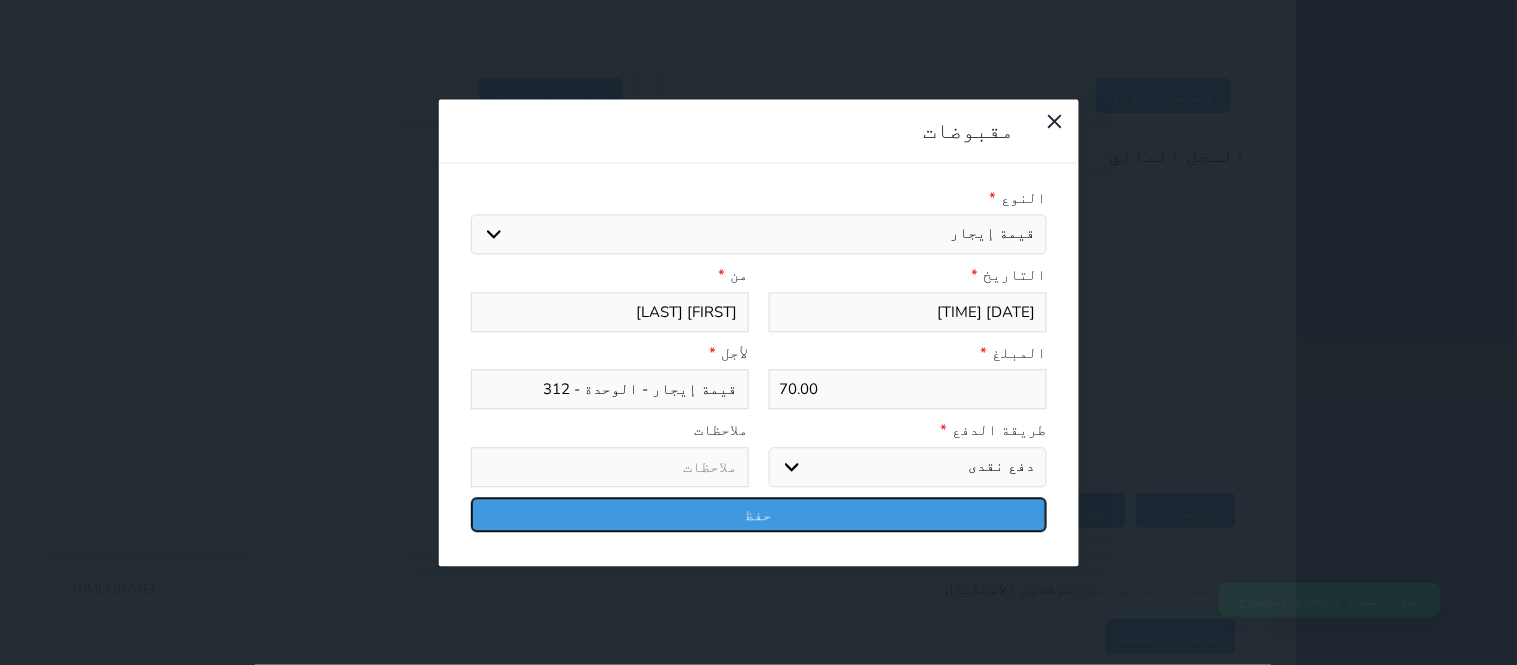 click on "حفظ" at bounding box center [759, 514] 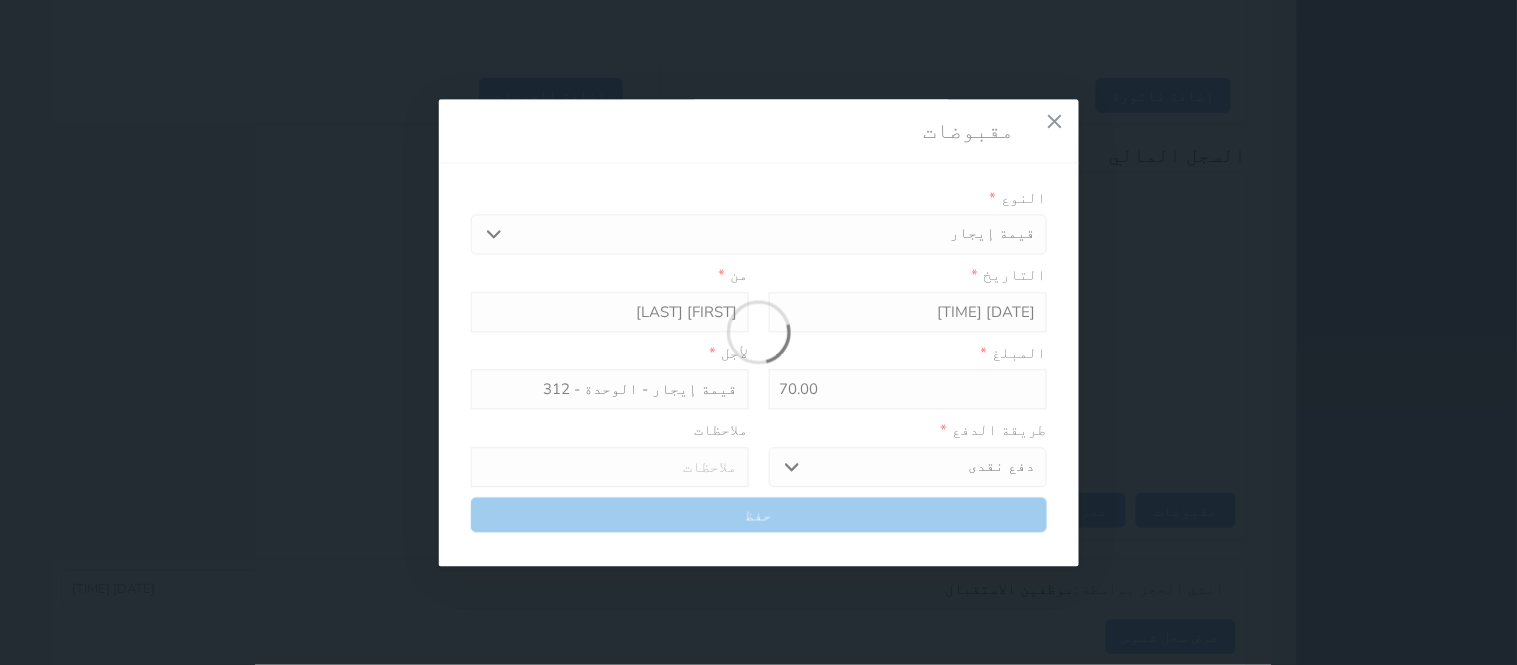 select 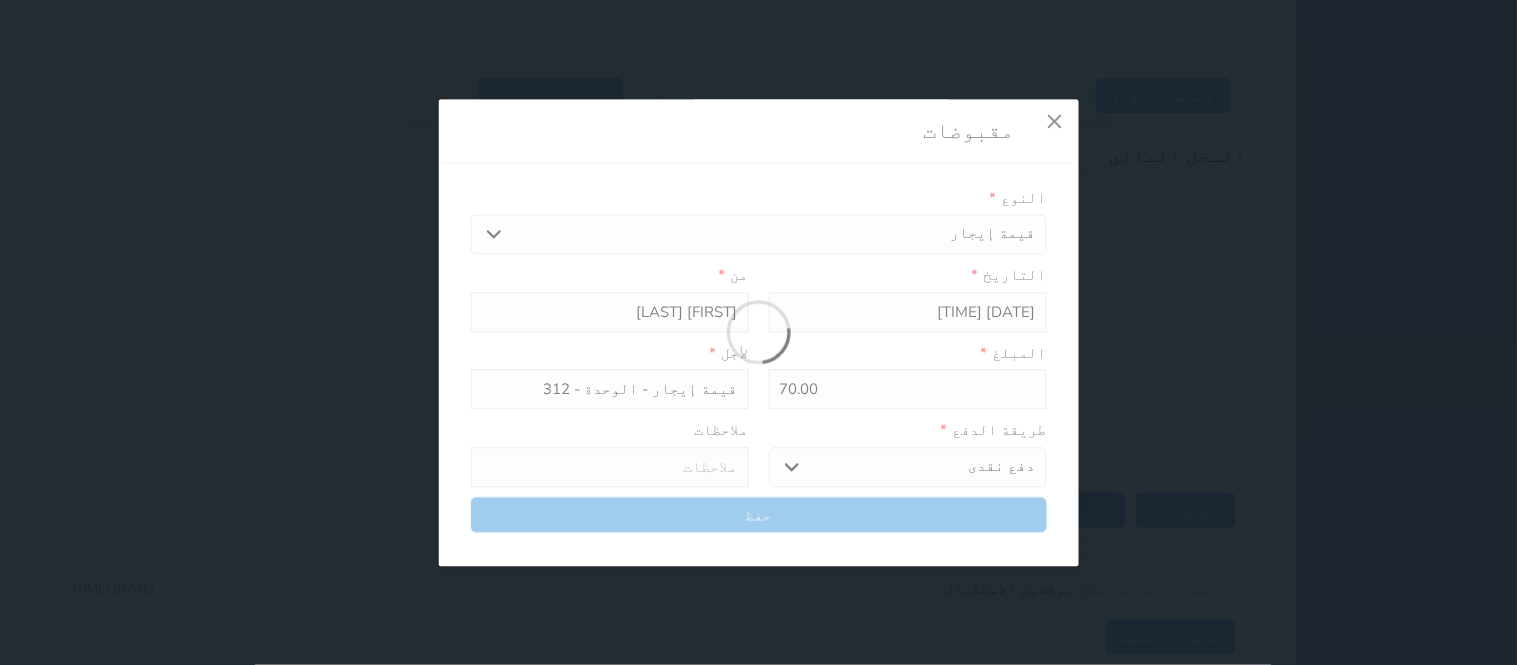 type 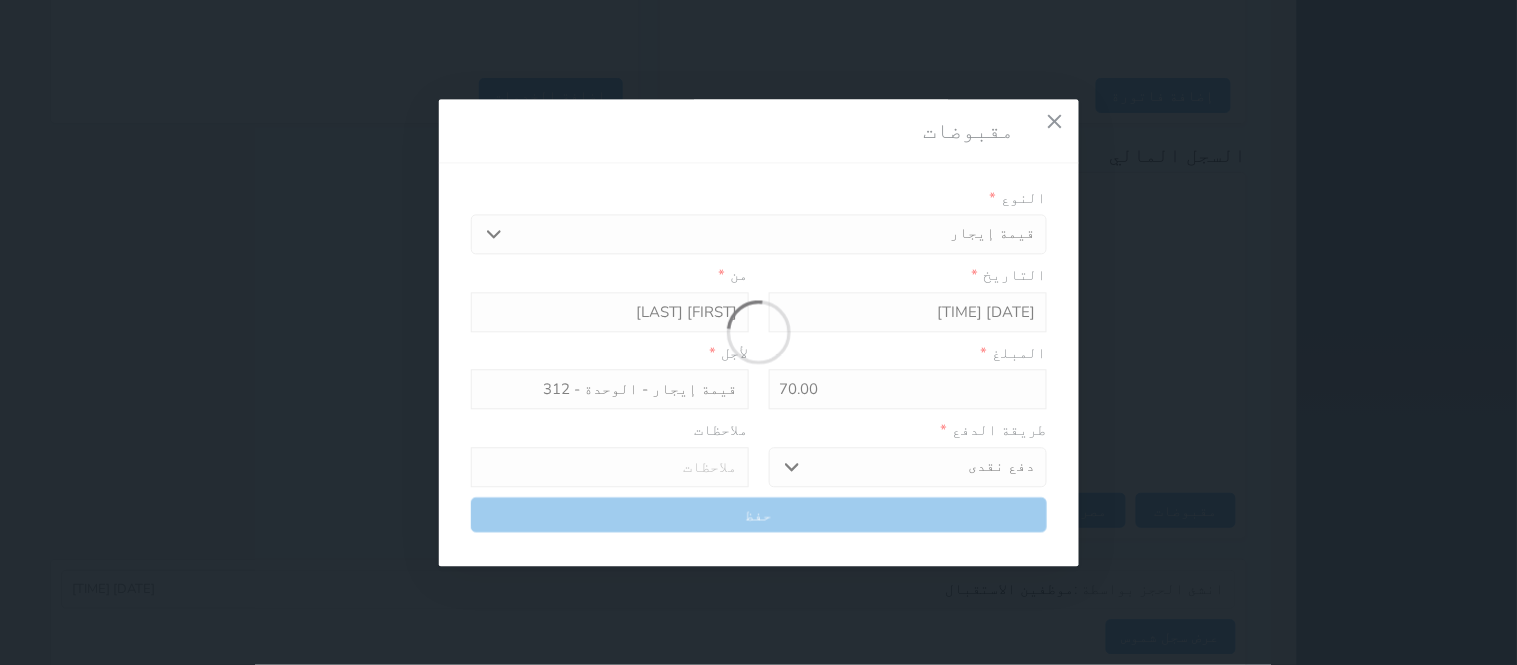 type on "0" 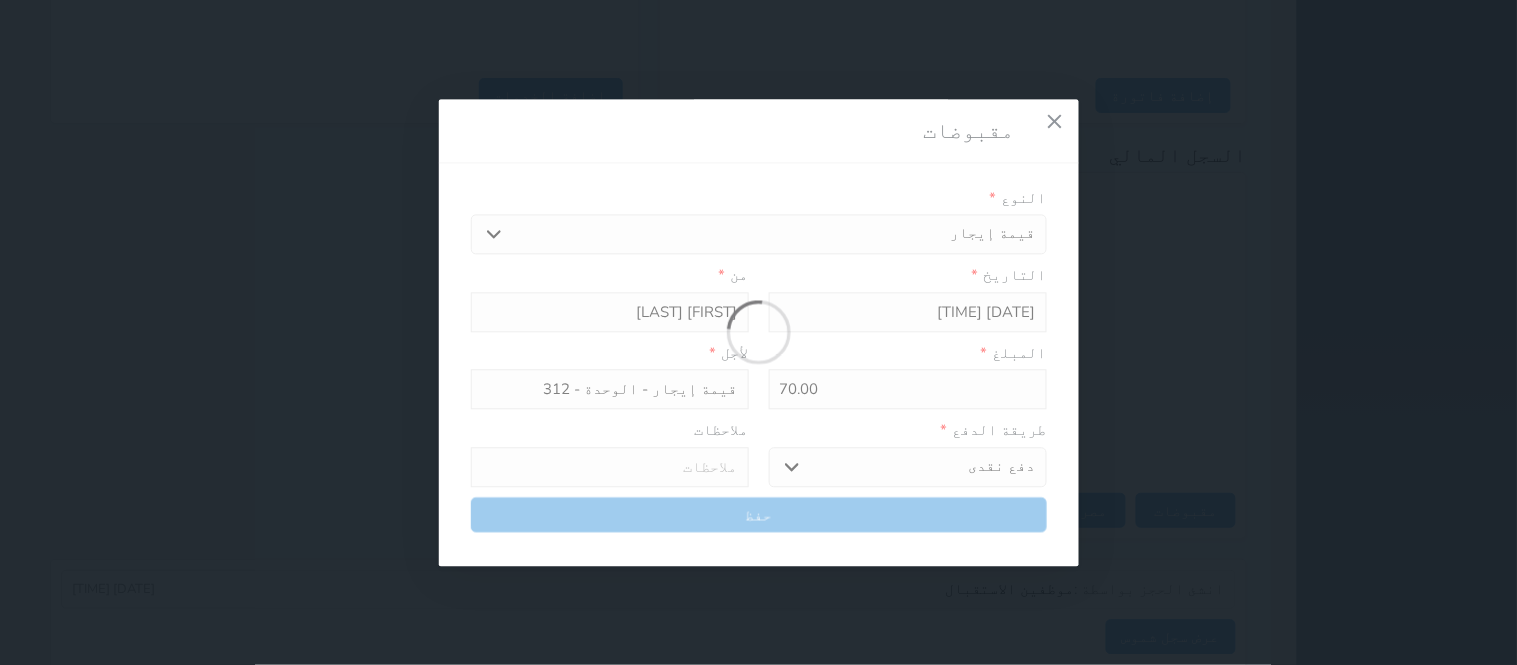 select 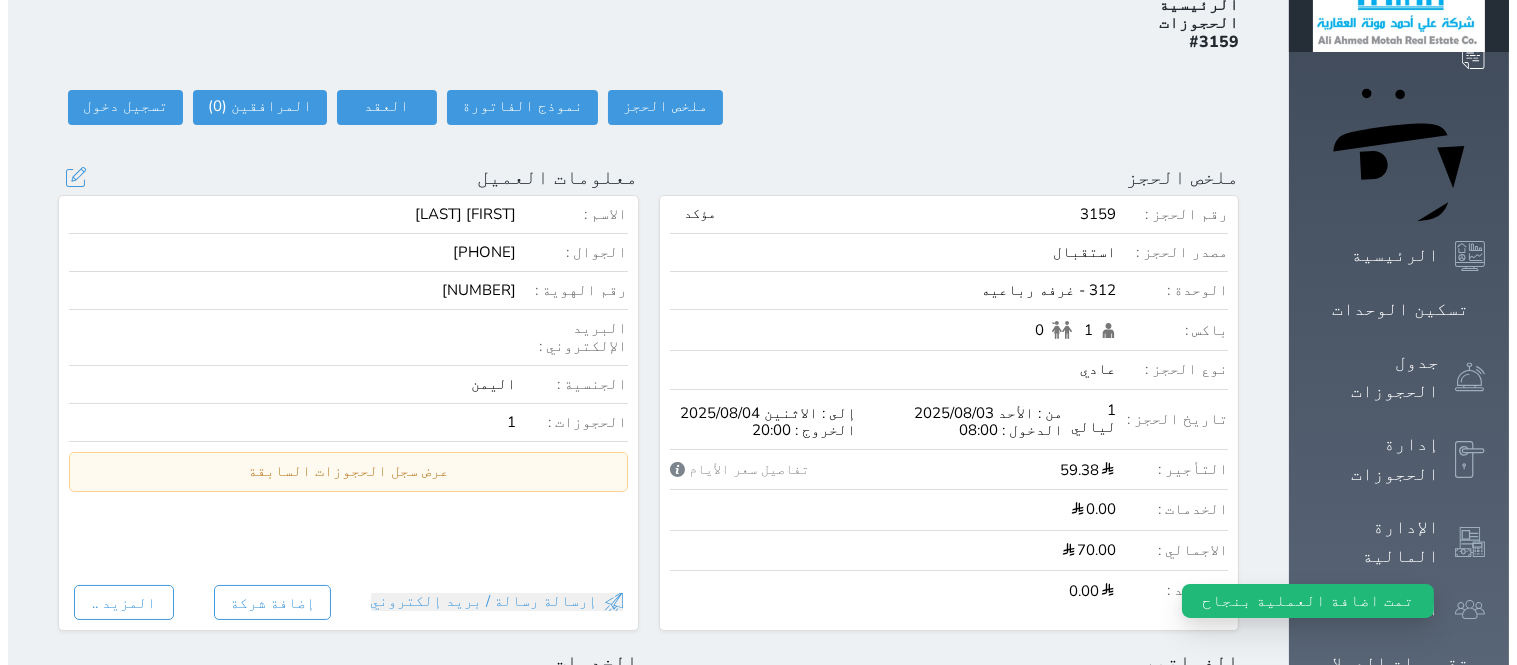 scroll, scrollTop: 0, scrollLeft: 0, axis: both 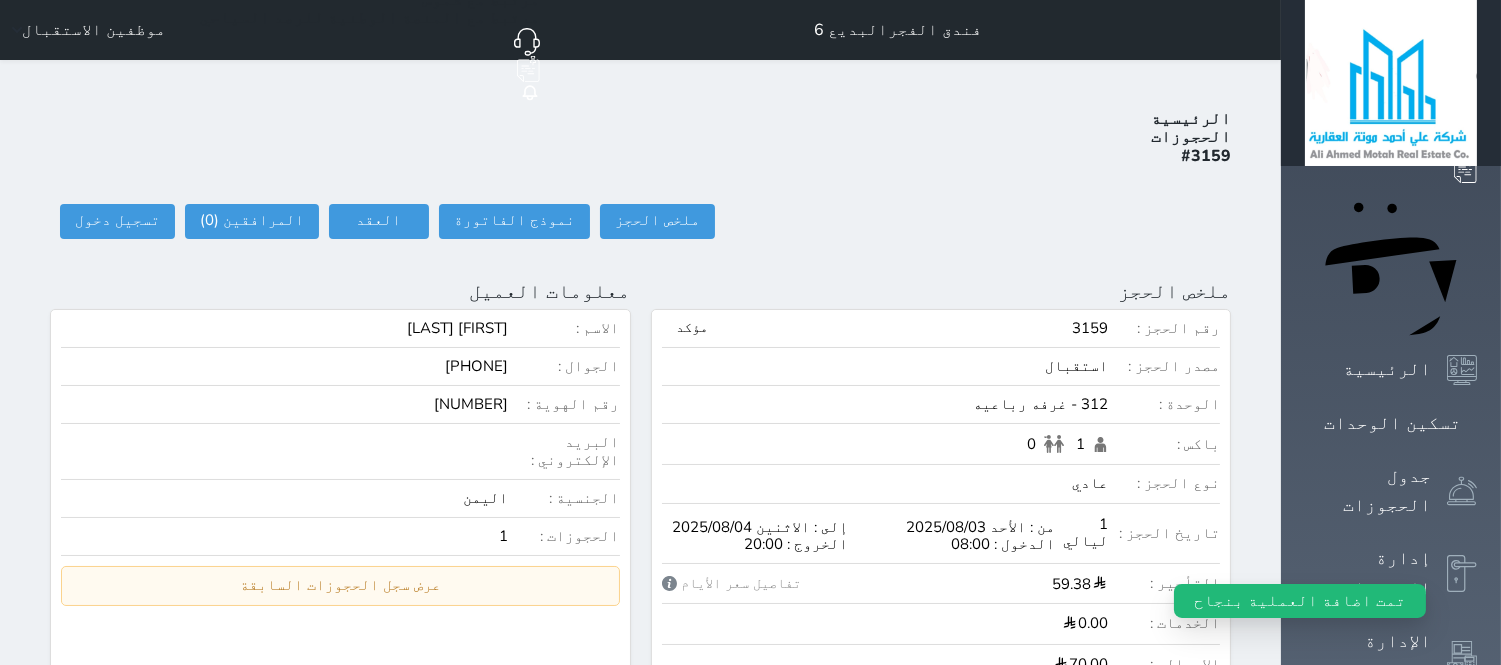 click on "الرئيسية   الحجوزات   #3159         ملخص الحجز         ملخص الحجز #3159                           نموذج الفاتورة           العقد         العقد #3159                                   العقود الموقعه #3159
العقود الموقعه (0)
#   تاريخ التوقيع   الاجرائات       المرافقين (0)         المرافقين                 البحث عن المرافقين :        الاسم       رقم الهوية       البريد الإلكتروني       الجوال           تغيير العميل              الاسم *     الجنس    اختر الجنس   ذكر انثى   تاريخ الميلاد *         تاريخ الميلاد الهجرى         صلة القرابة
اختر صلة القرابة   ابن ابنه زوجة اخ اخت اب ام زوج أخرى   نوع العميل *   اختر نوع   مواطن مواطن خليجي   *" at bounding box center [640, 921] 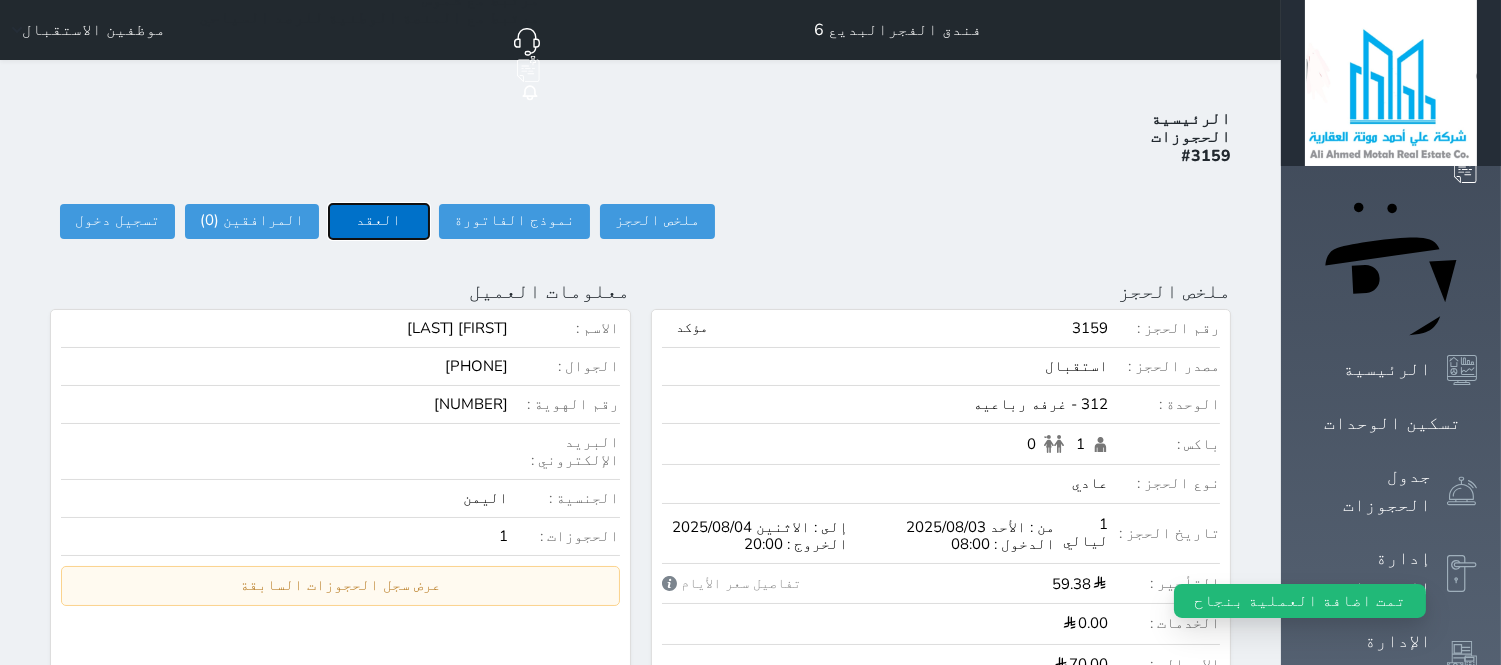 click on "العقد" at bounding box center (379, 221) 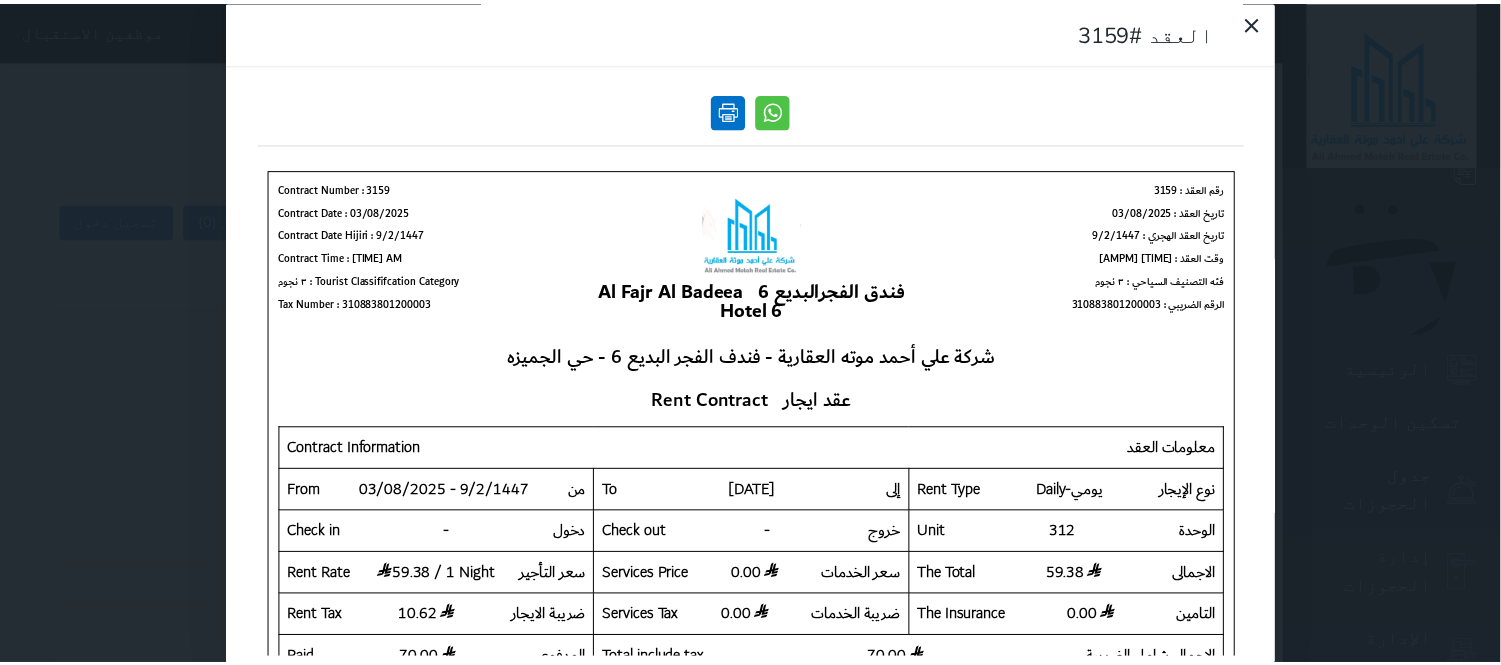 scroll, scrollTop: 0, scrollLeft: 0, axis: both 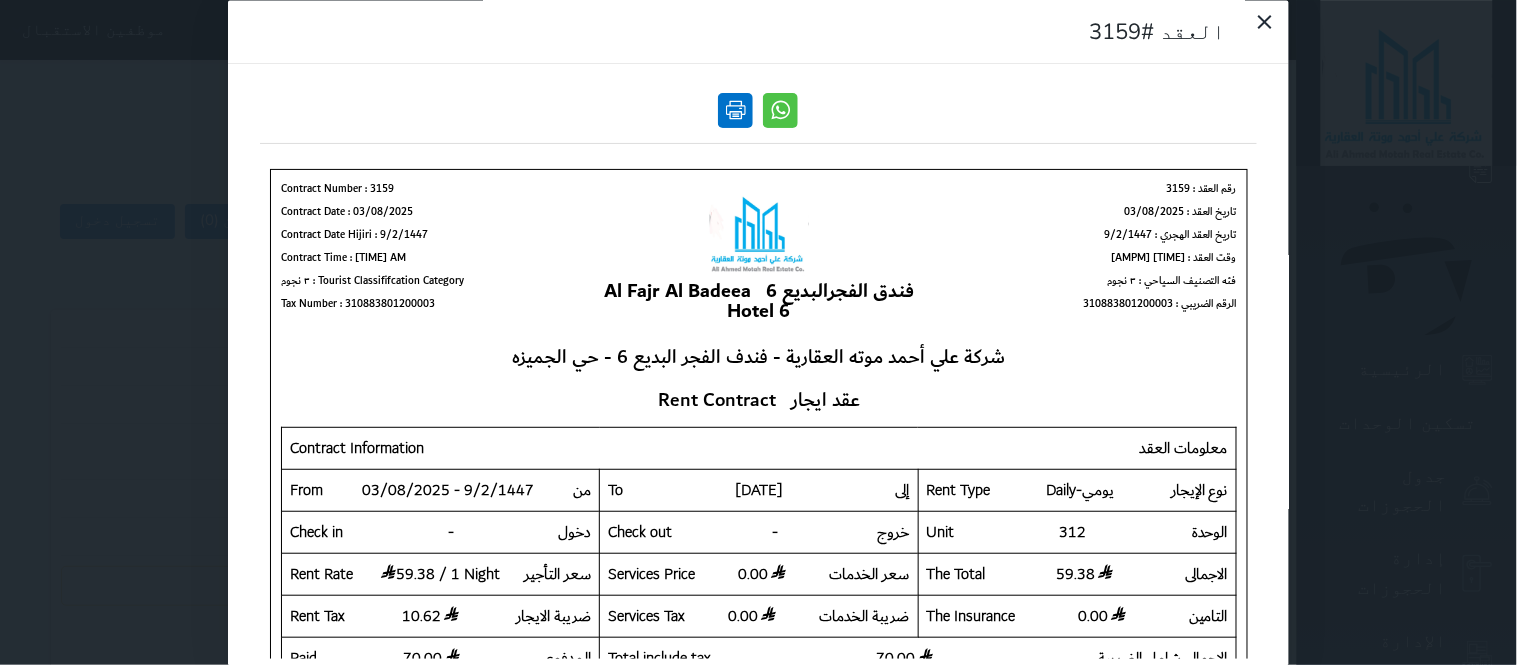 click at bounding box center (736, 110) 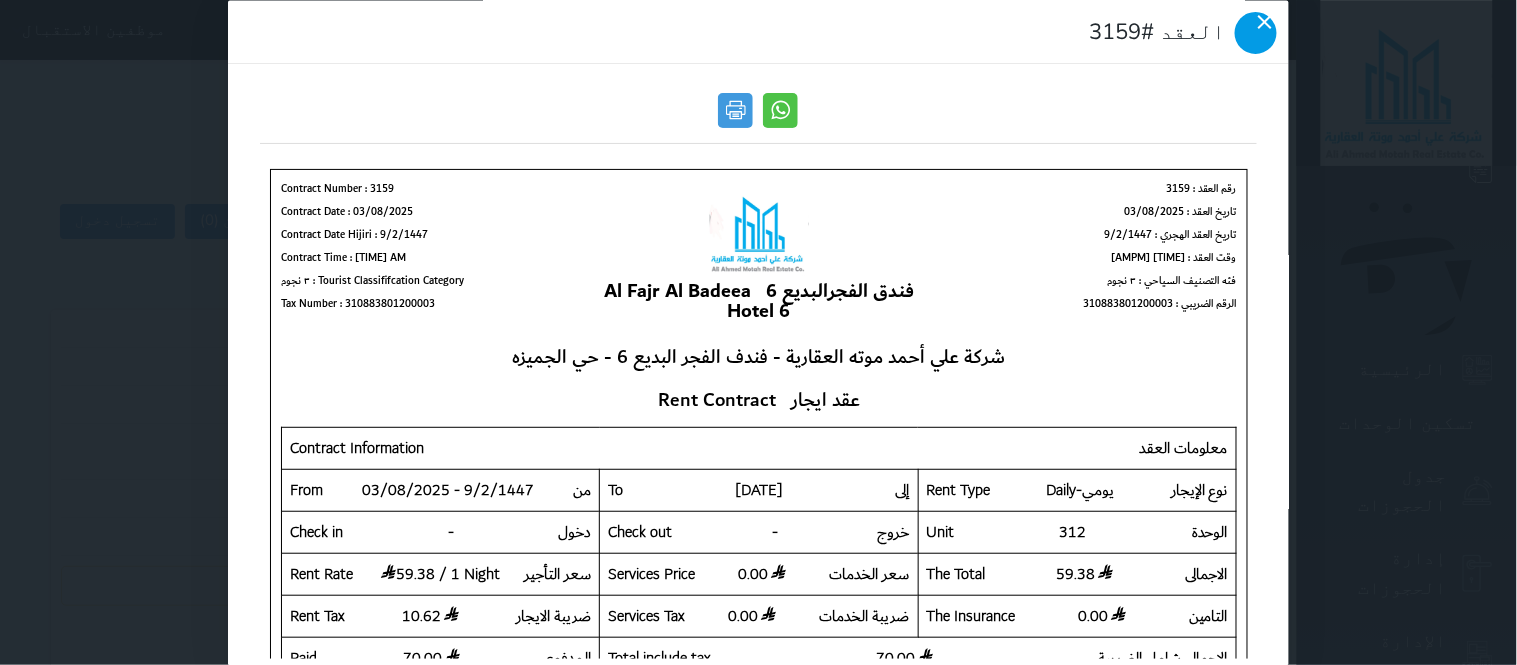 click 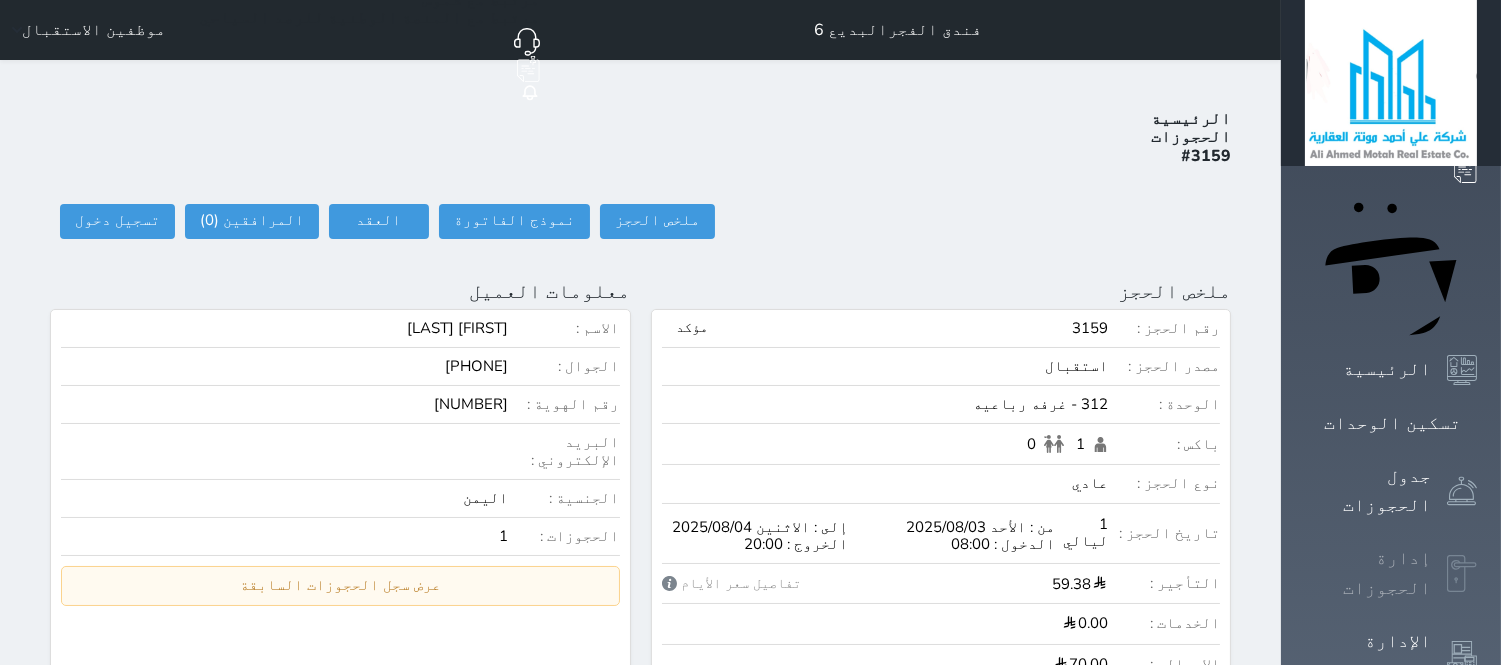 click at bounding box center [1462, 574] 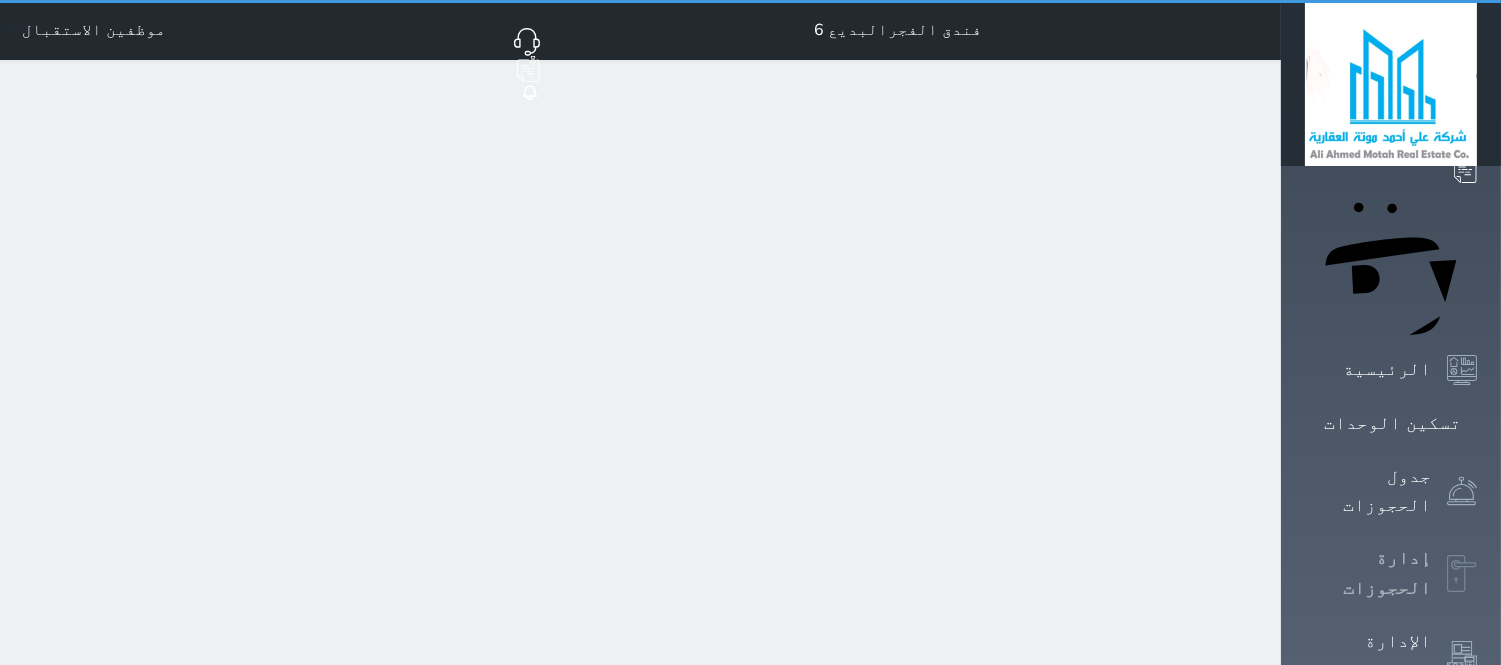 select on "open_all" 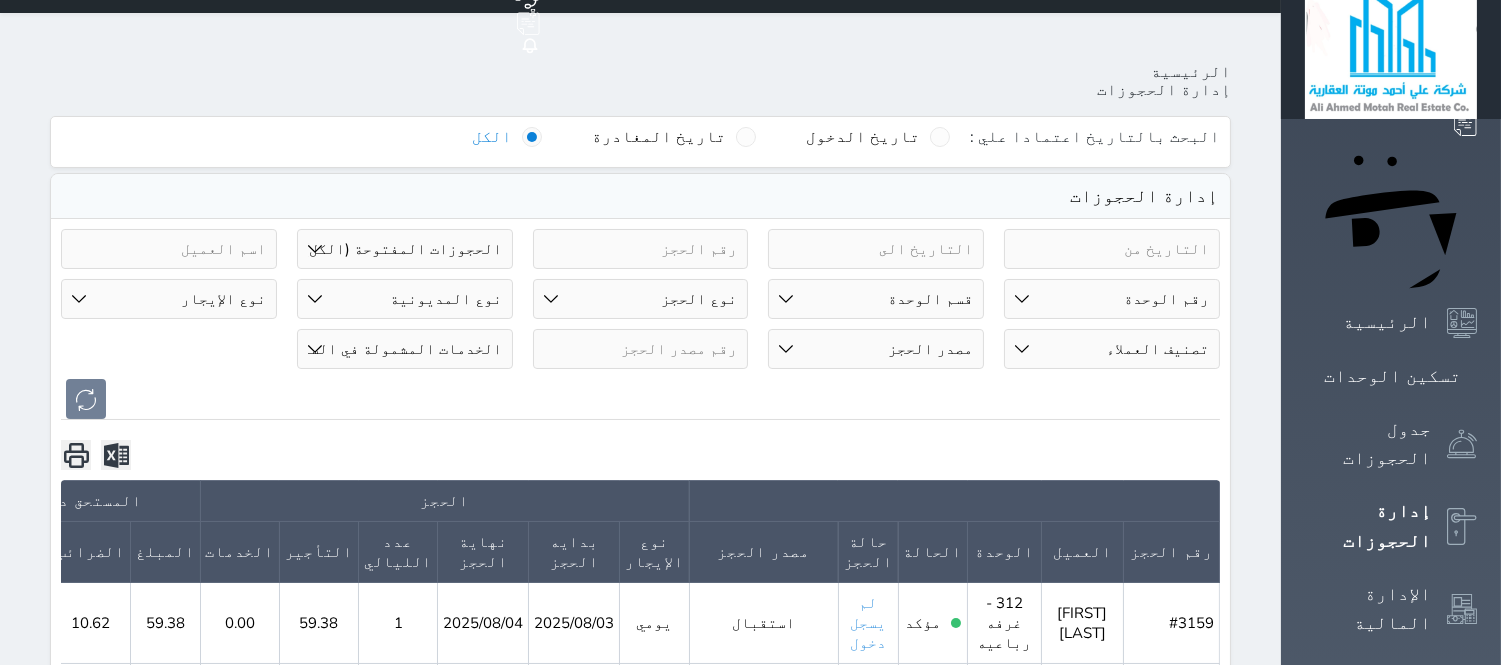 scroll, scrollTop: 0, scrollLeft: 0, axis: both 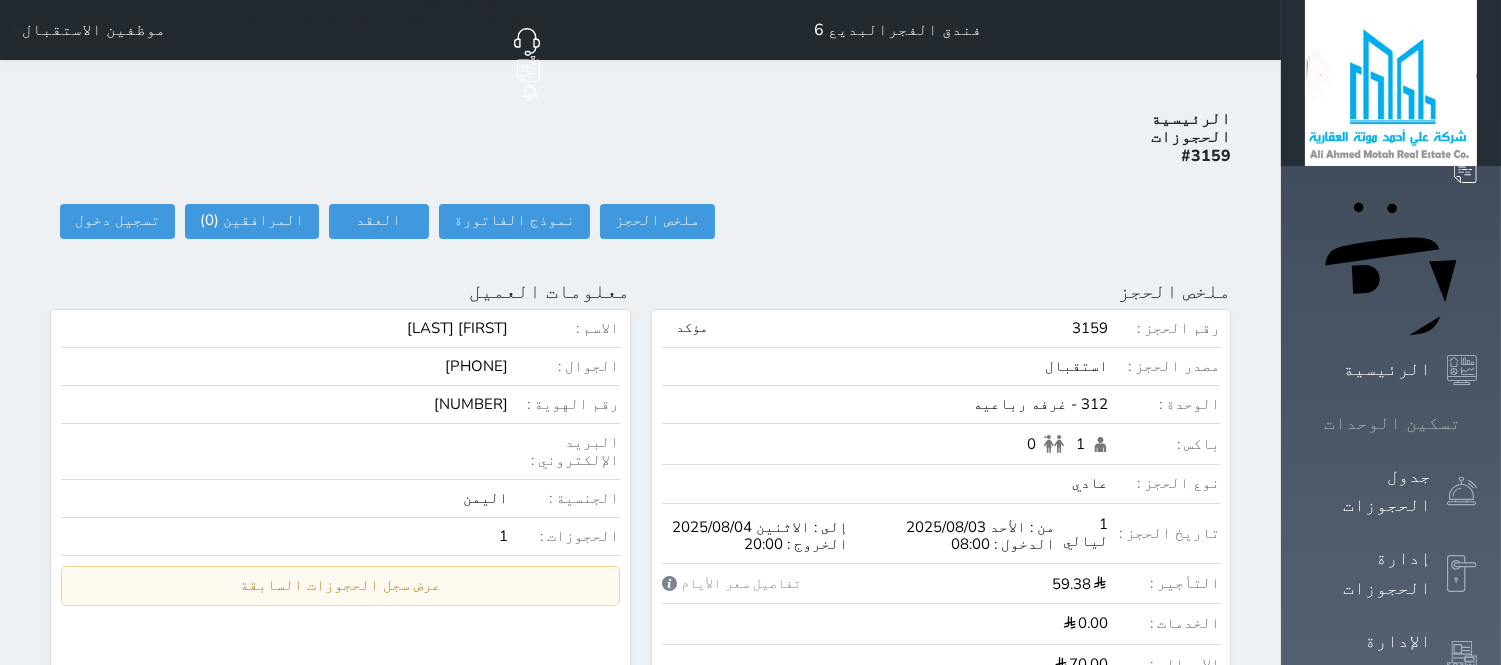 click on "تسكين الوحدات" at bounding box center [1392, 423] 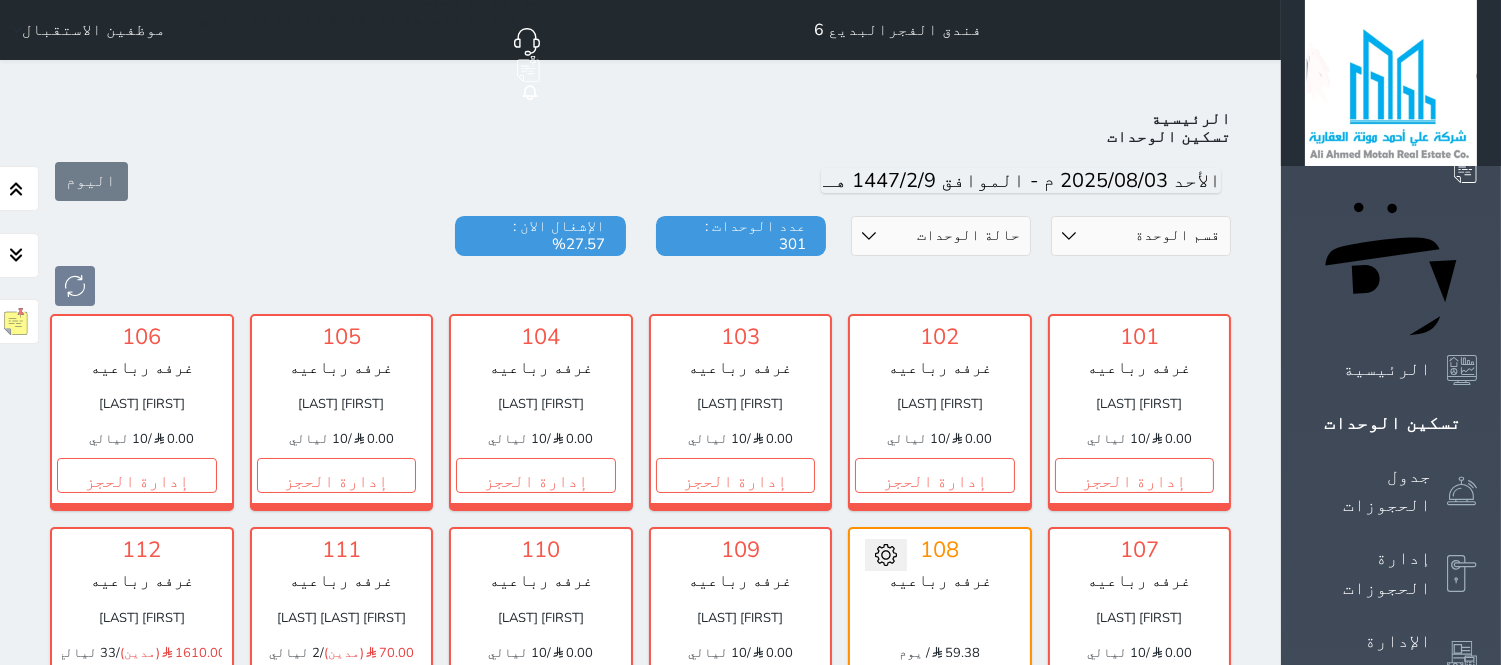 click on "حجز" at bounding box center [736, 2183] 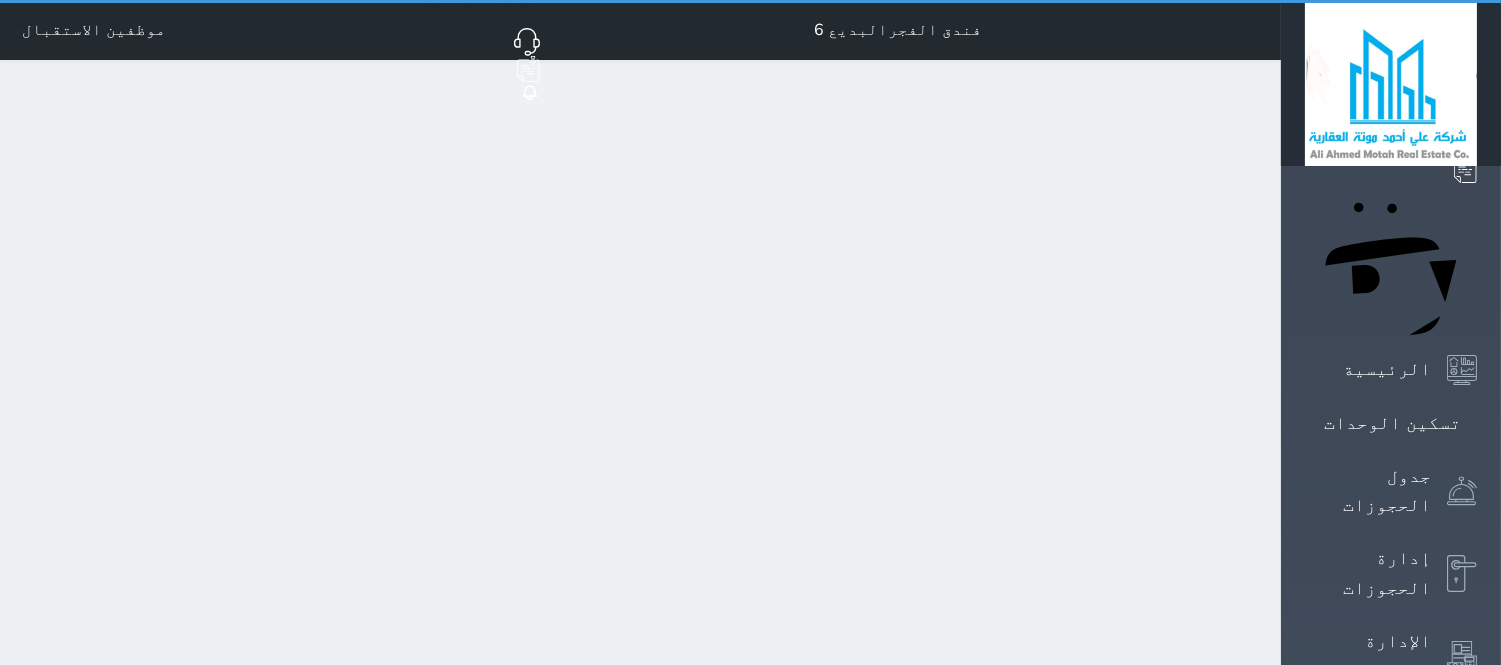 select on "1" 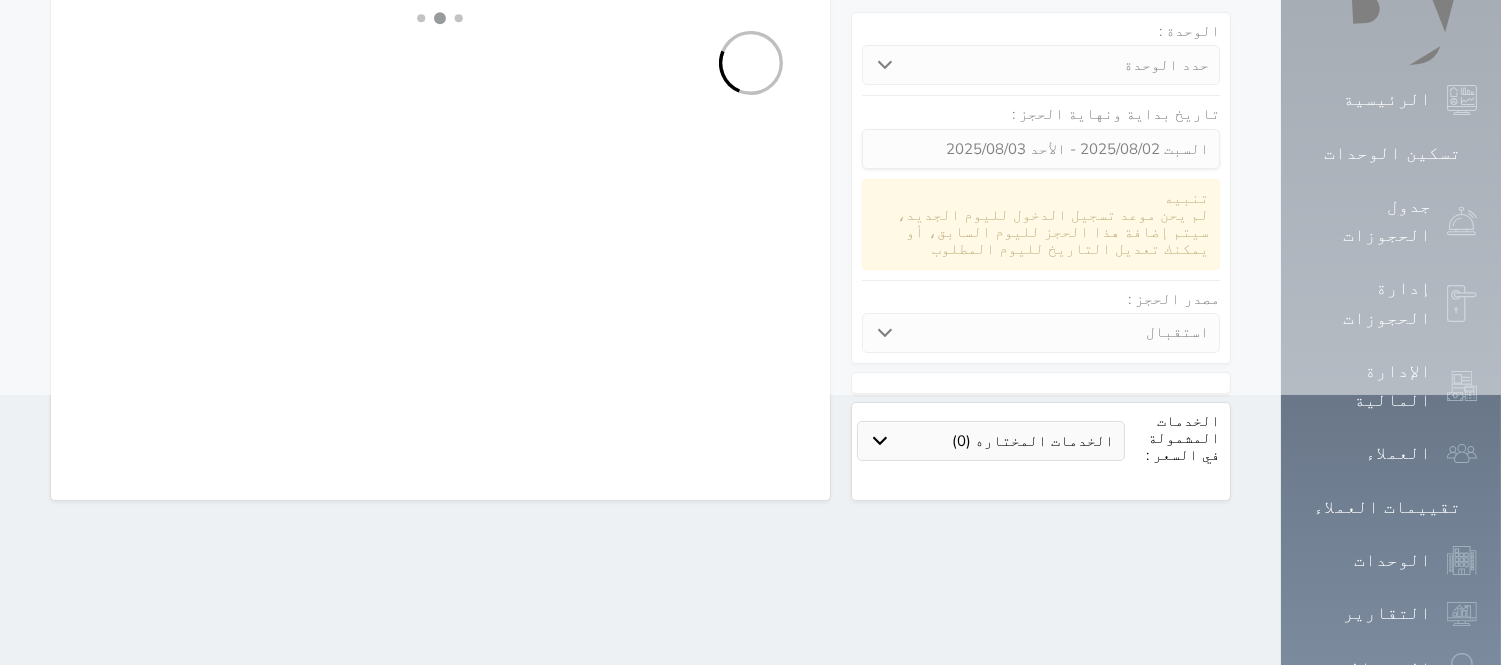 scroll, scrollTop: 0, scrollLeft: 0, axis: both 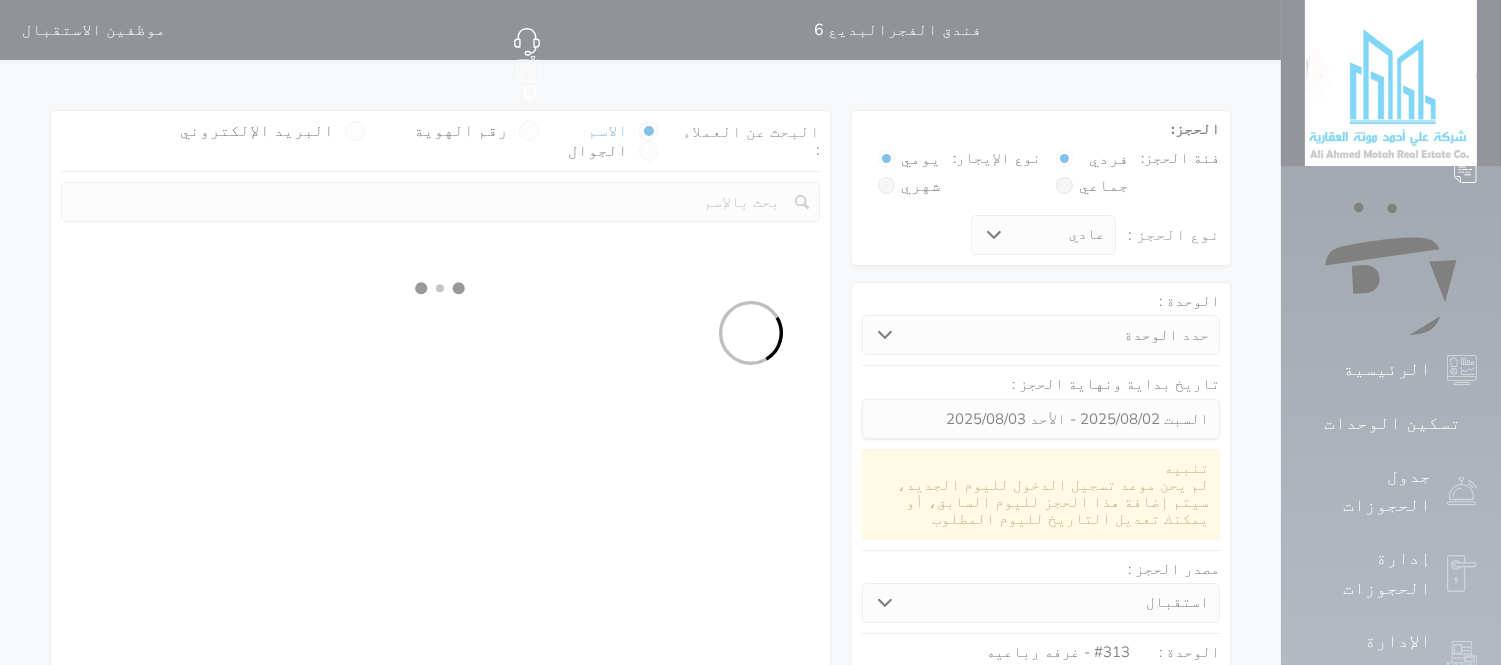 select 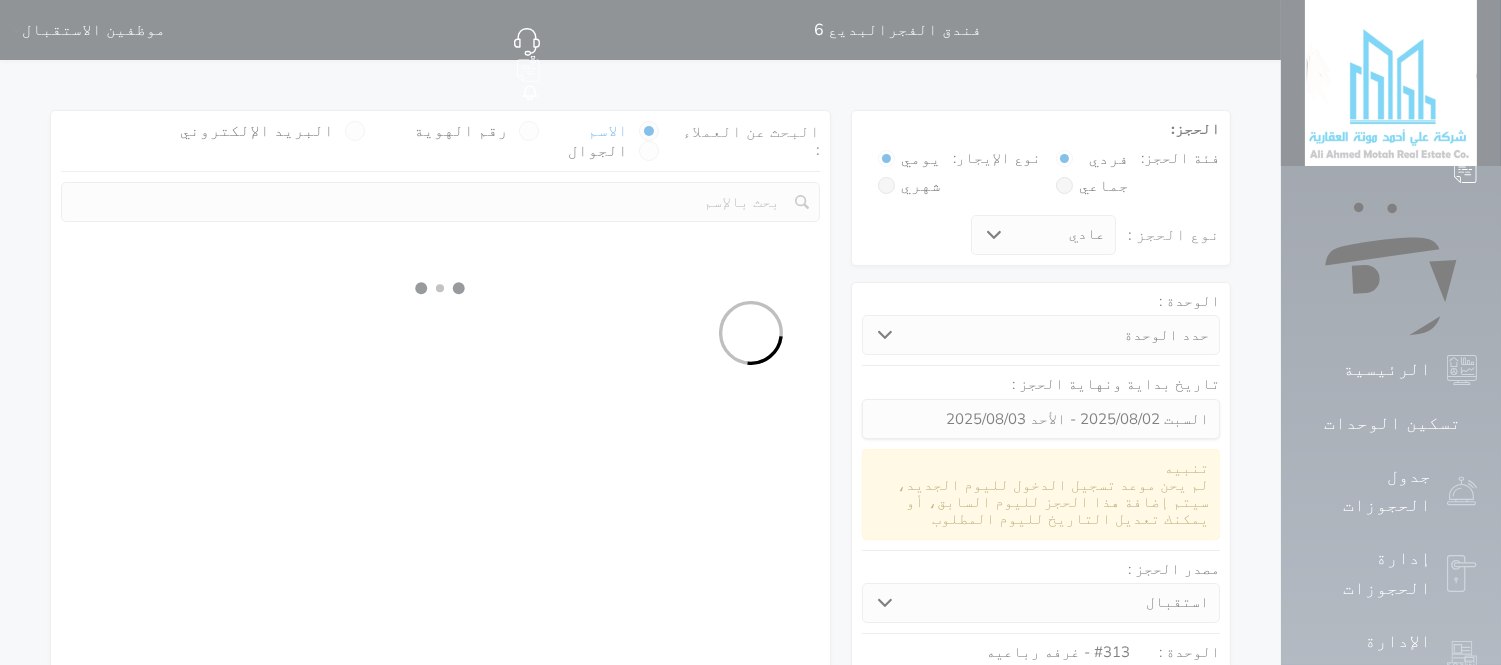 select on "113" 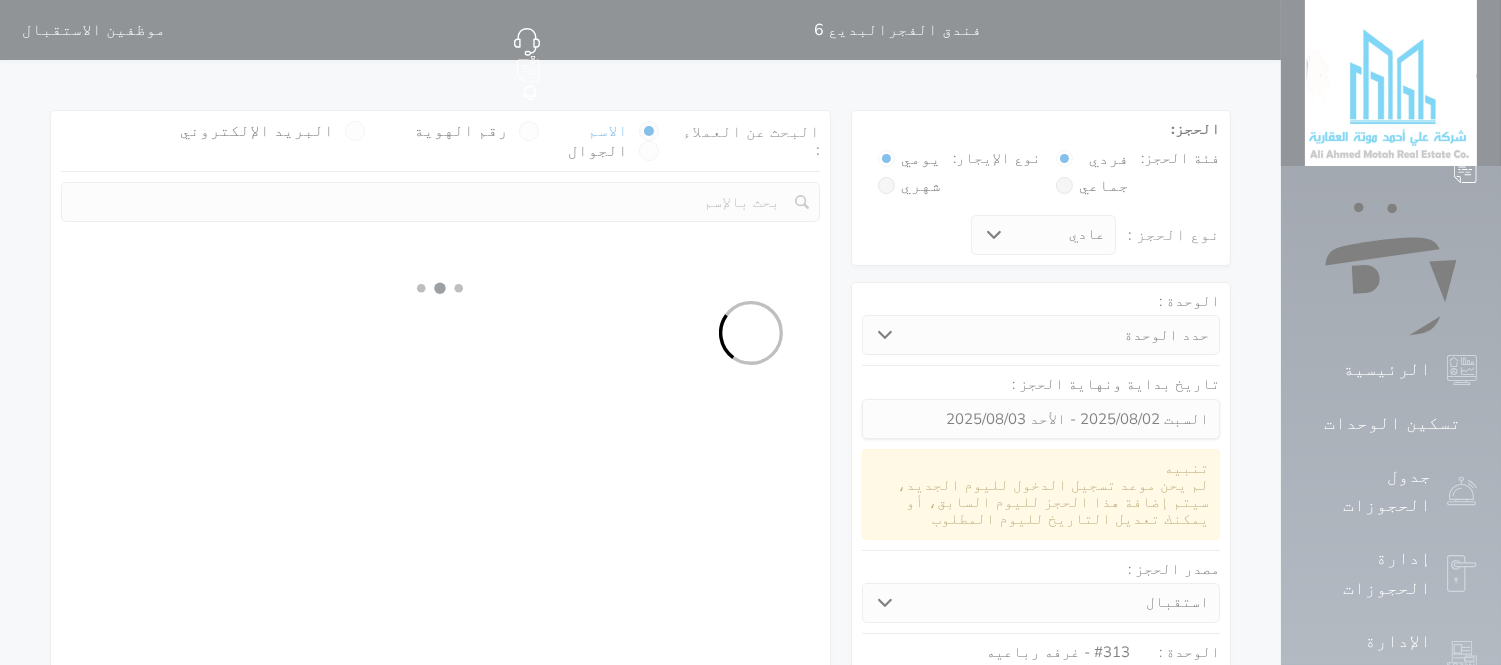 select on "1" 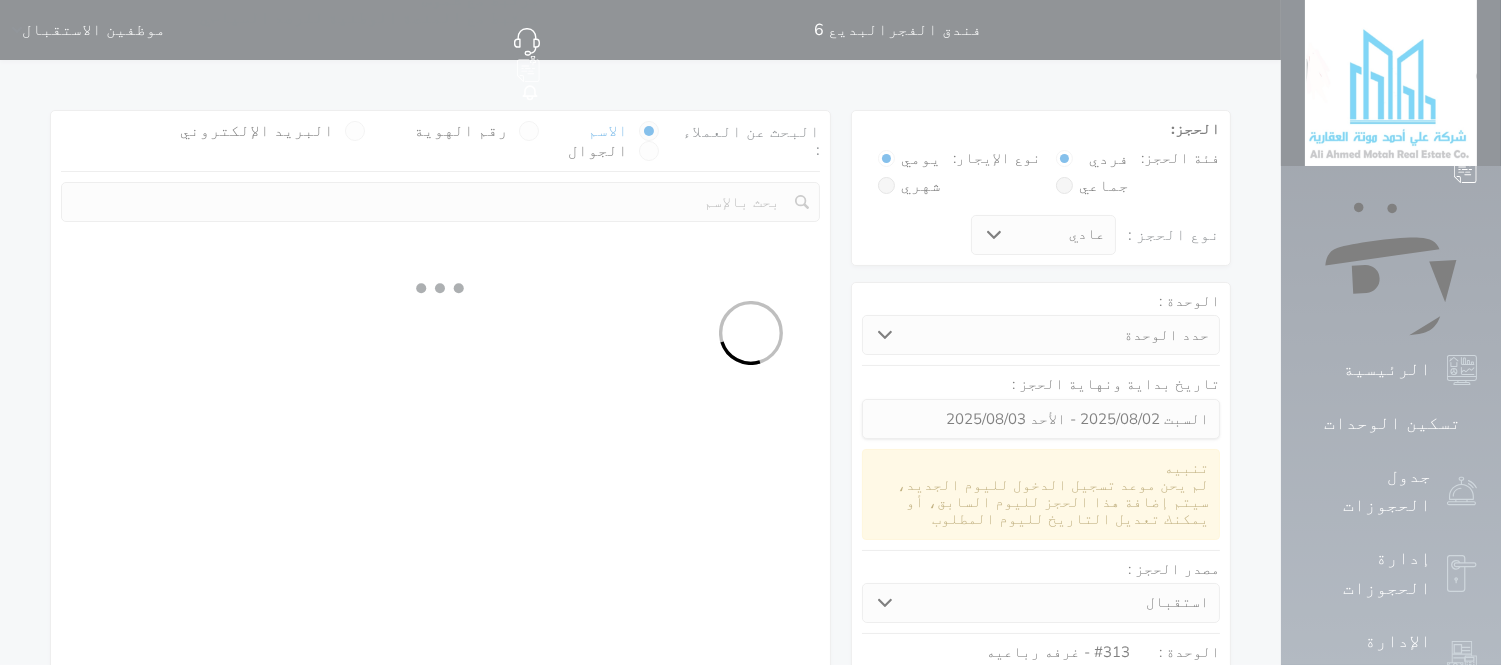select 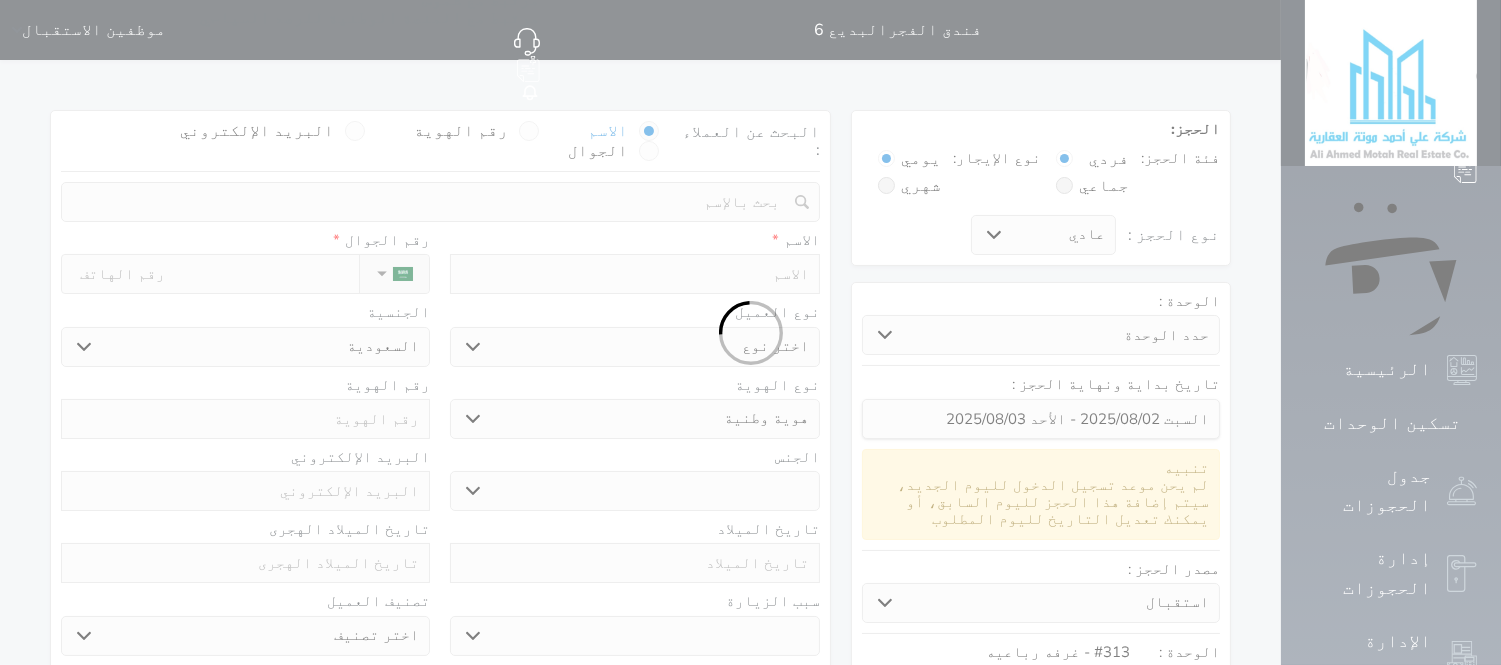 select 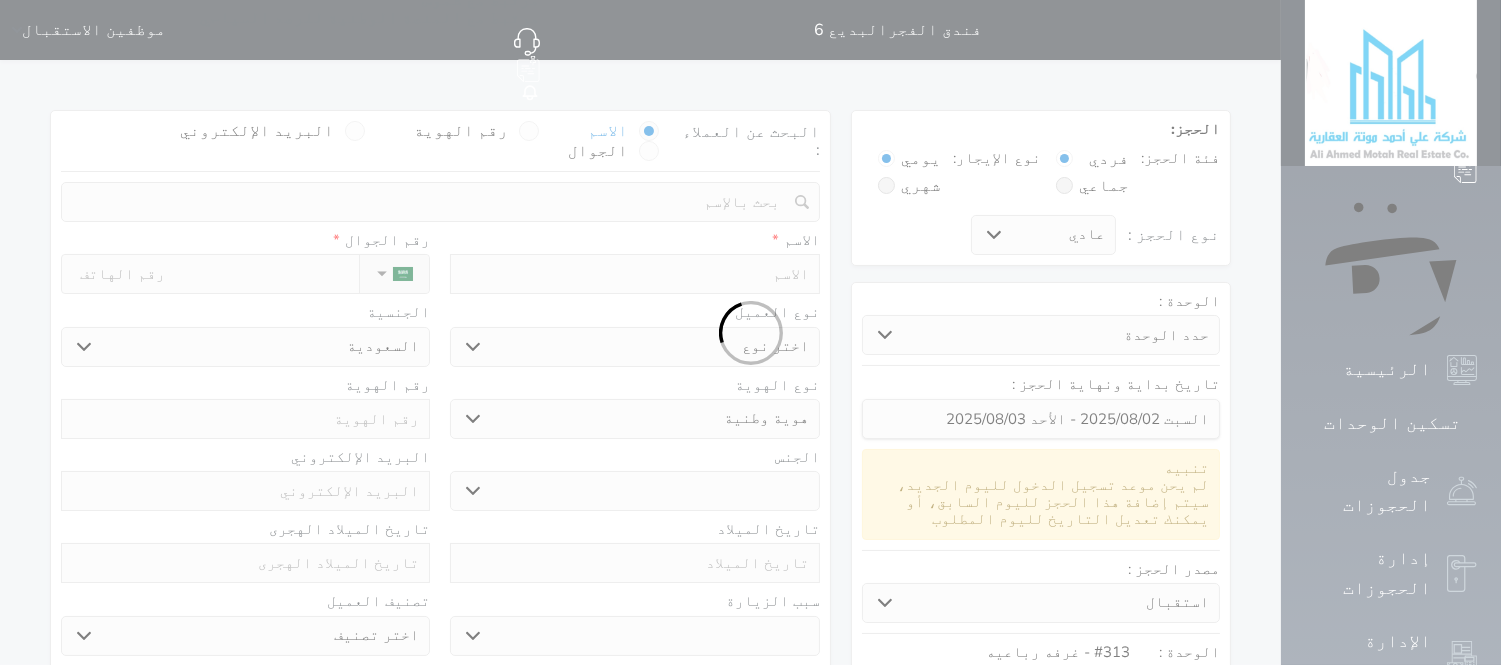 select 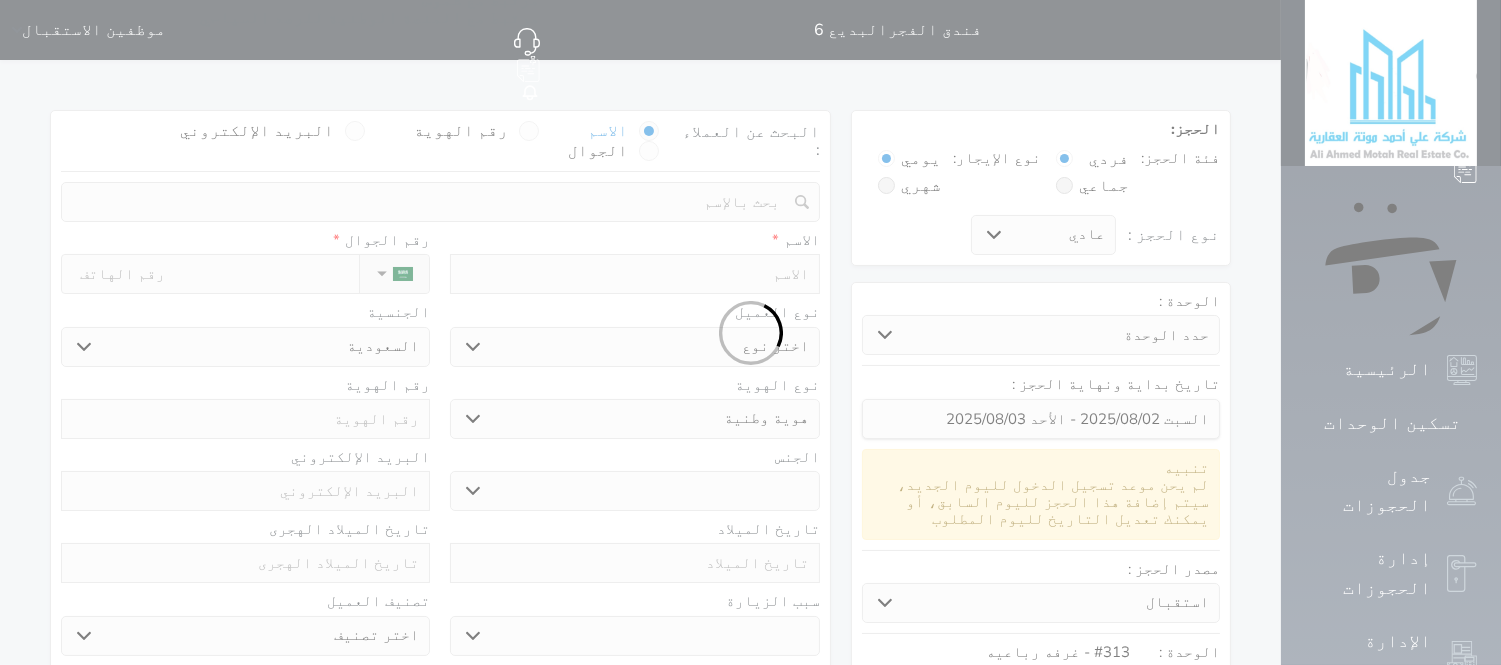 type 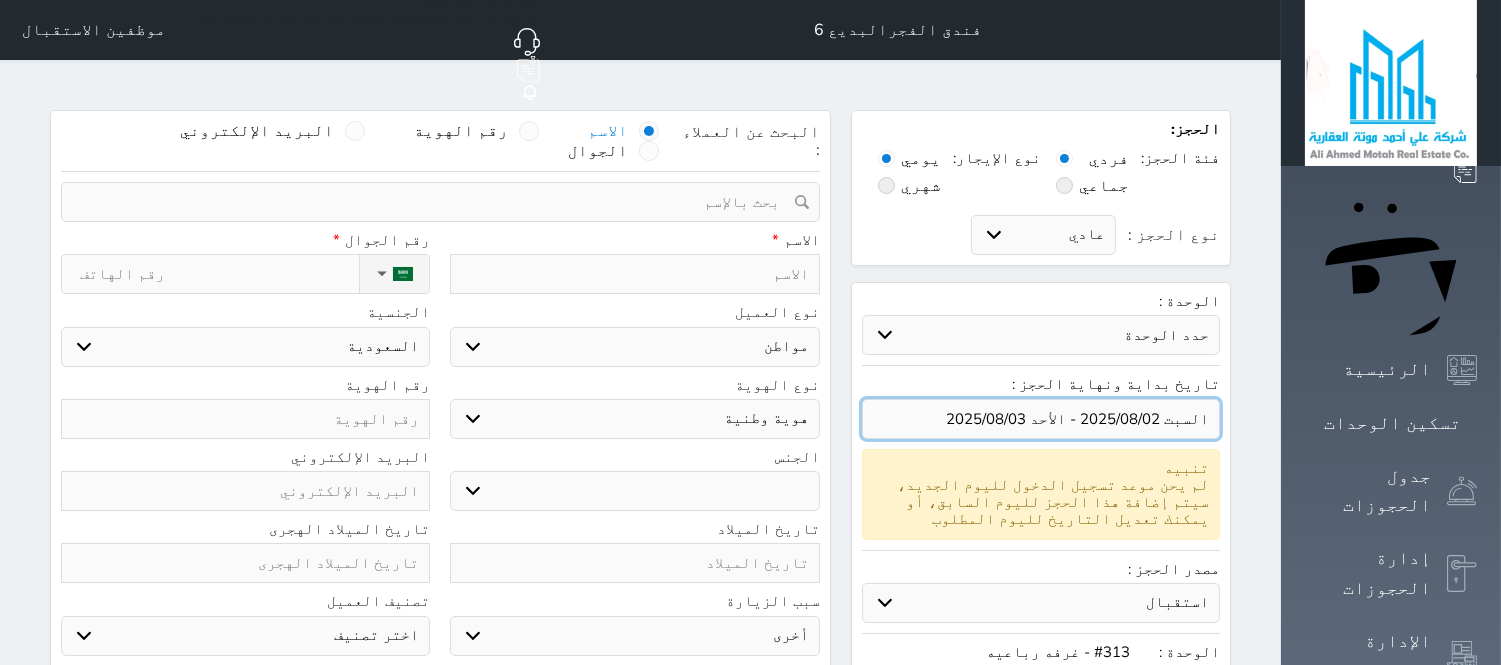 click at bounding box center (1041, 419) 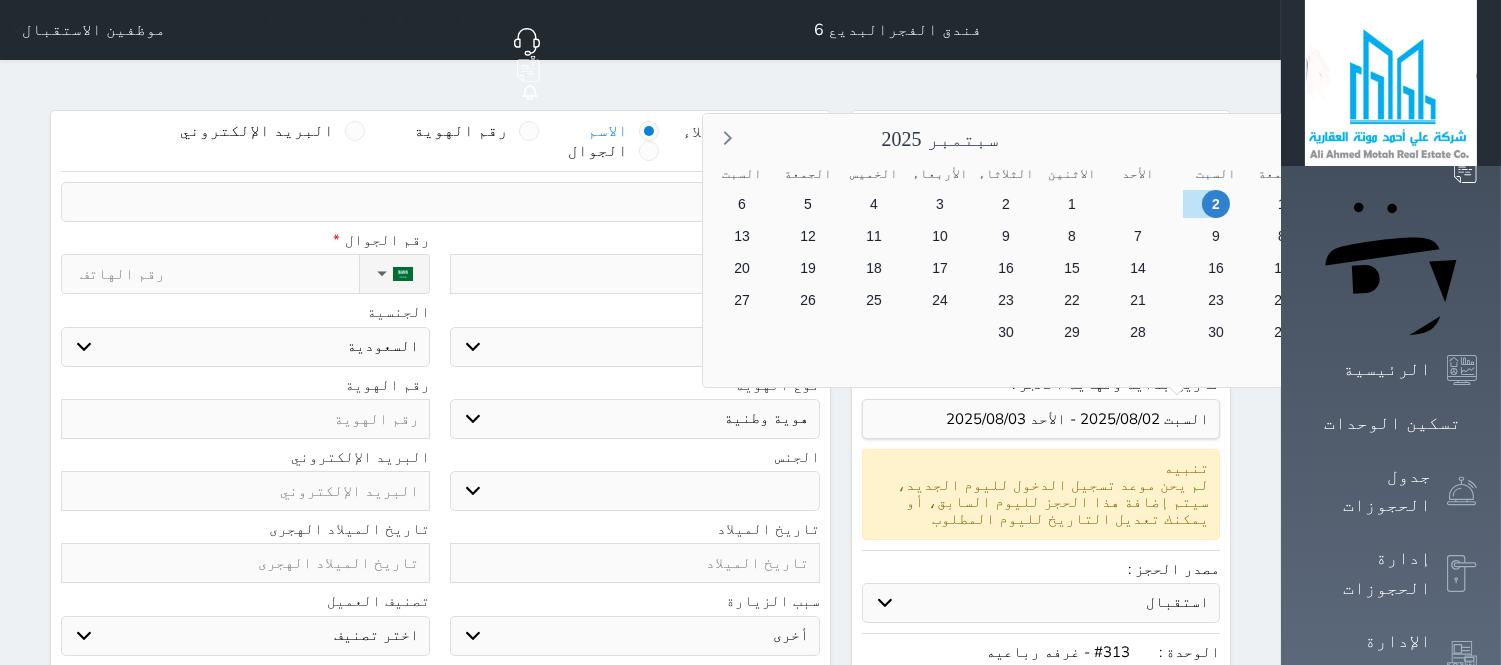 click on "3" at bounding box center [1611, 236] 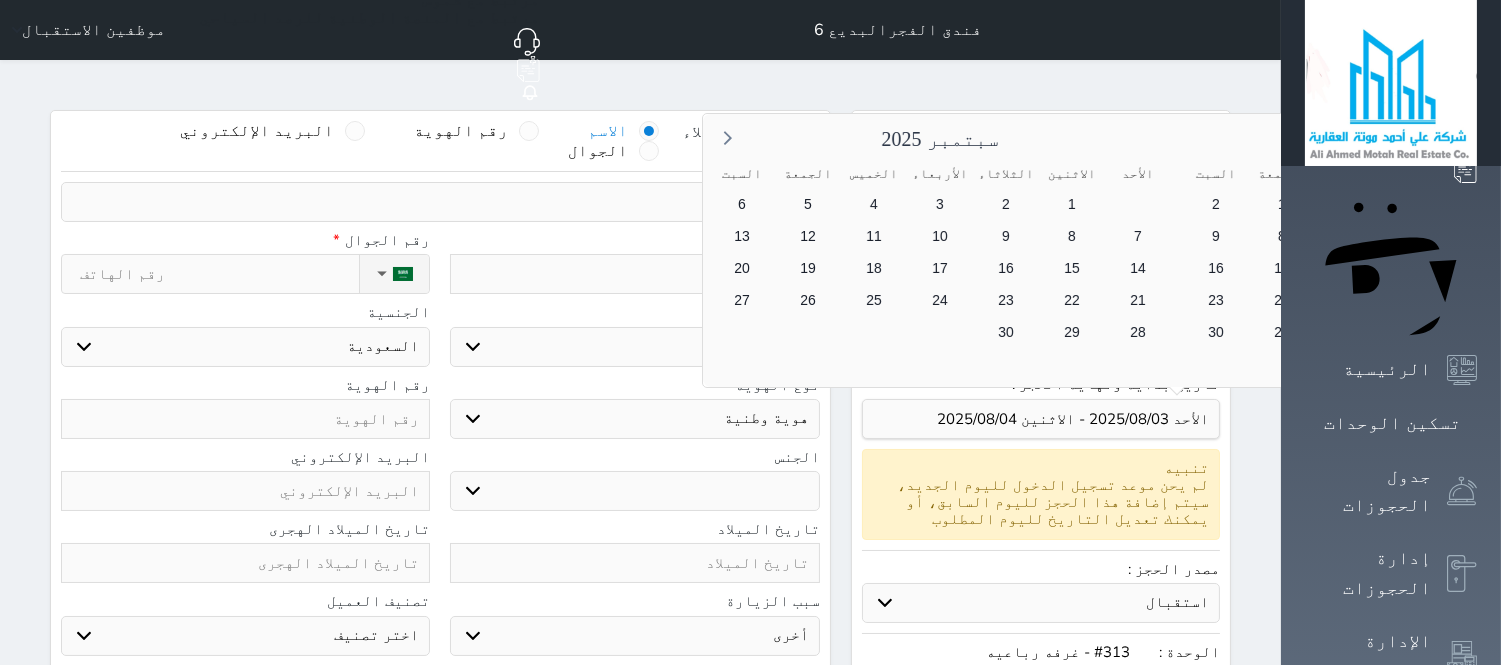 click on "4" at bounding box center [1545, 236] 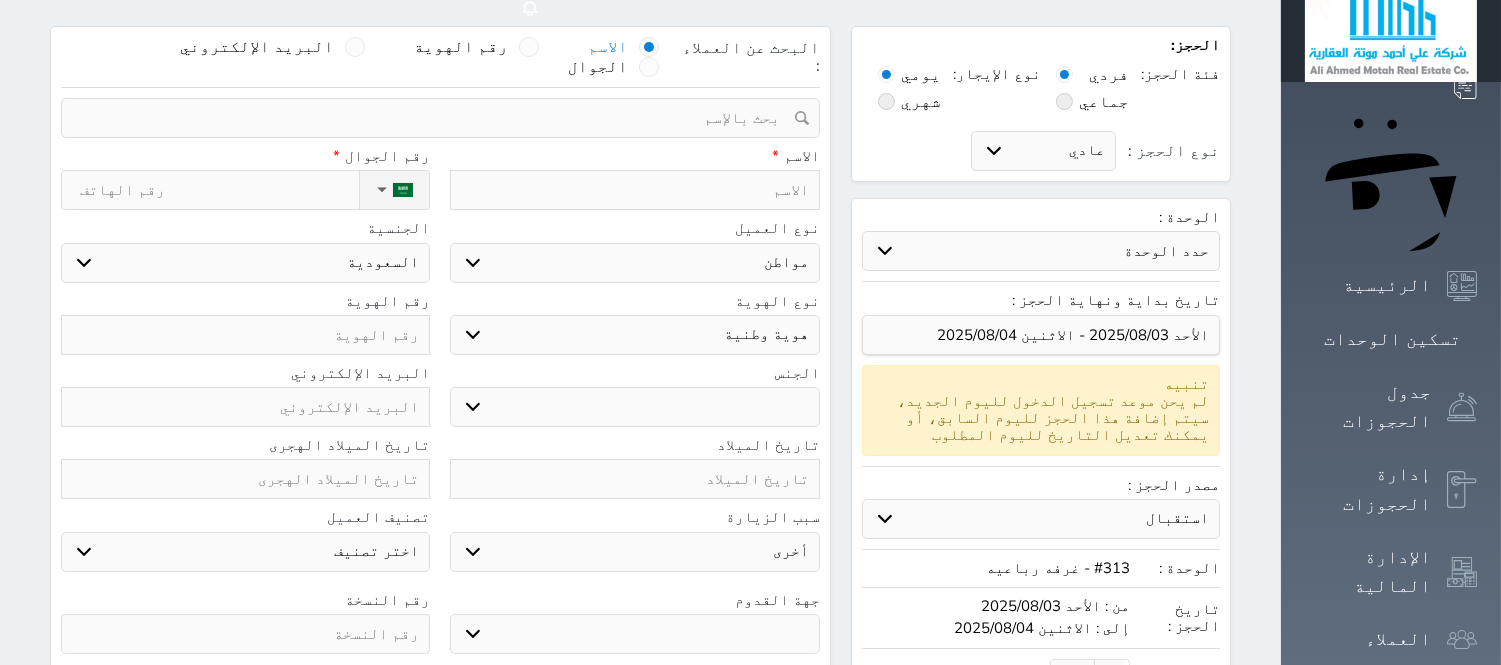 scroll, scrollTop: 296, scrollLeft: 0, axis: vertical 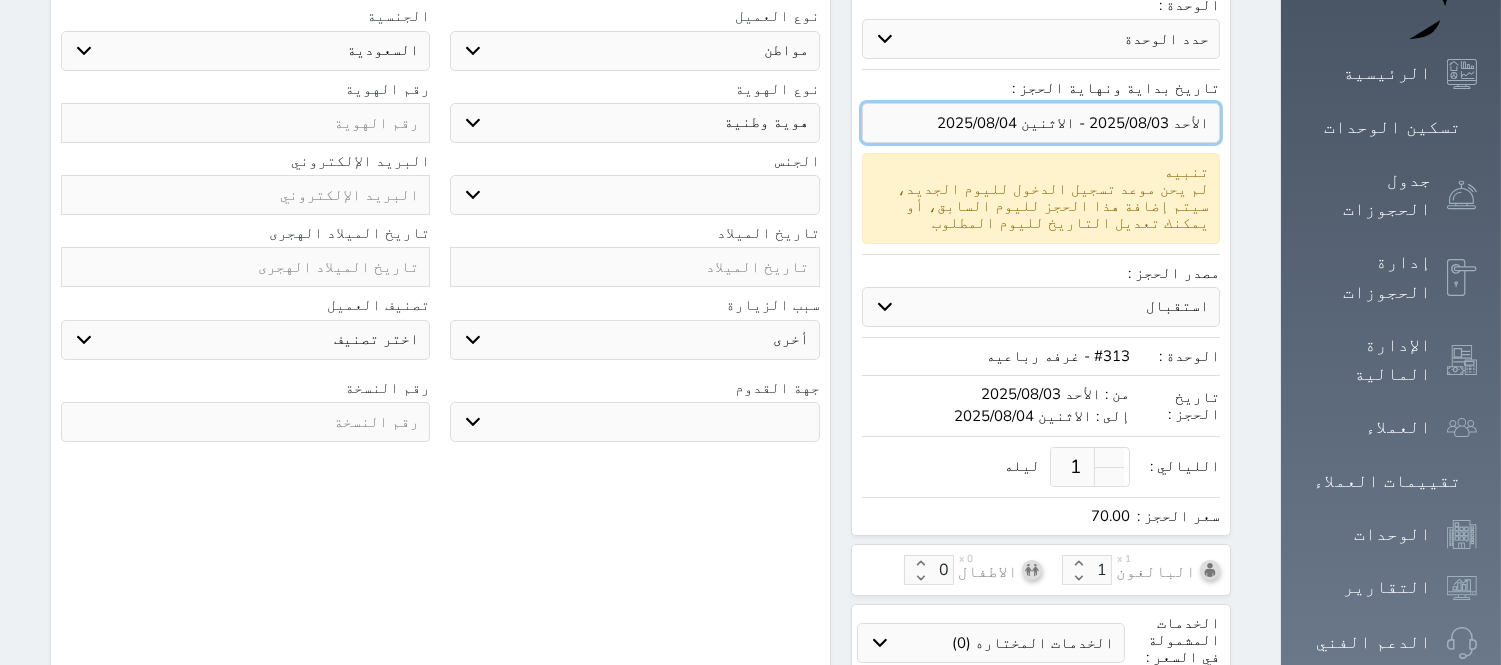 click at bounding box center [1041, 123] 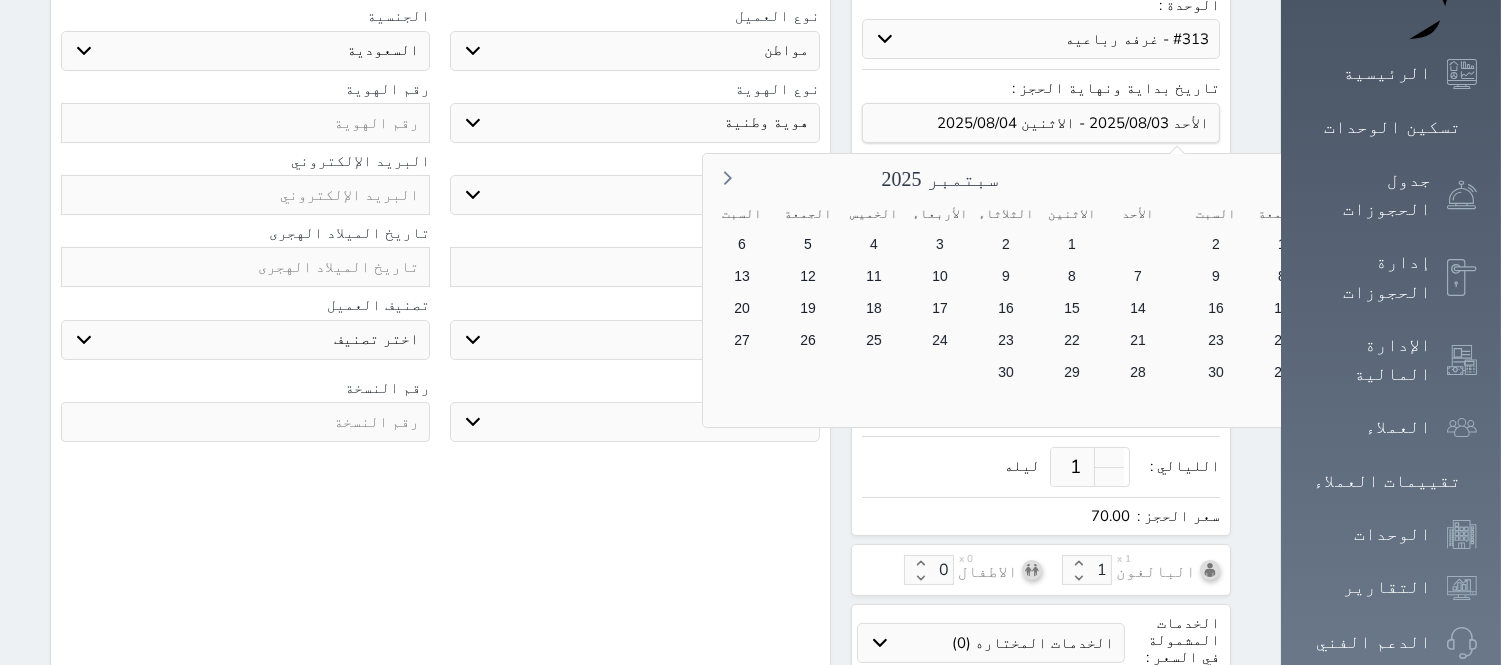 click on "البحث عن العملاء :        الاسم       رقم الهوية       البريد الإلكتروني       الجوال           تغيير العميل                      ملاحظات                           سجل حجوزات العميل undefined                   إجمالى رصيد العميل : 0 ريال     رقم الحجز   الوحدة   من   إلى   نوع الحجز   الرصيد   الاجرائات         النتائج  : من (  ) - إلى  (  )   العدد  :              سجل الكمبيالات الغير محصلة على العميل undefined                 رقم الحجز   المبلغ الكلى    المبلغ المحصل    المبلغ المتبقى    تاريخ الإستحقاق         النتائج  : من (  ) - إلى  (  )   العدد  :      الاسم *     رقم الجوال *       ▼     Afghanistan (‫افغانستان‬‎)   +93   Albania (Shqipëri)   +355   Algeria (‫الجزائر‬‎)   +213   American Samoa" at bounding box center [440, 258] 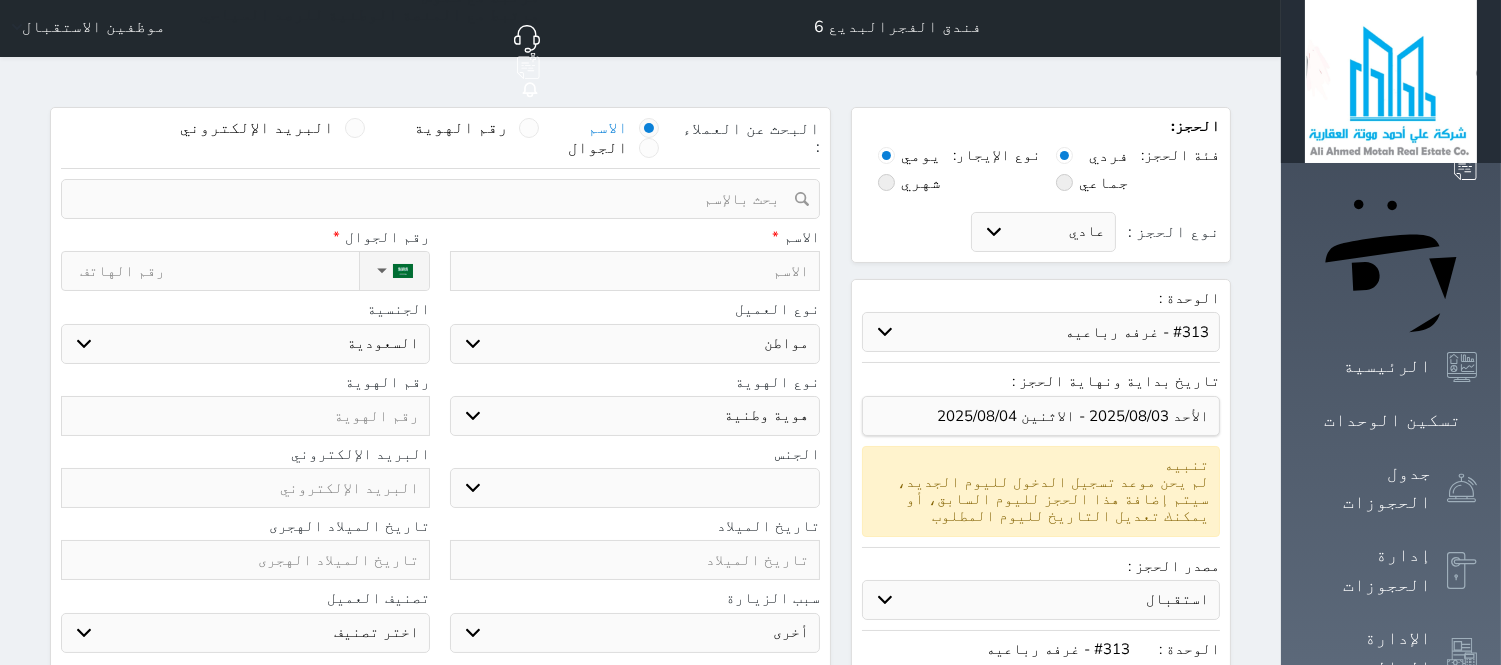 scroll, scrollTop: 0, scrollLeft: 0, axis: both 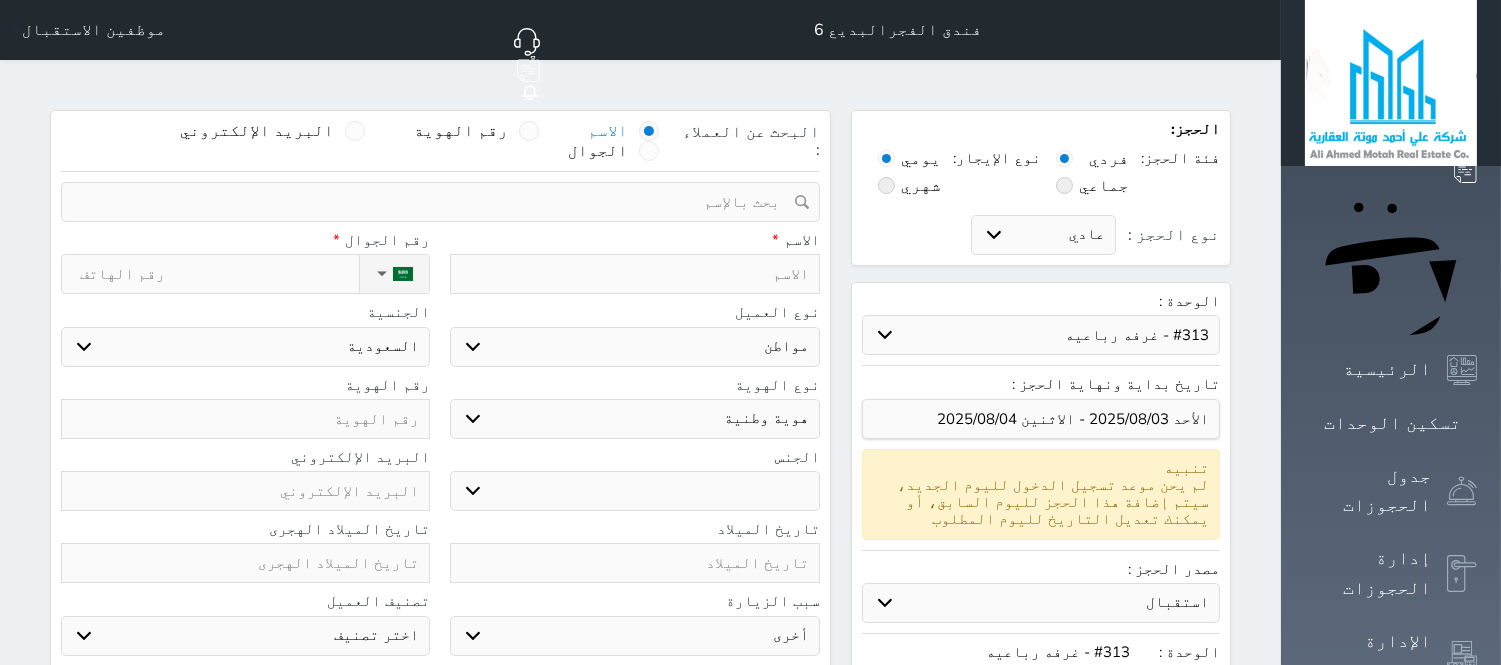 click at bounding box center [433, 202] 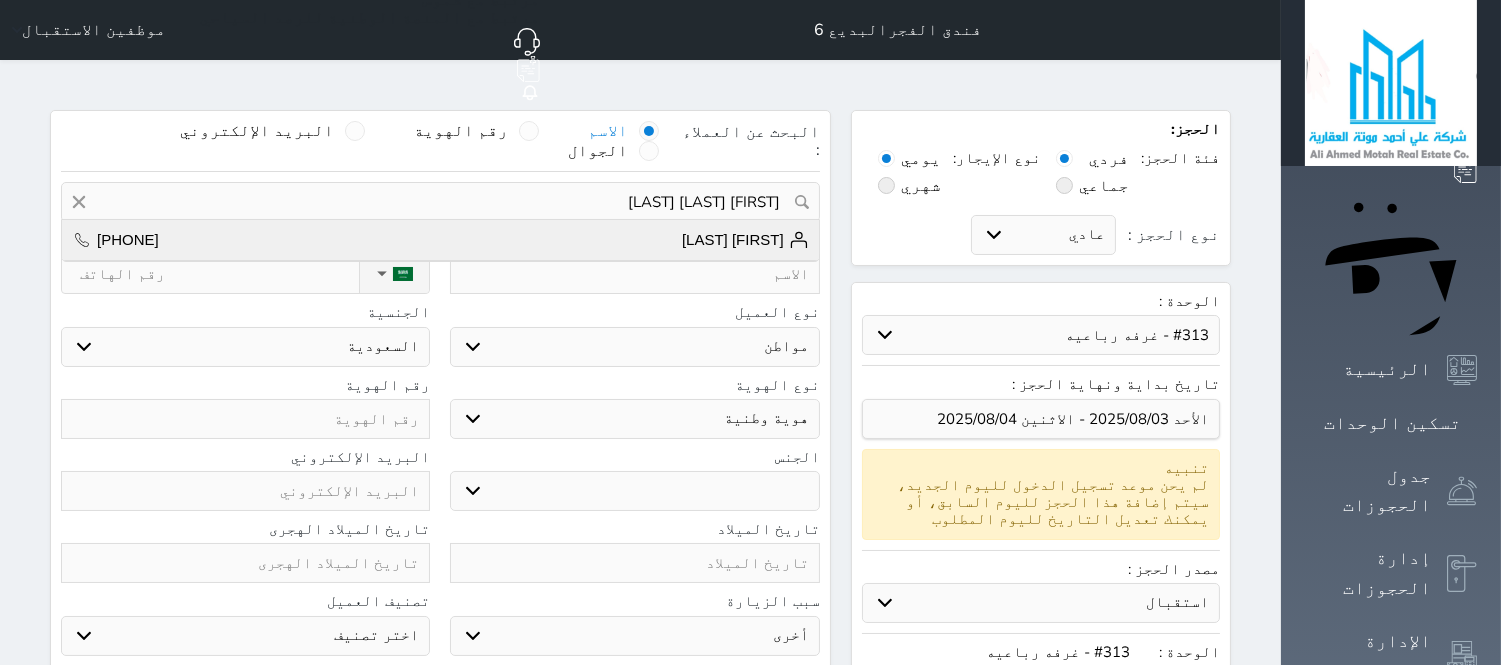 click on "[FIRST] [LAST] [LAST] [PHONE]" at bounding box center (440, 240) 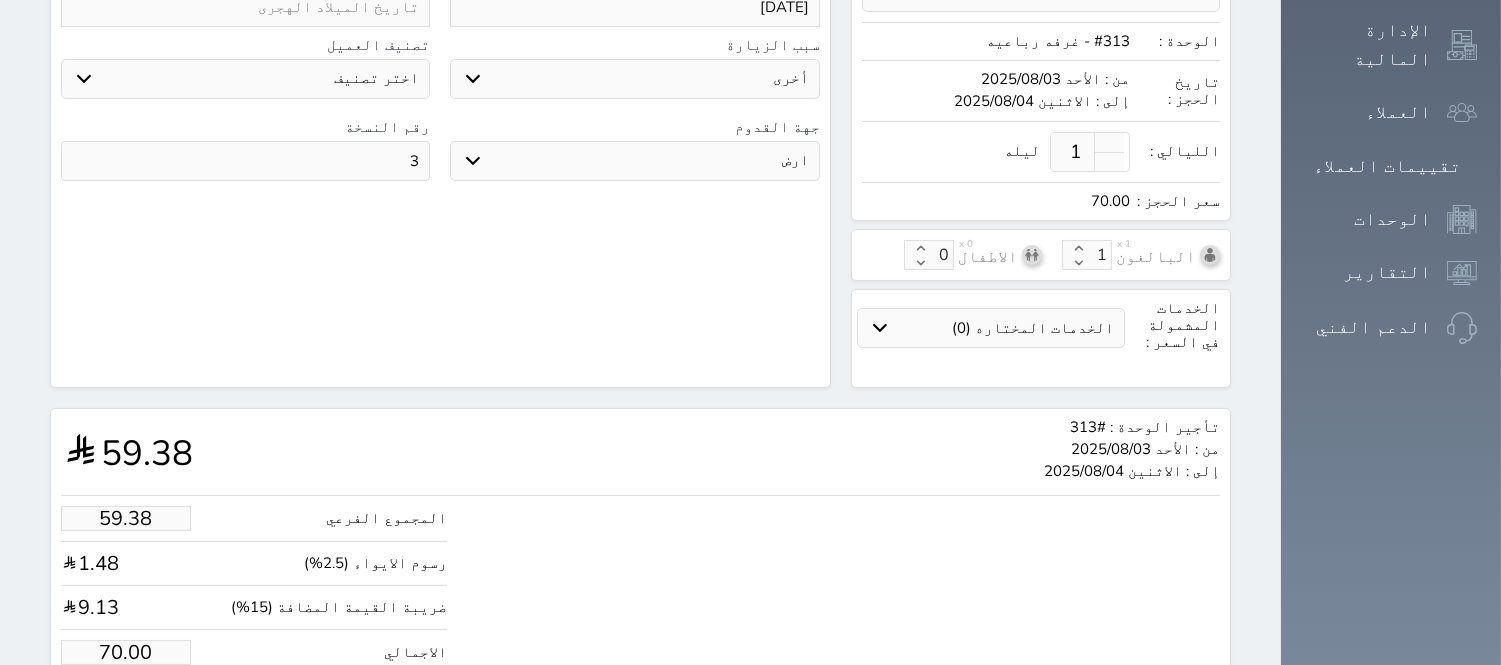scroll, scrollTop: 647, scrollLeft: 0, axis: vertical 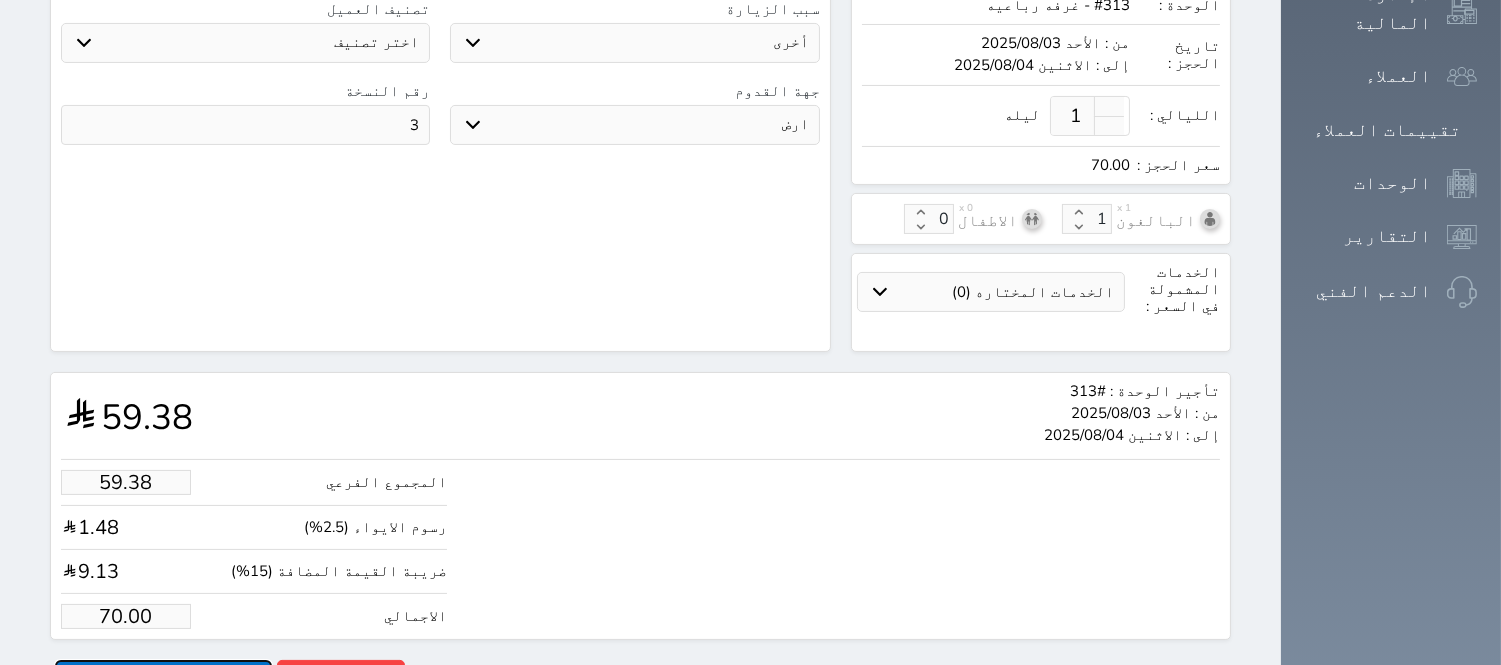 click on "حجز" at bounding box center (163, 677) 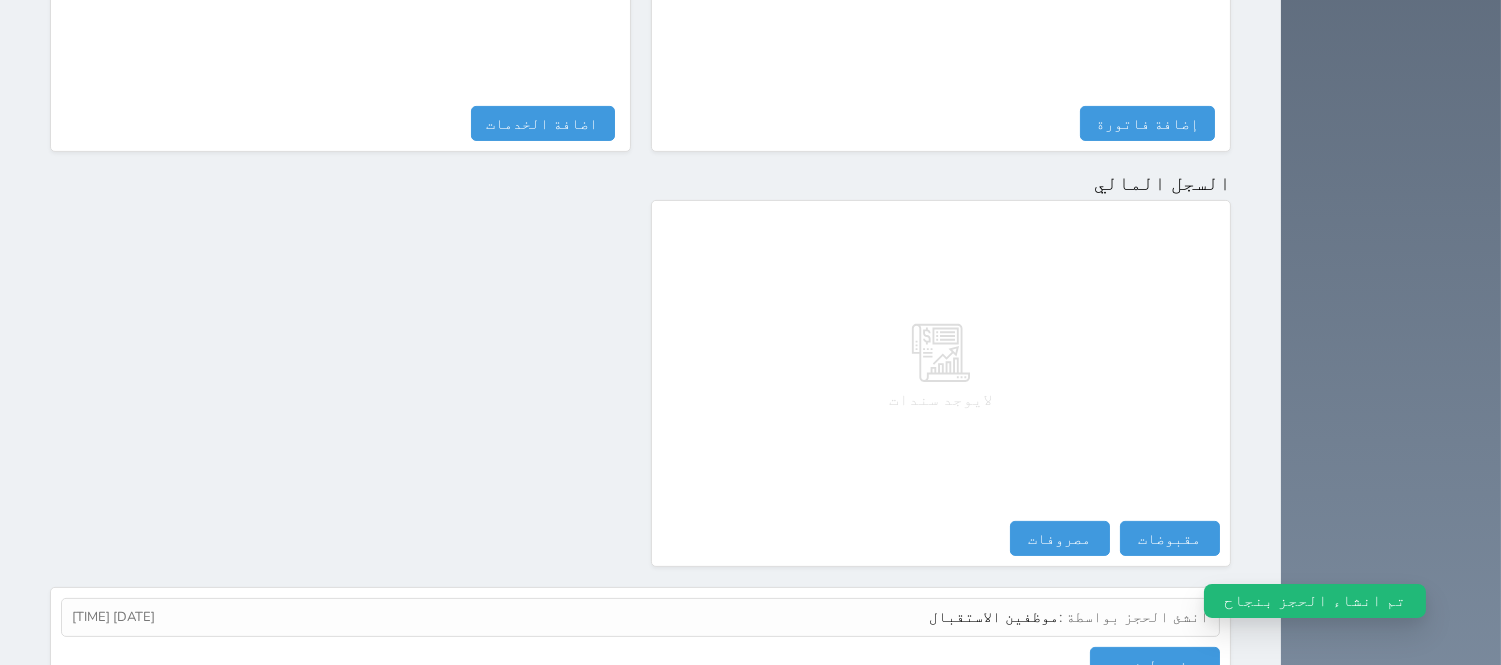 scroll, scrollTop: 1036, scrollLeft: 0, axis: vertical 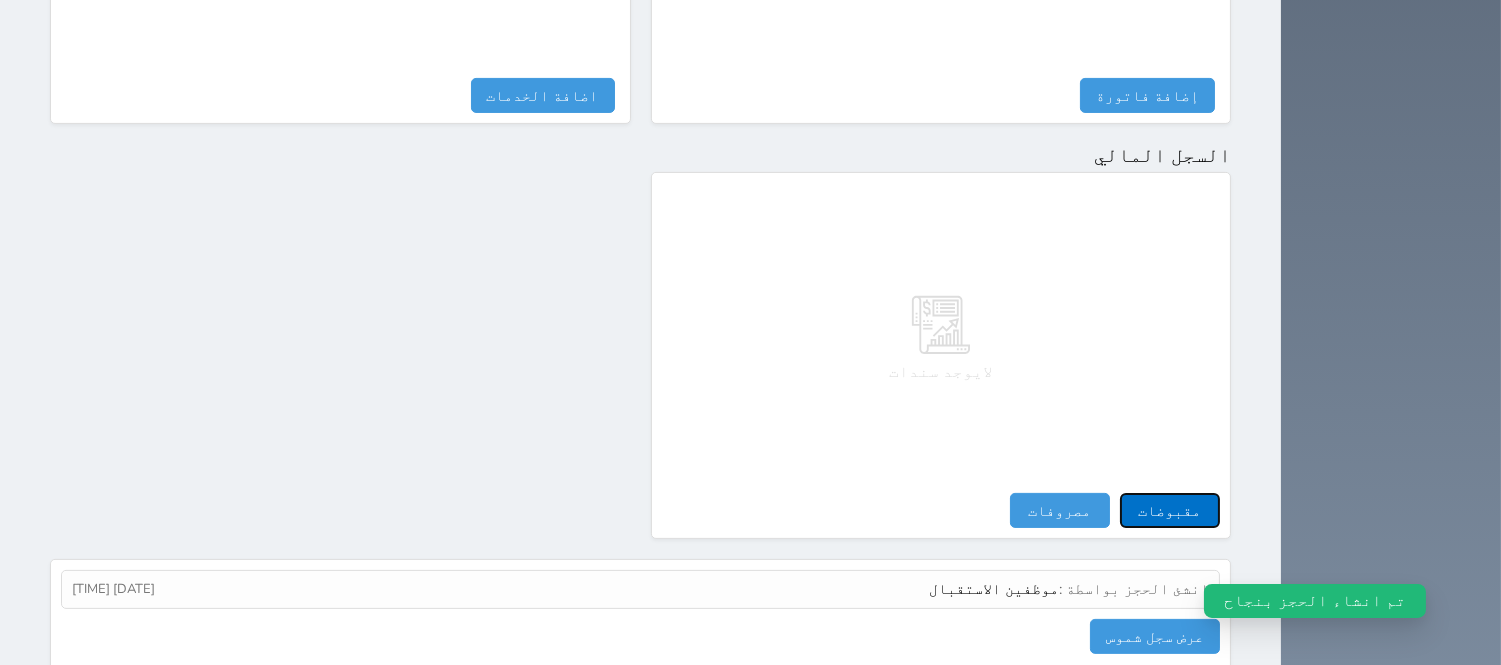 click on "مقبوضات" at bounding box center (1170, 510) 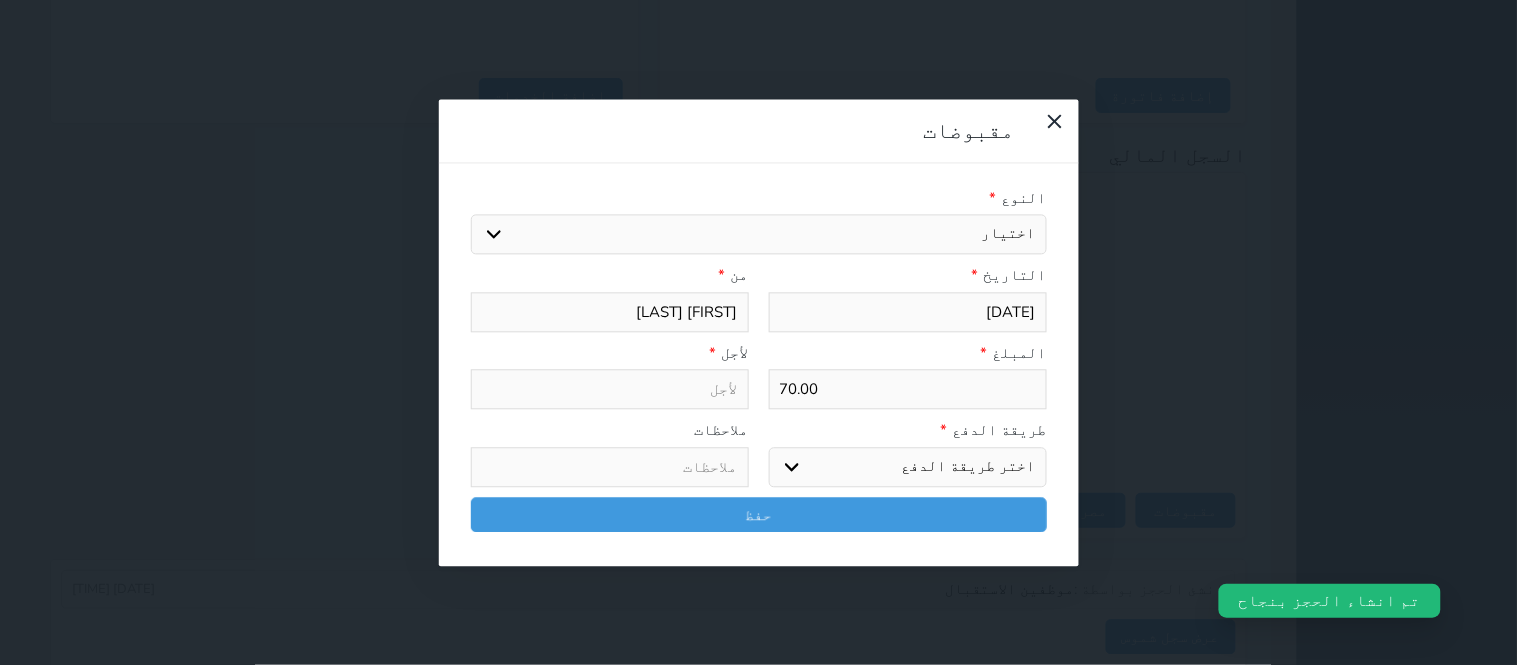 click on "اختيار   مقبوضات عامة قيمة إيجار فواتير تامين عربون لا ينطبق آخر مغسلة واي فاي - الإنترنت مواقف السيارات طعام الأغذية والمشروبات مشروبات المشروبات الباردة المشروبات الساخنة الإفطار غداء عشاء مخبز و كعك حمام سباحة الصالة الرياضية سبا و خدمات الجمال اختيار وإسقاط (خدمات النقل) ميني بار كابل - تلفزيون سرير إضافي تصفيف الشعر التسوق خدمات الجولات السياحية المنظمة خدمات الدليل السياحي" at bounding box center [759, 235] 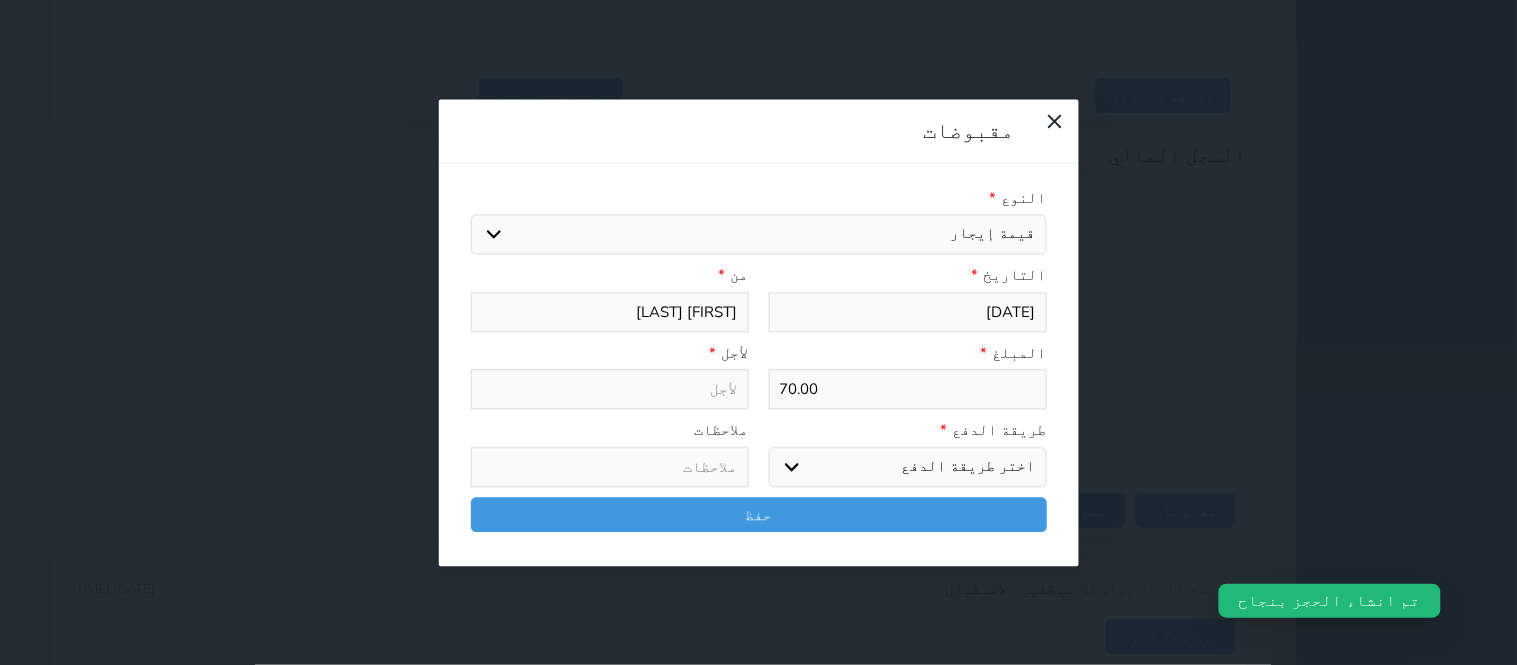 click on "اختيار   مقبوضات عامة قيمة إيجار فواتير تامين عربون لا ينطبق آخر مغسلة واي فاي - الإنترنت مواقف السيارات طعام الأغذية والمشروبات مشروبات المشروبات الباردة المشروبات الساخنة الإفطار غداء عشاء مخبز و كعك حمام سباحة الصالة الرياضية سبا و خدمات الجمال اختيار وإسقاط (خدمات النقل) ميني بار كابل - تلفزيون سرير إضافي تصفيف الشعر التسوق خدمات الجولات السياحية المنظمة خدمات الدليل السياحي" at bounding box center [759, 235] 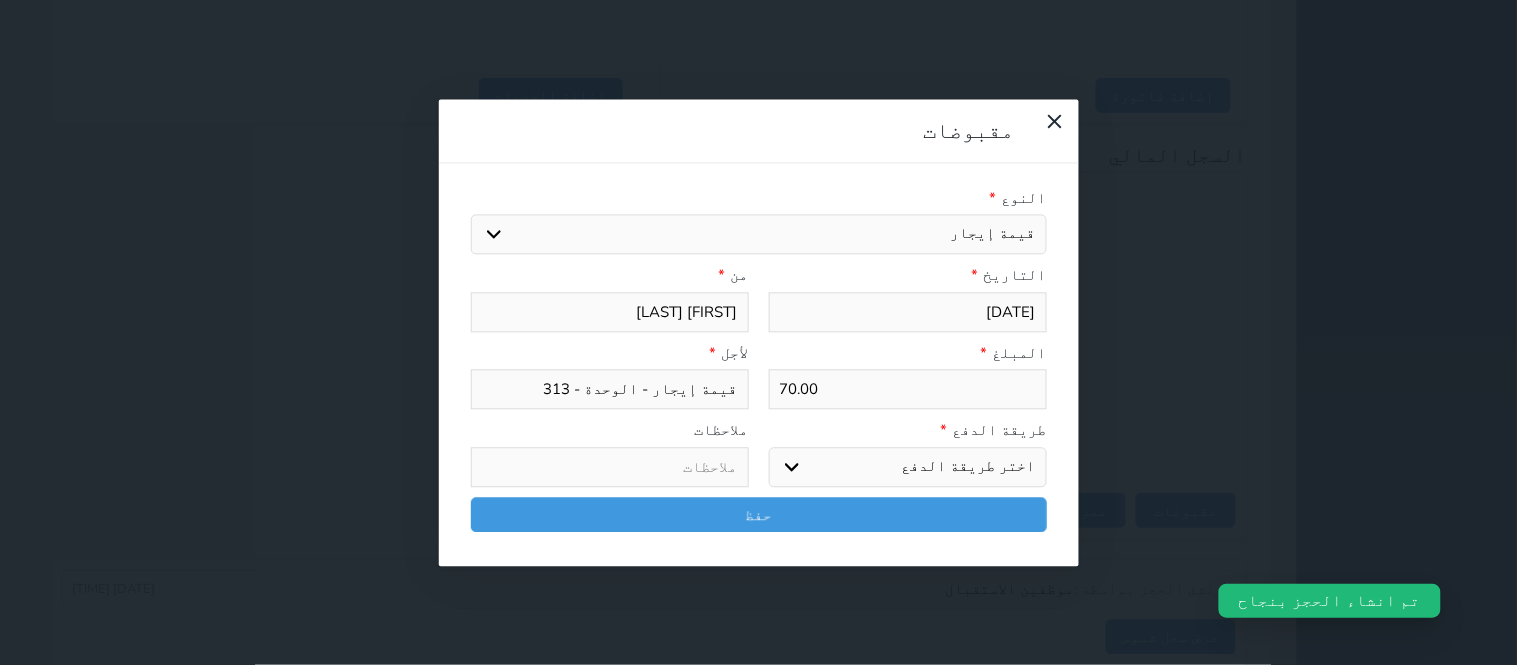 click on "اختر طريقة الدفع   دفع نقدى   تحويل بنكى   مدى   بطاقة ائتمان   آجل" at bounding box center (908, 467) 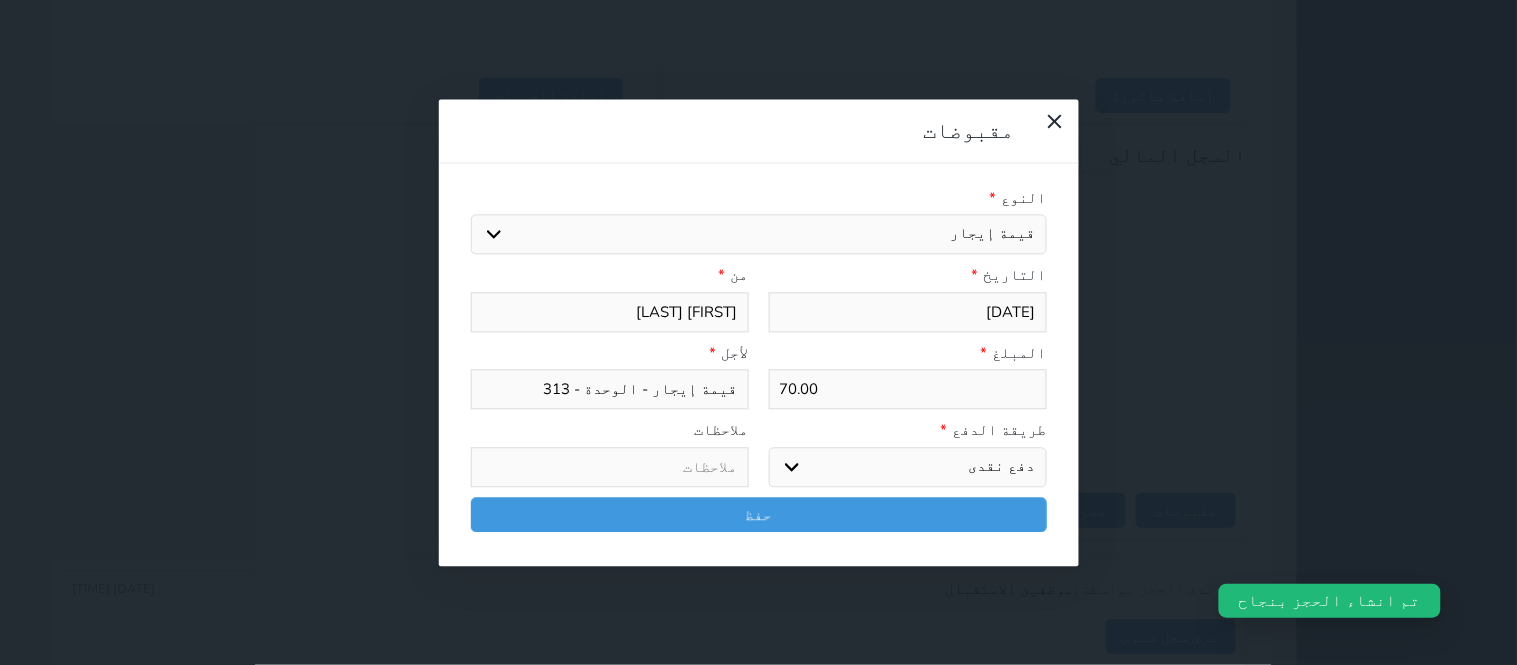 click on "اختر طريقة الدفع   دفع نقدى   تحويل بنكى   مدى   بطاقة ائتمان   آجل" at bounding box center [908, 467] 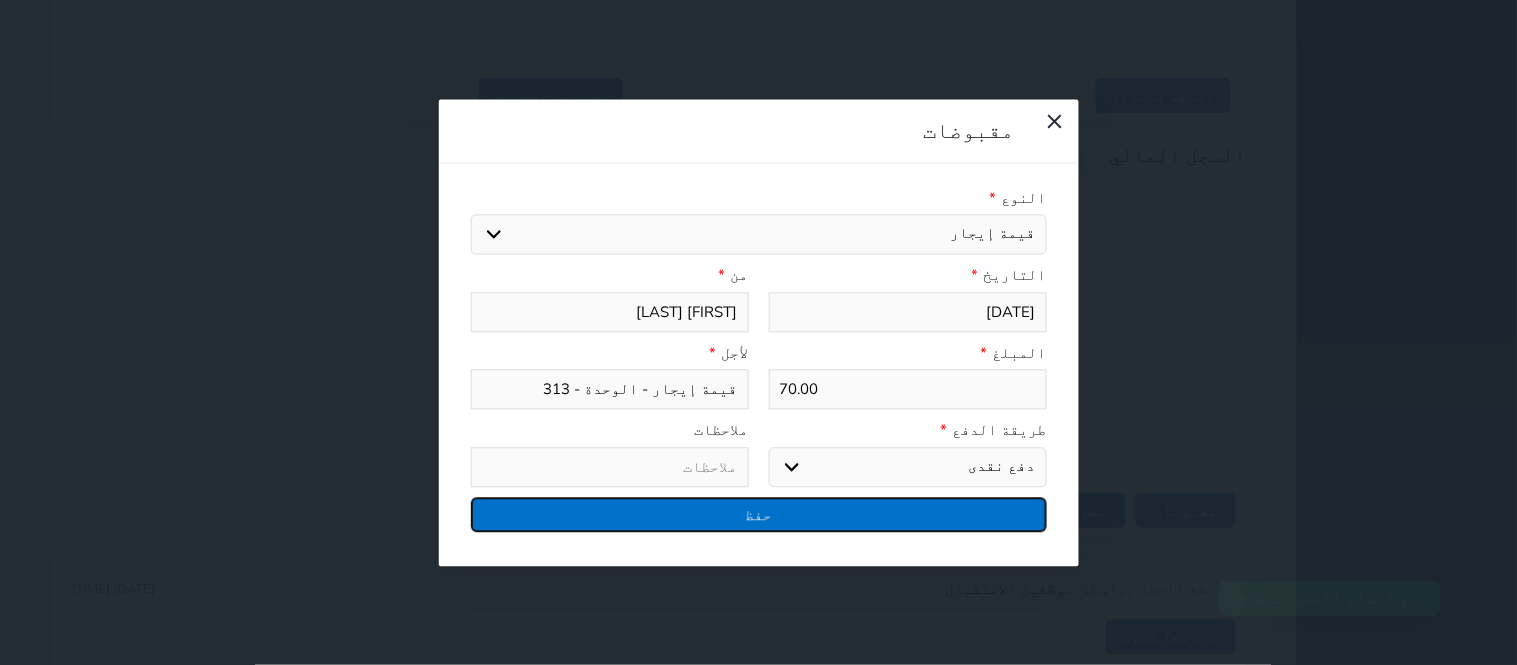 click on "حفظ" at bounding box center [759, 514] 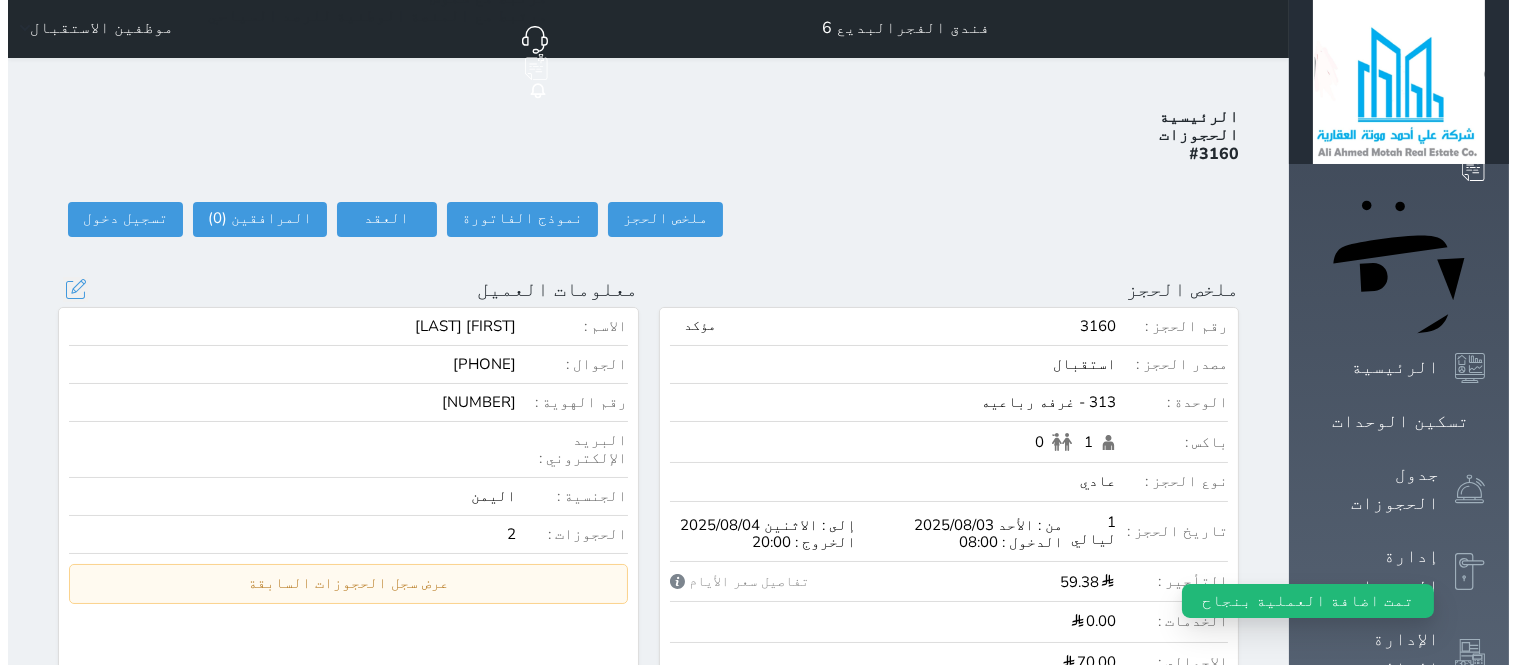 scroll, scrollTop: 0, scrollLeft: 0, axis: both 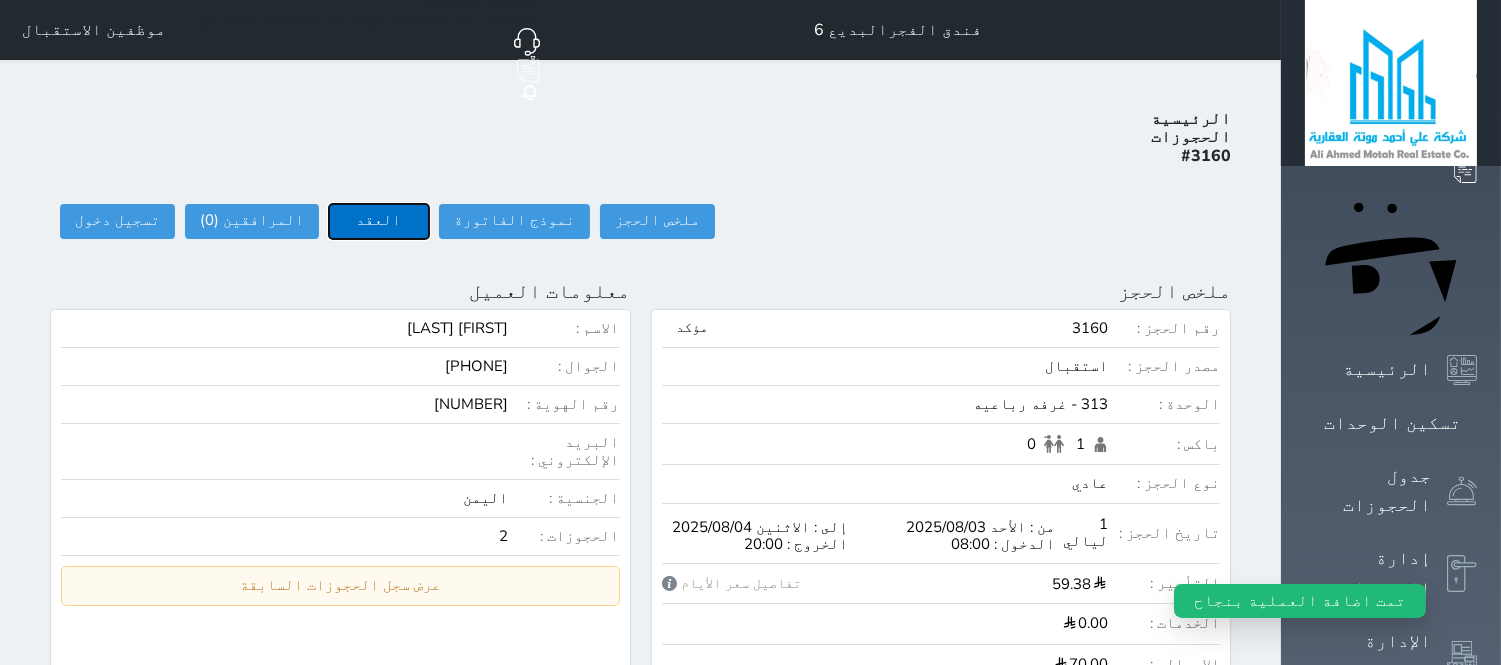 click on "العقد" at bounding box center [379, 221] 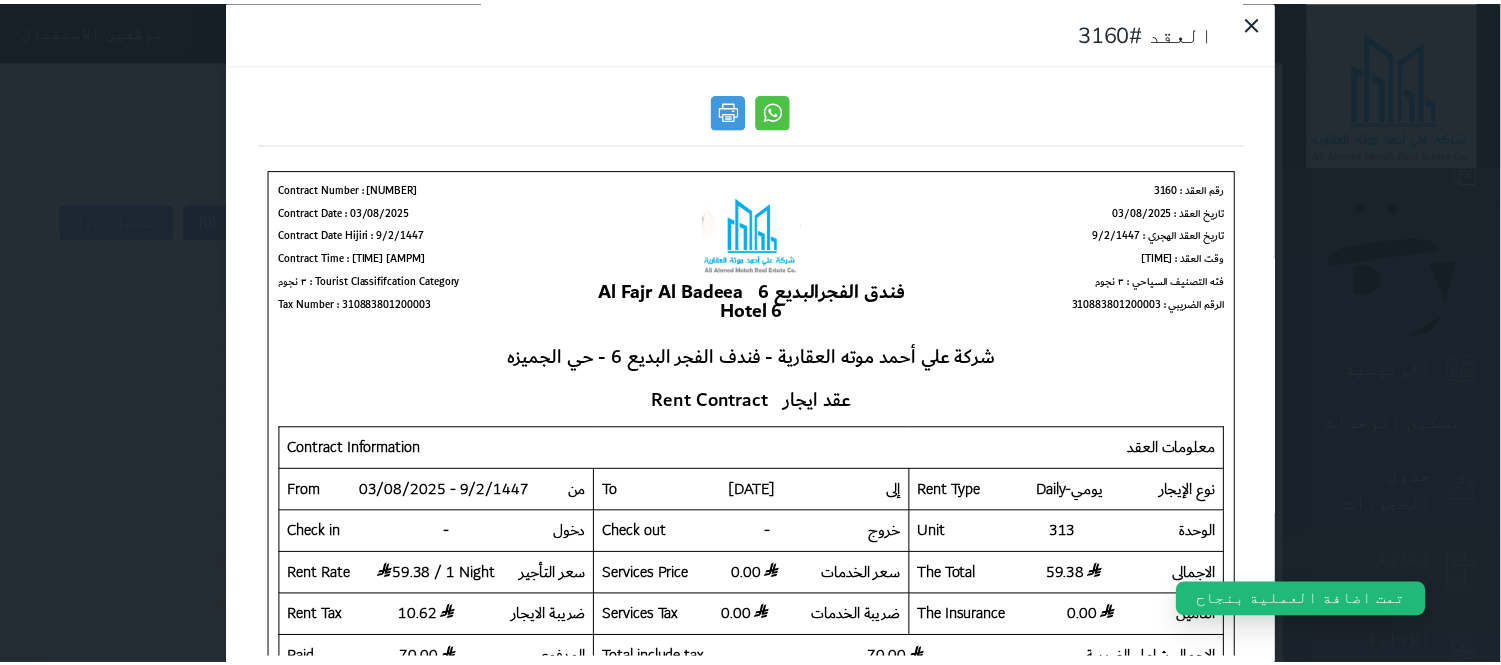 scroll, scrollTop: 0, scrollLeft: 0, axis: both 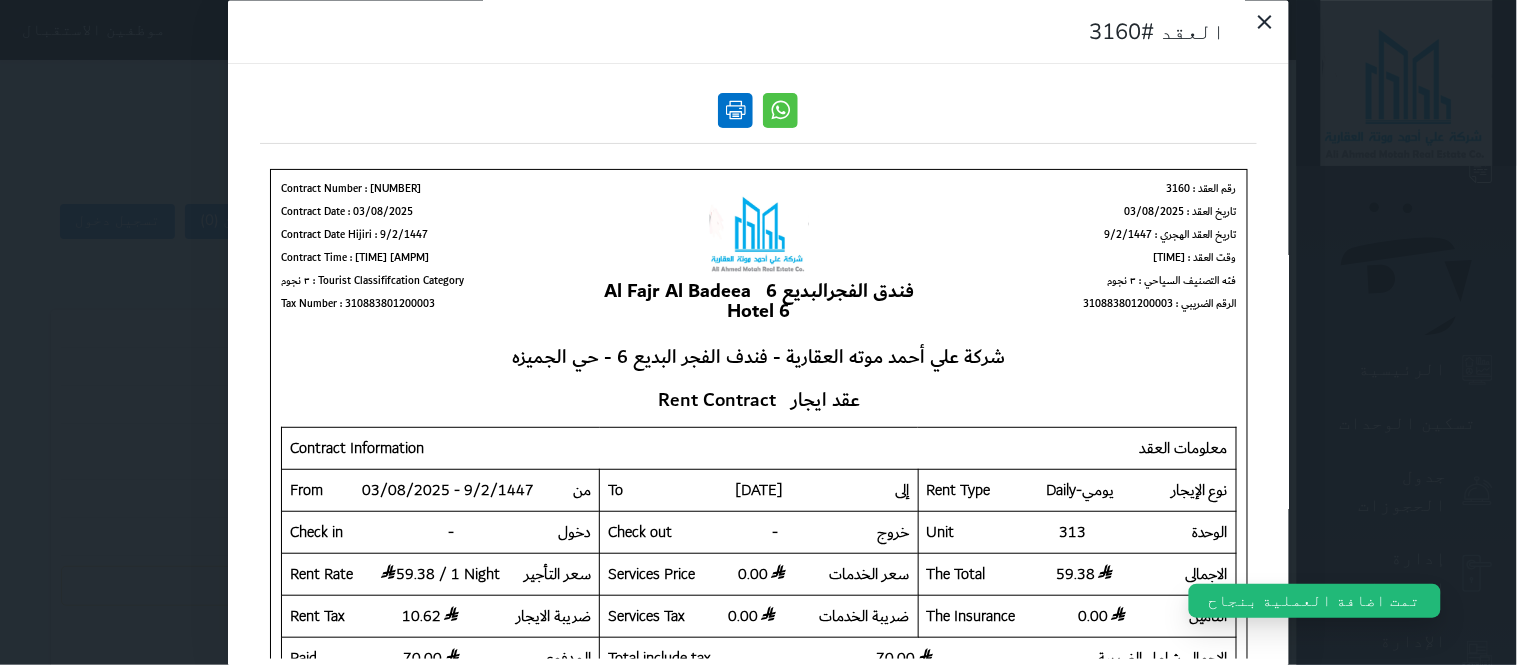 click at bounding box center [736, 110] 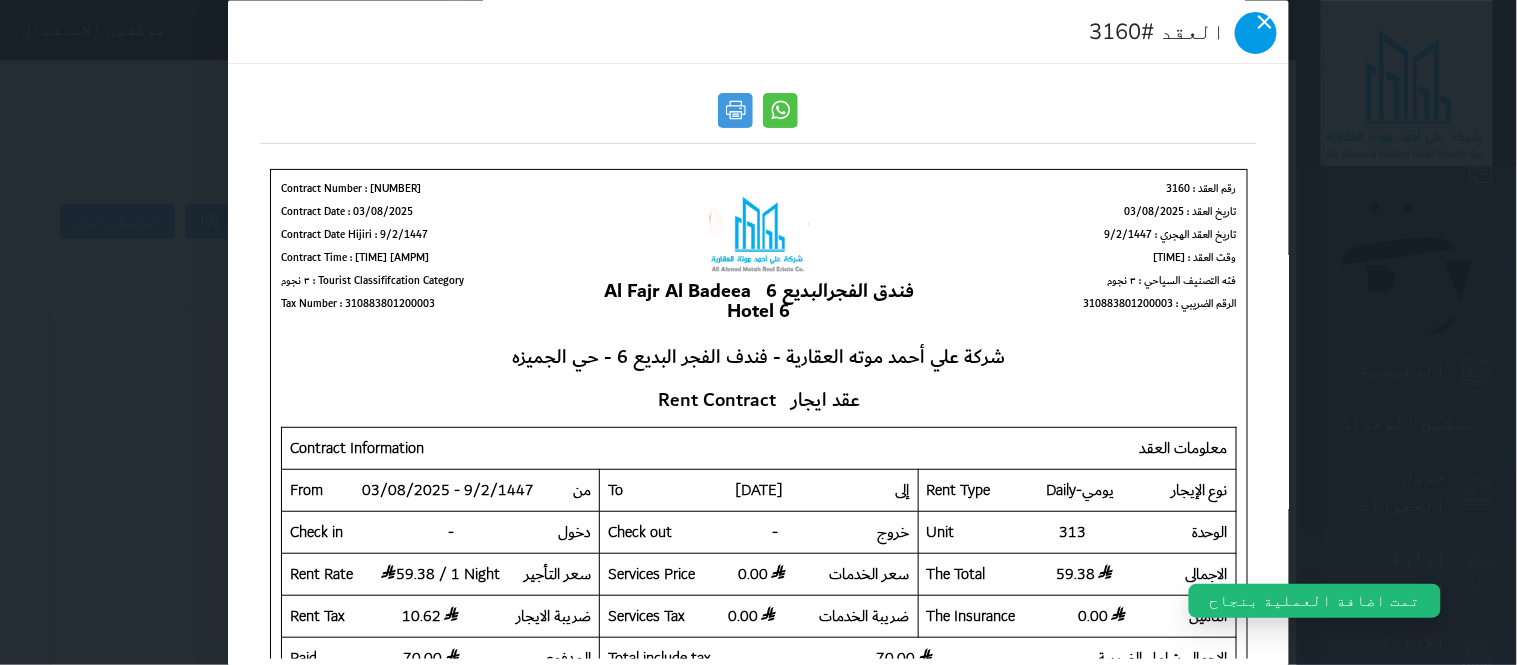 click at bounding box center (1256, 33) 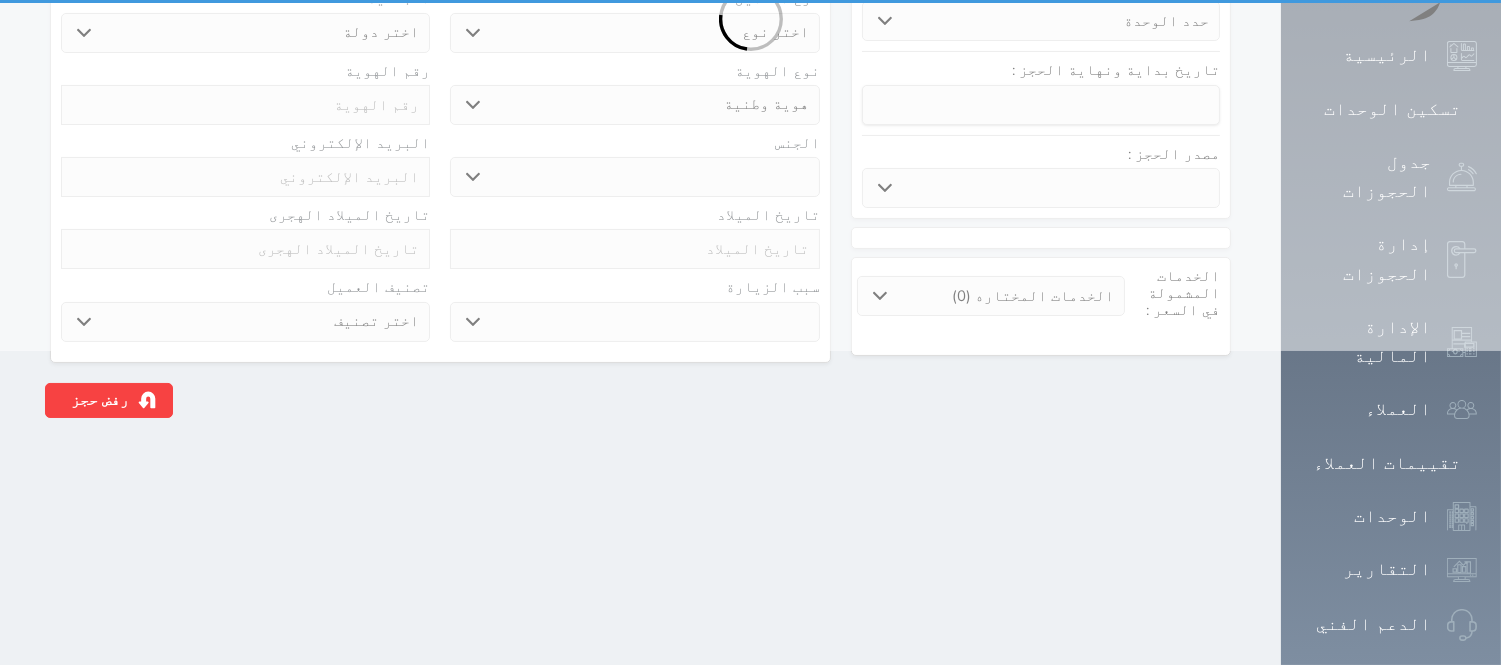scroll, scrollTop: 0, scrollLeft: 0, axis: both 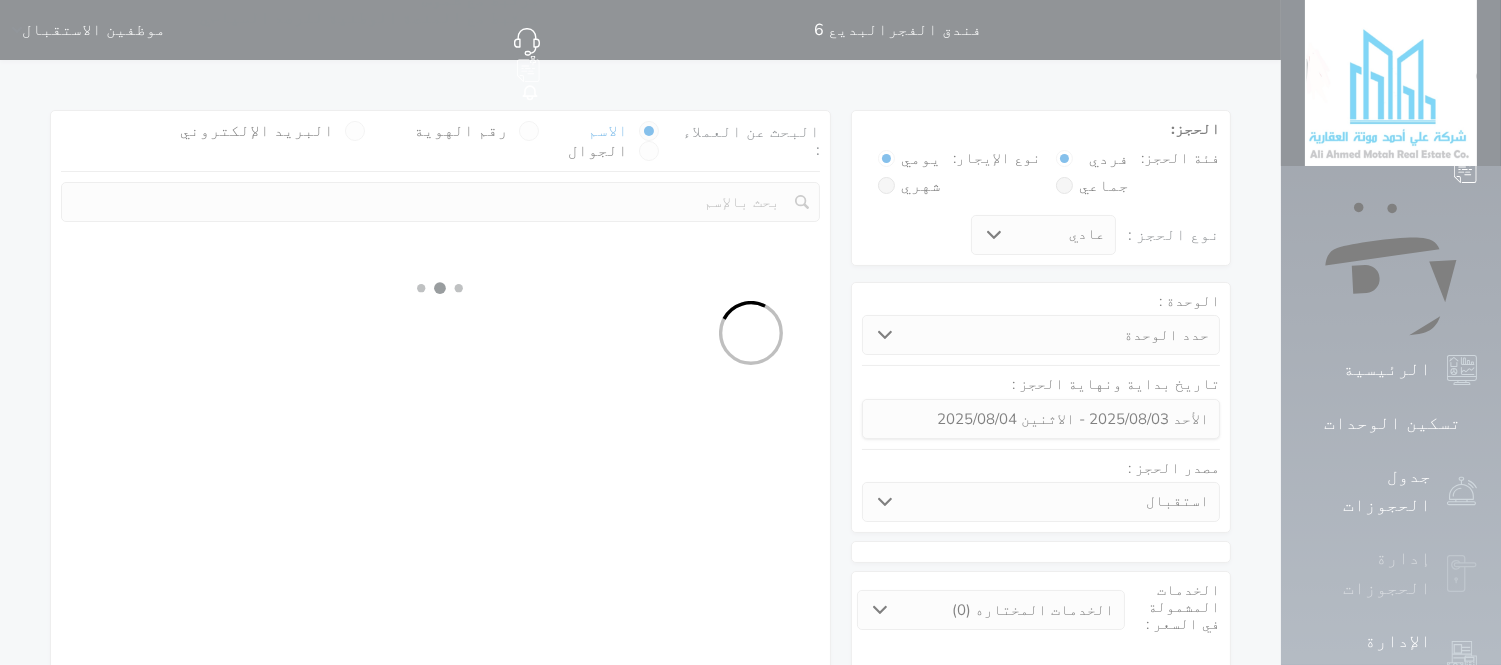 click at bounding box center (1462, 574) 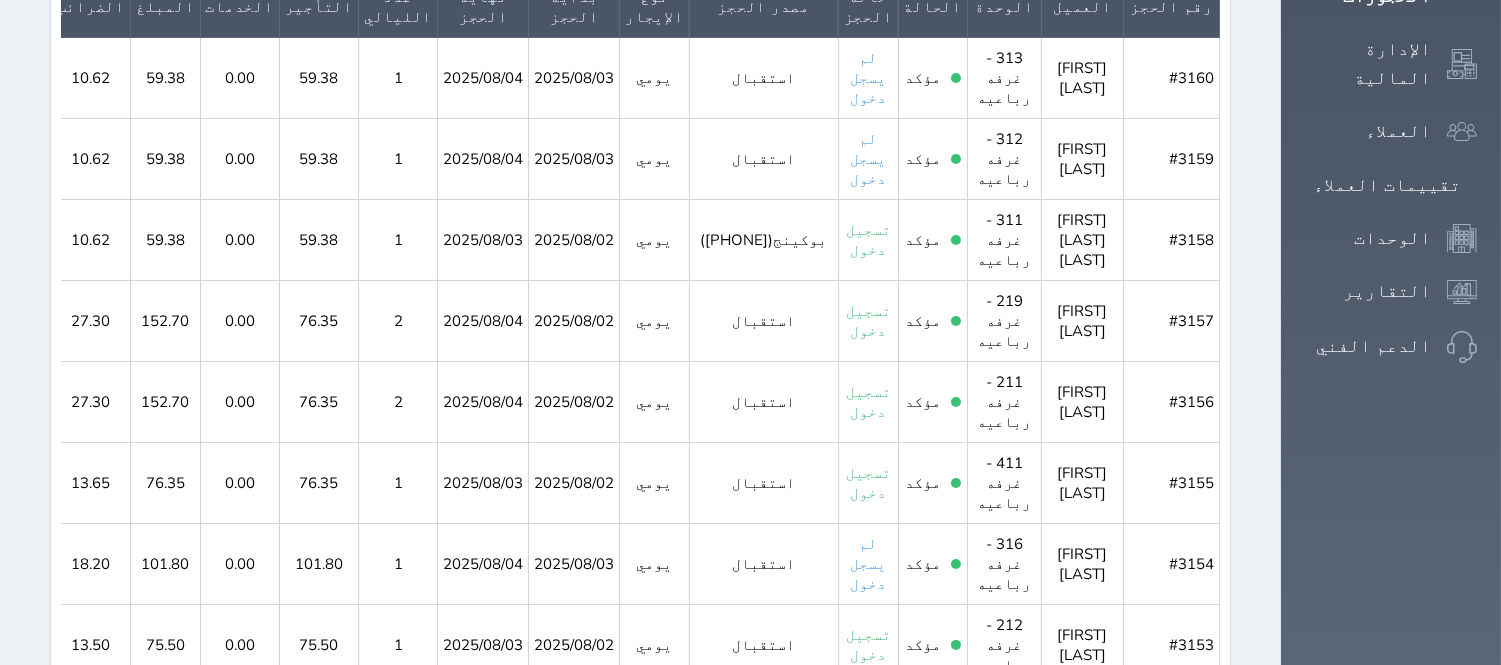 scroll, scrollTop: 444, scrollLeft: 0, axis: vertical 